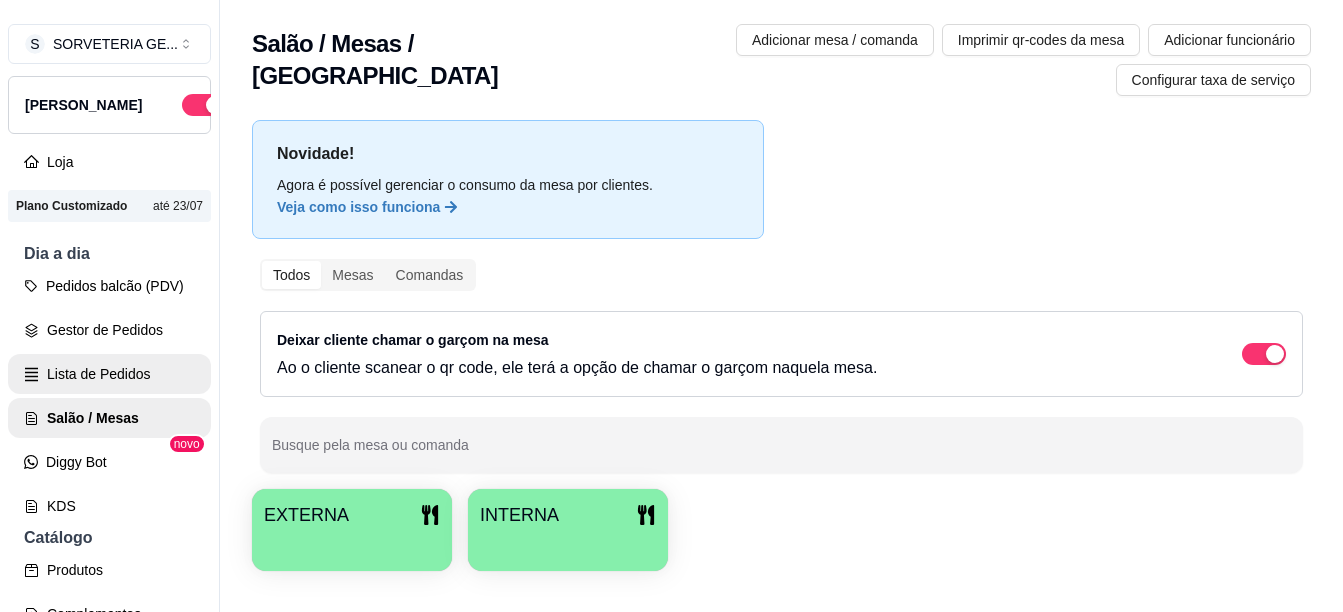 scroll, scrollTop: 0, scrollLeft: 0, axis: both 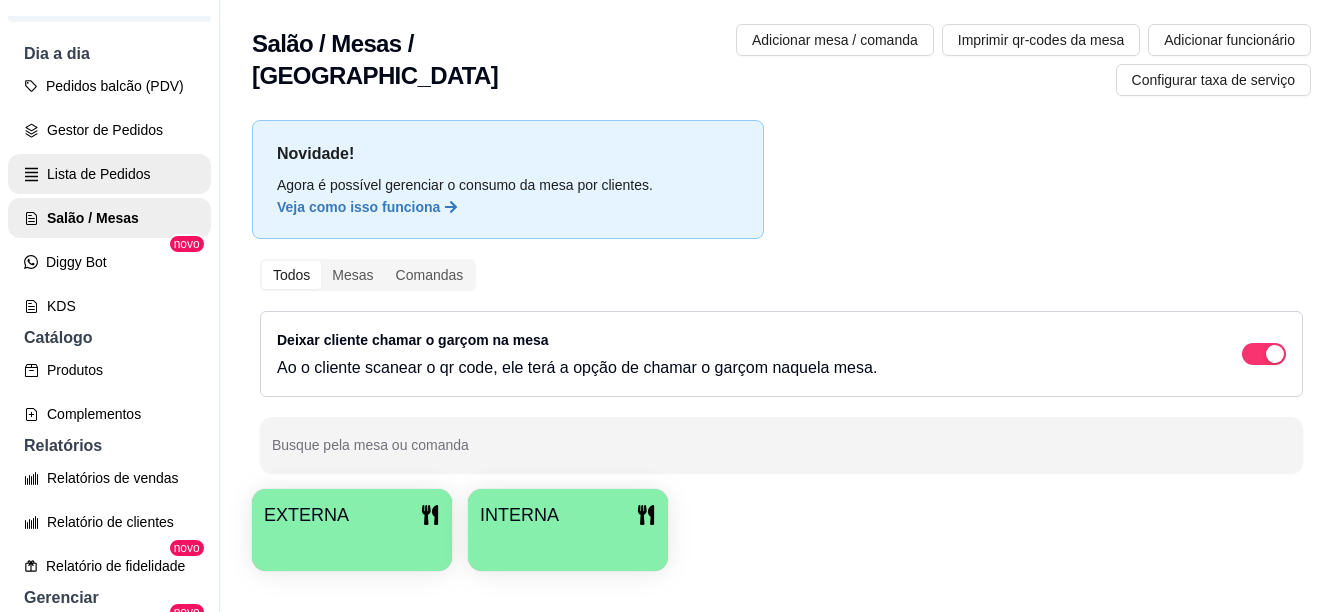 click on "Lista de Pedidos" at bounding box center [109, 174] 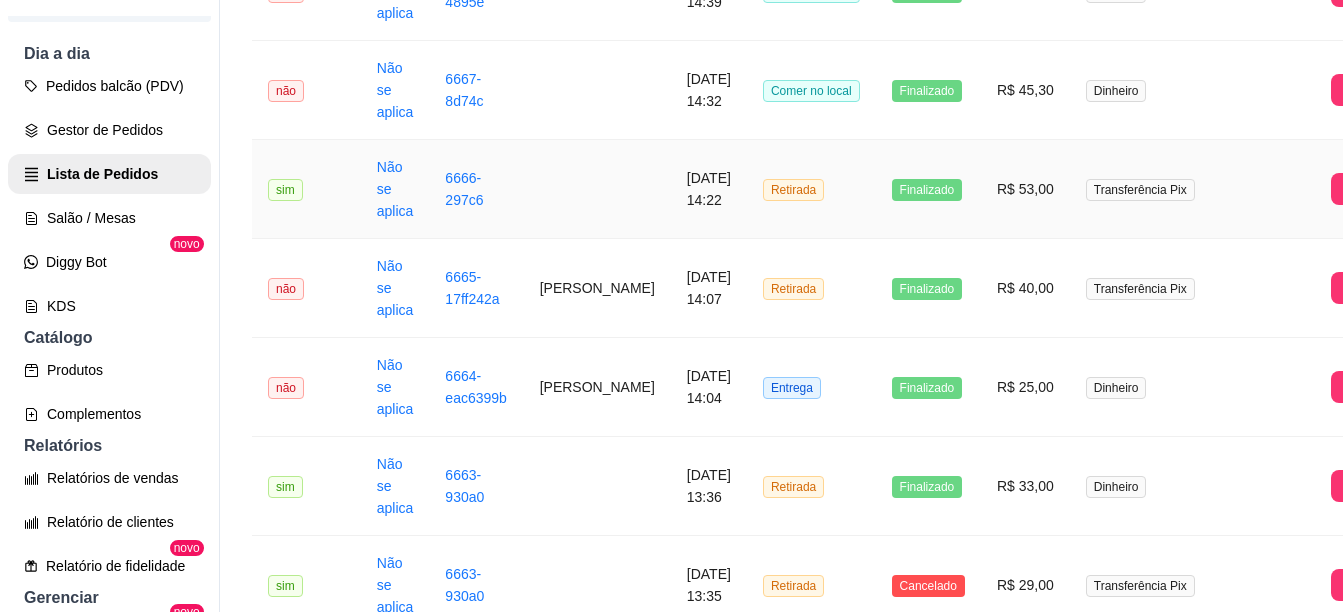scroll, scrollTop: 1091, scrollLeft: 0, axis: vertical 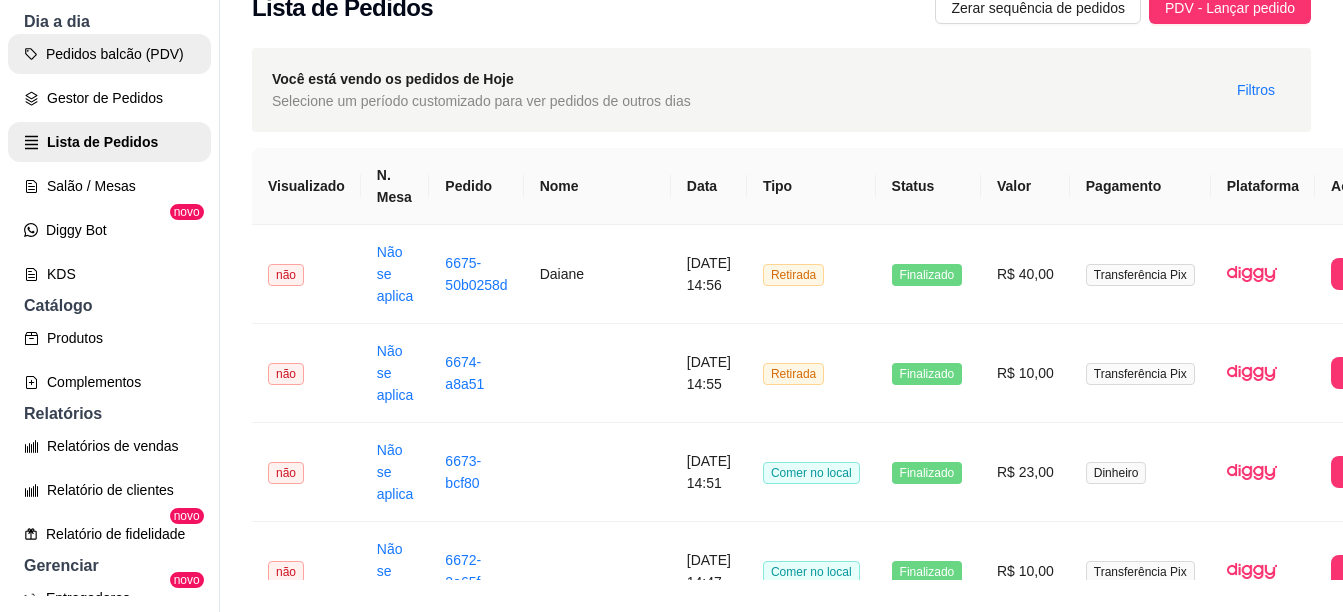 click on "Pedidos balcão (PDV)" at bounding box center (109, 54) 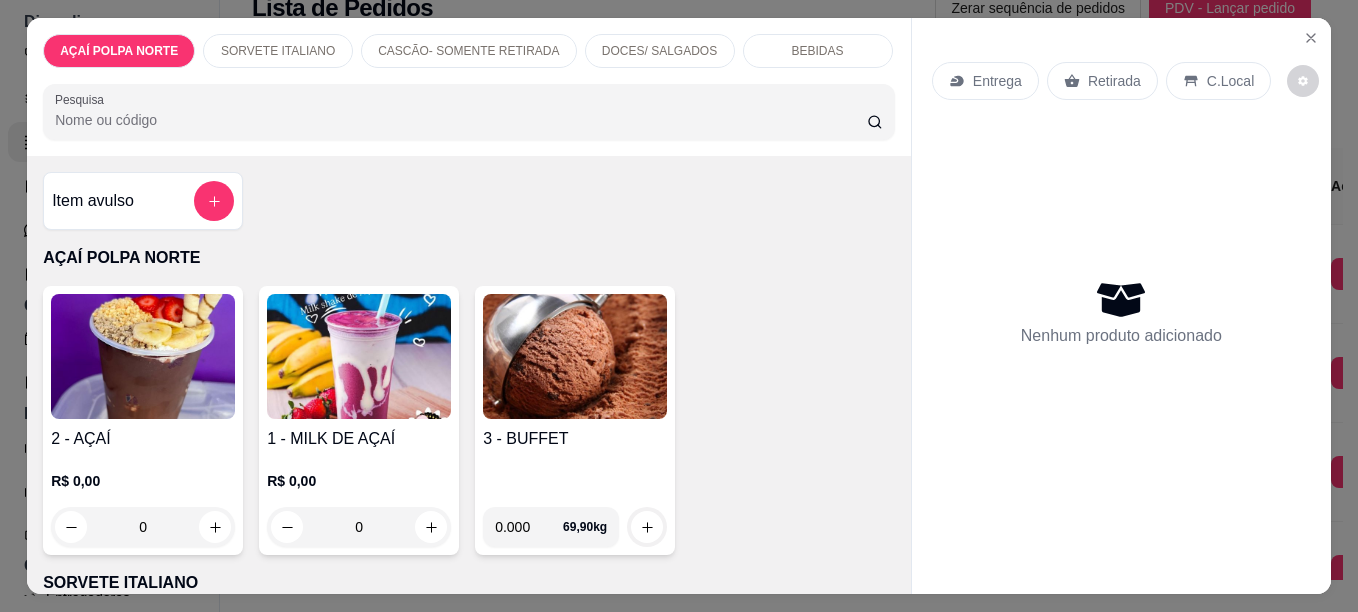 click at bounding box center [143, 356] 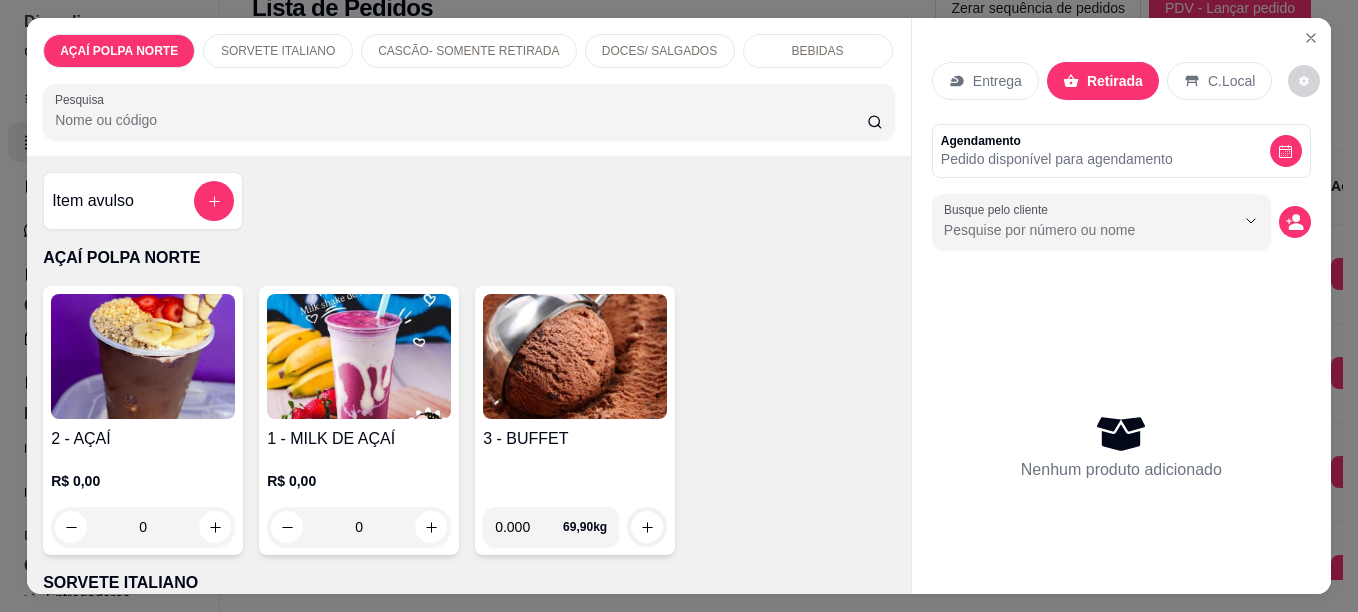 drag, startPoint x: 1102, startPoint y: 55, endPoint x: 1052, endPoint y: 89, distance: 60.464867 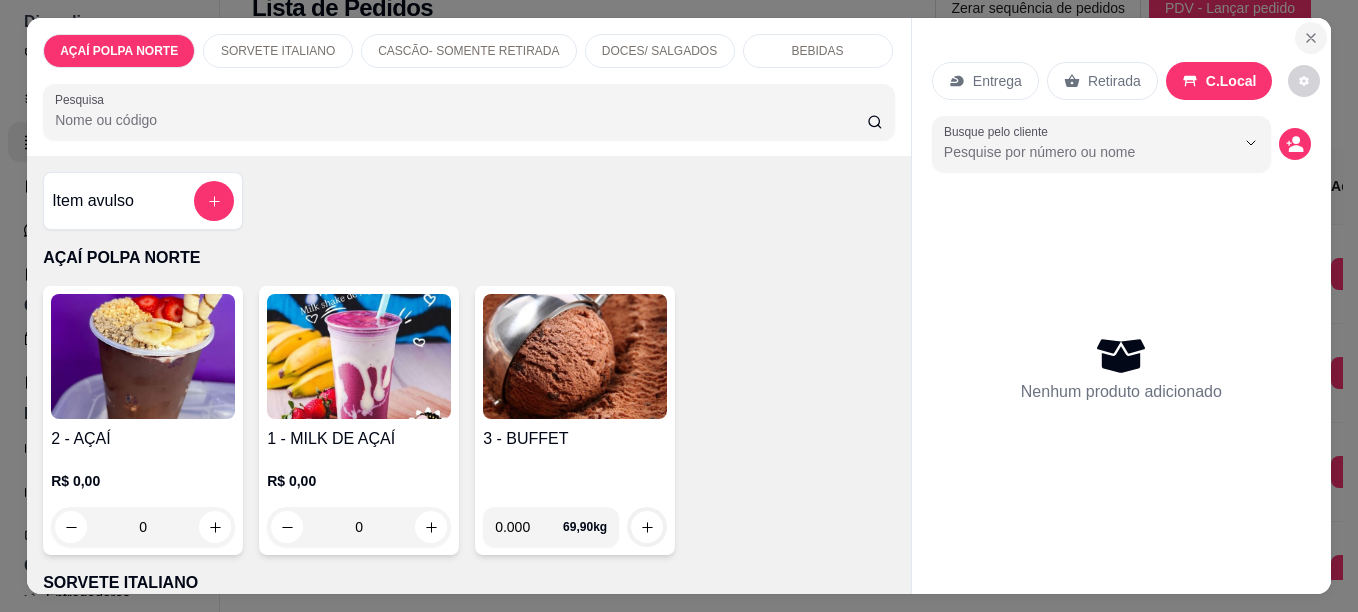 click 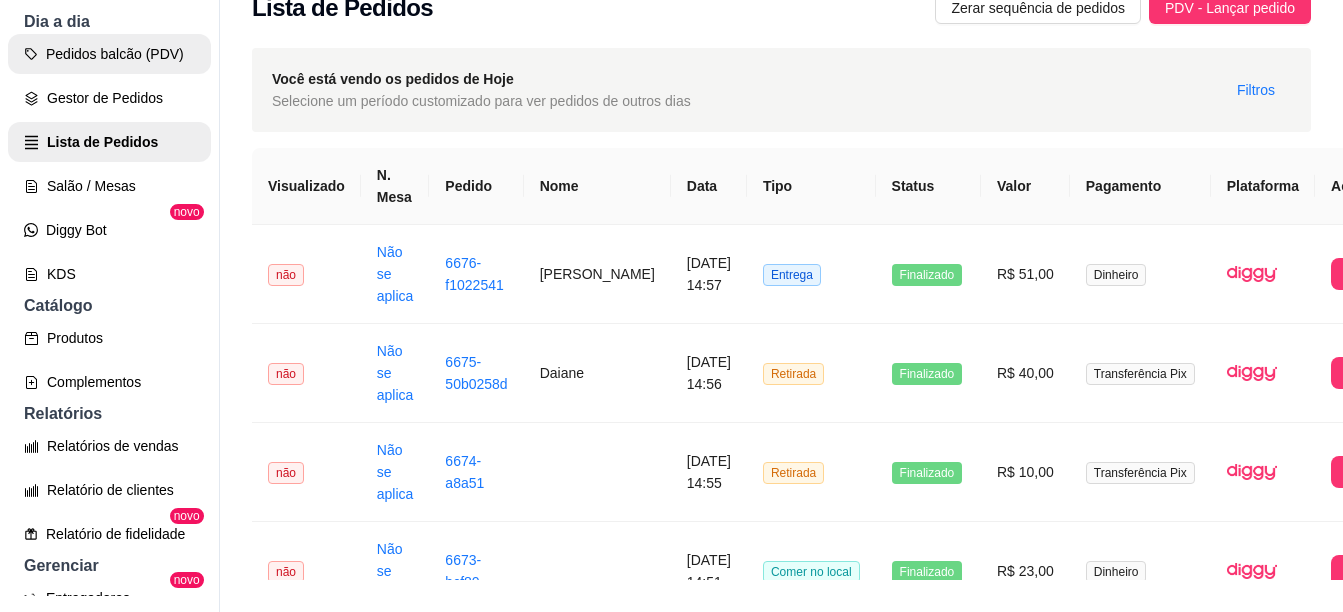 click on "Pedidos balcão (PDV)" at bounding box center [109, 54] 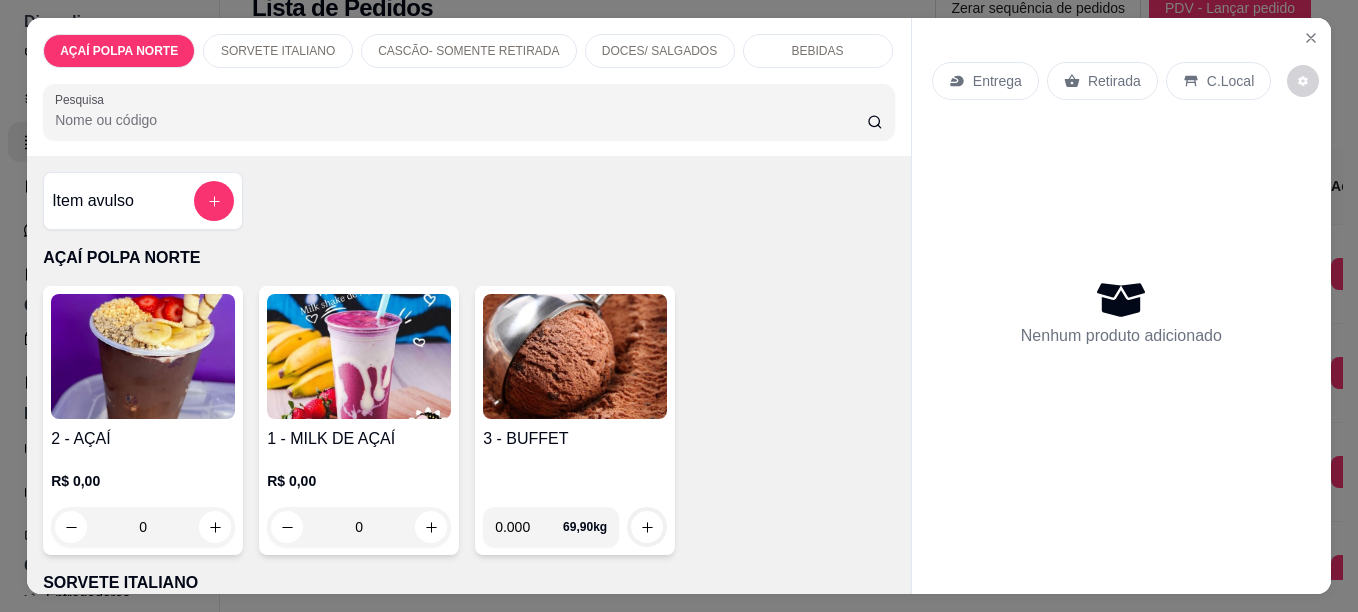 click at bounding box center [143, 356] 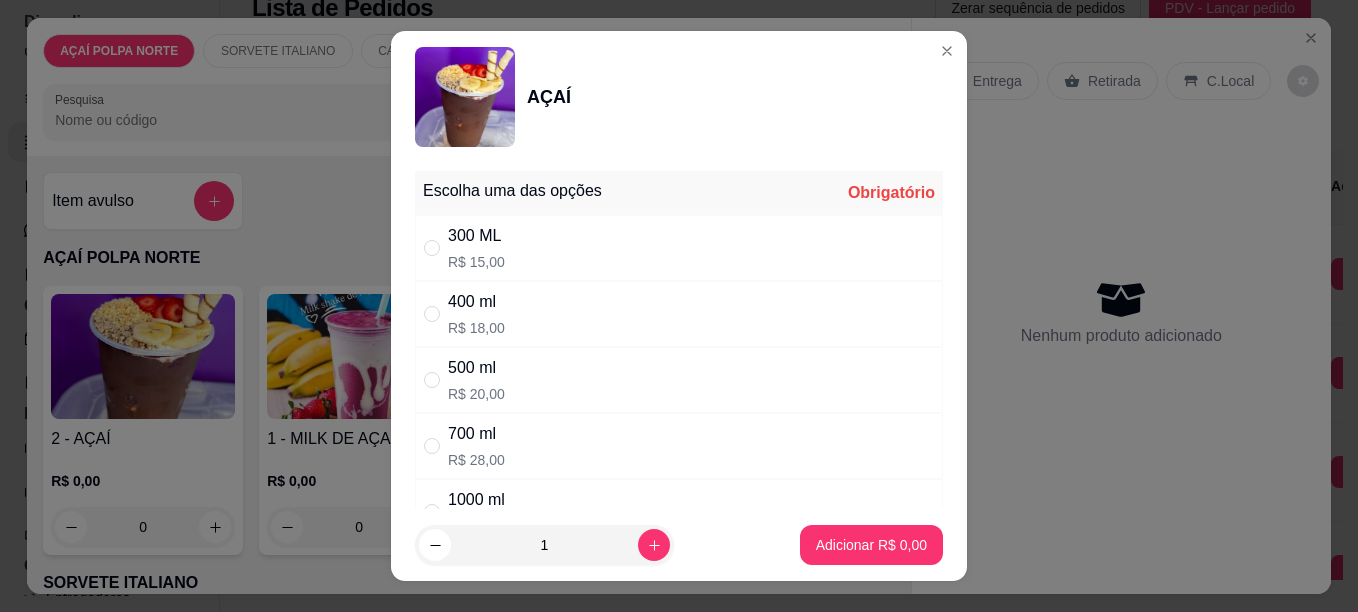 click on "400 ml" at bounding box center [476, 302] 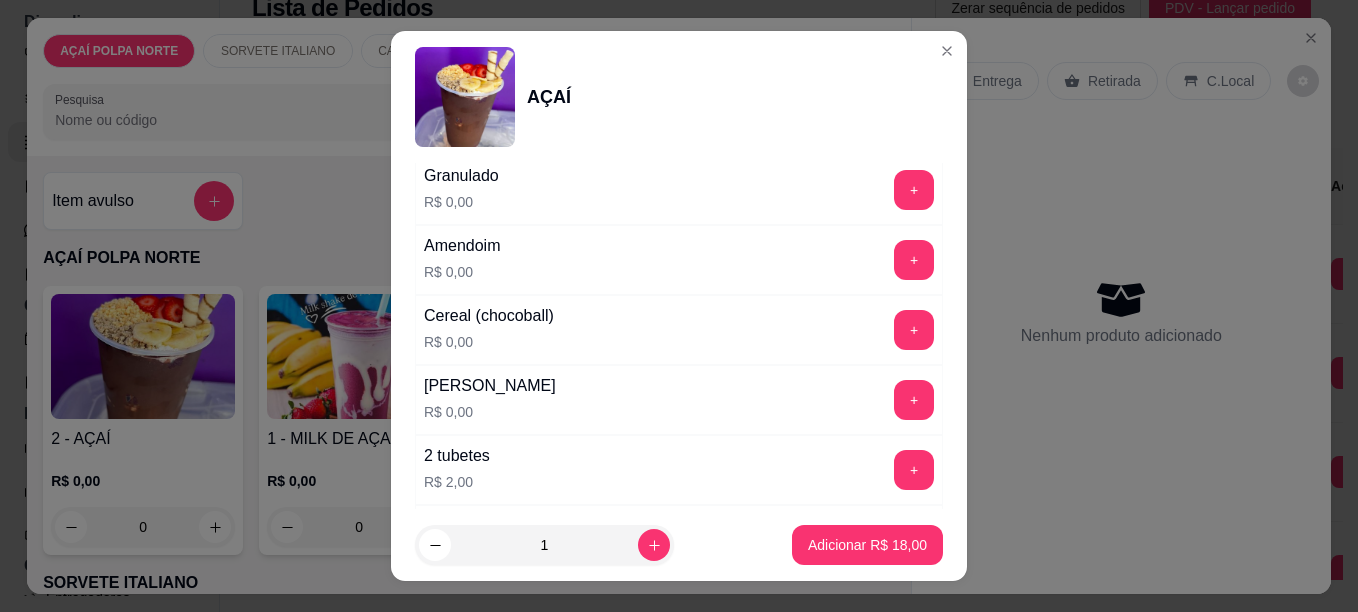 scroll, scrollTop: 1200, scrollLeft: 0, axis: vertical 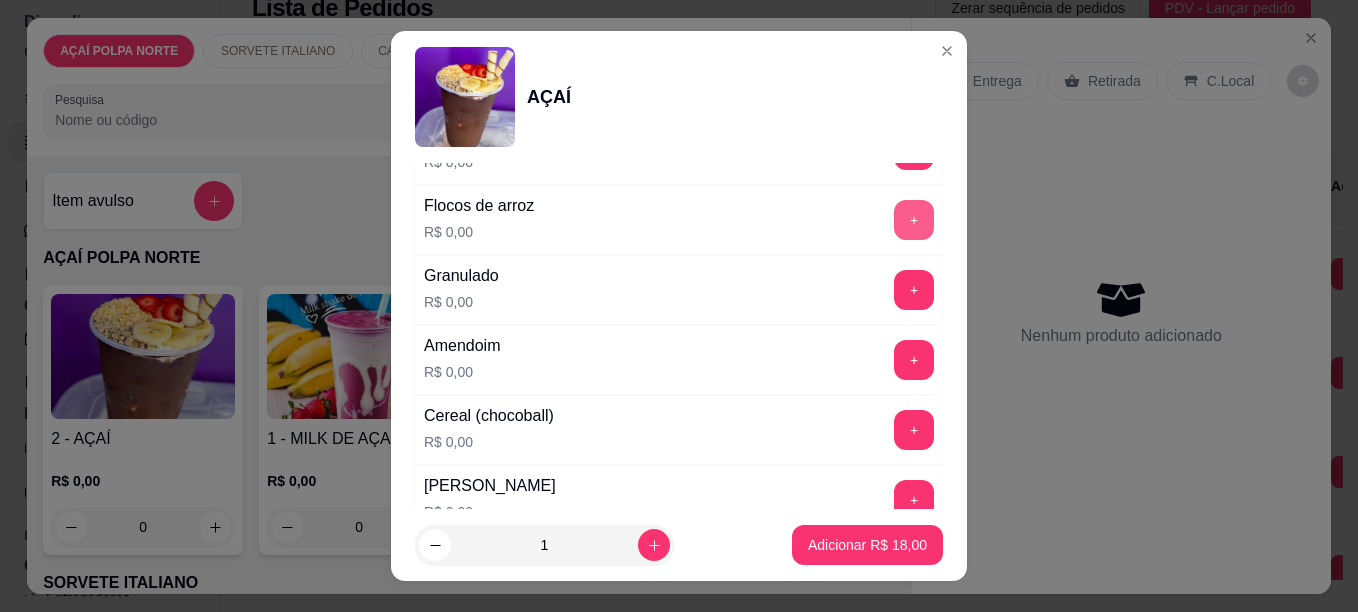 click on "+" at bounding box center [914, 220] 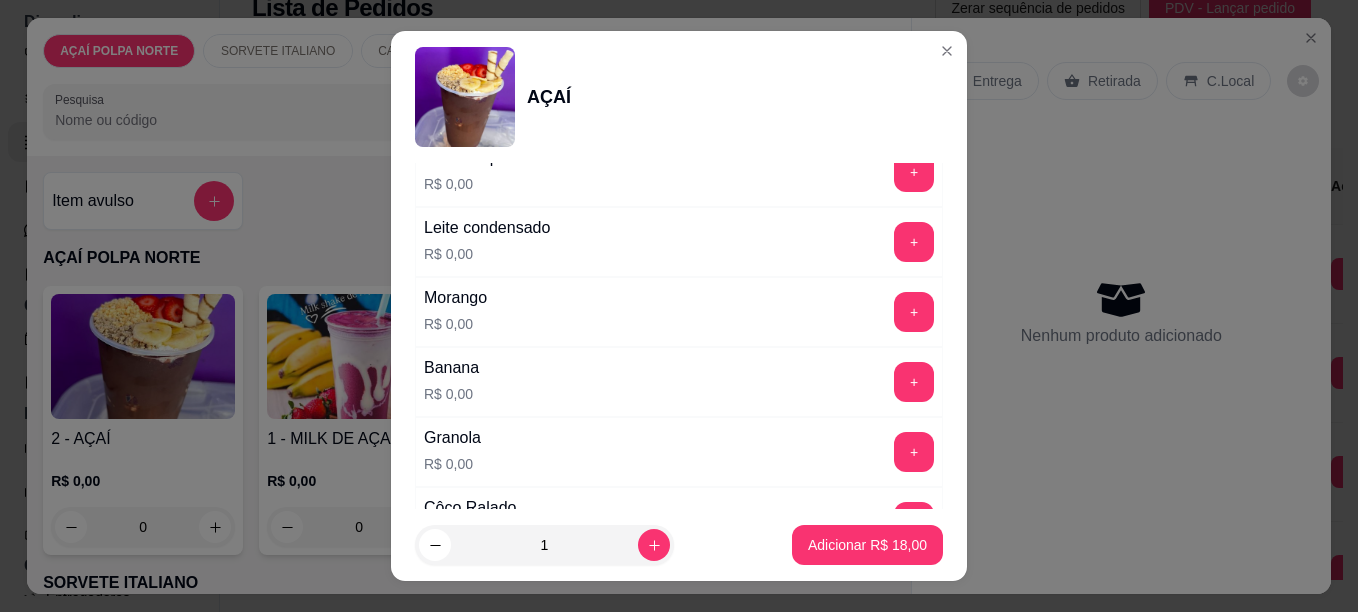 scroll, scrollTop: 800, scrollLeft: 0, axis: vertical 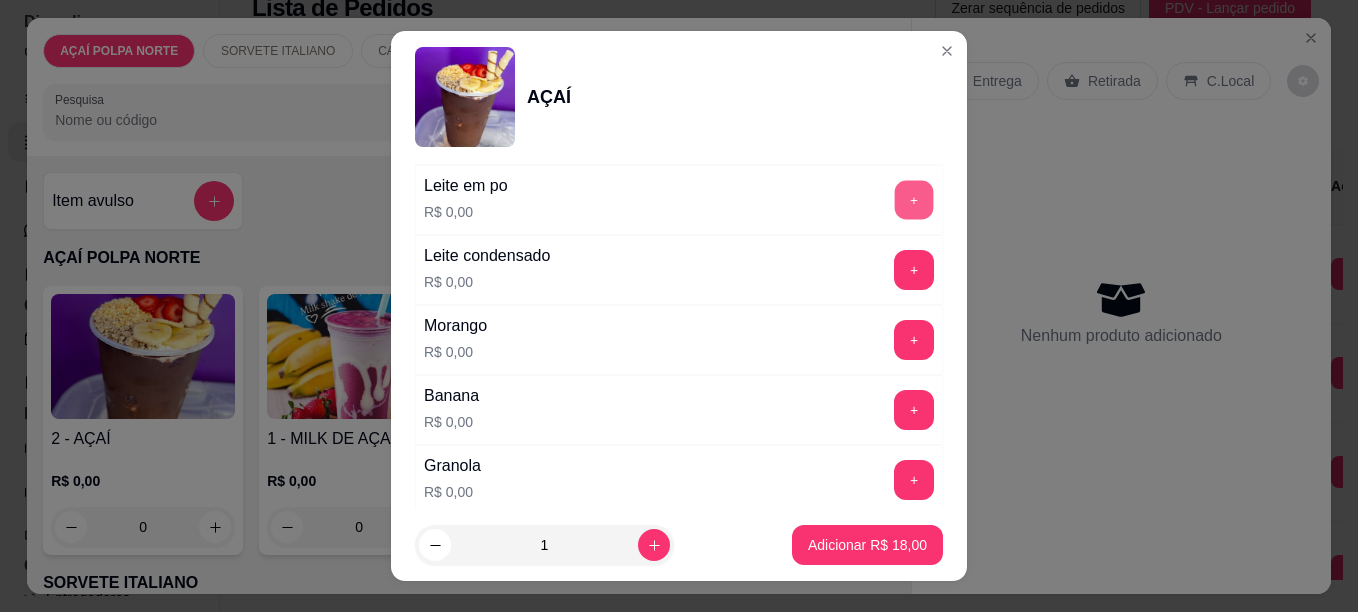 click on "+" at bounding box center [914, 199] 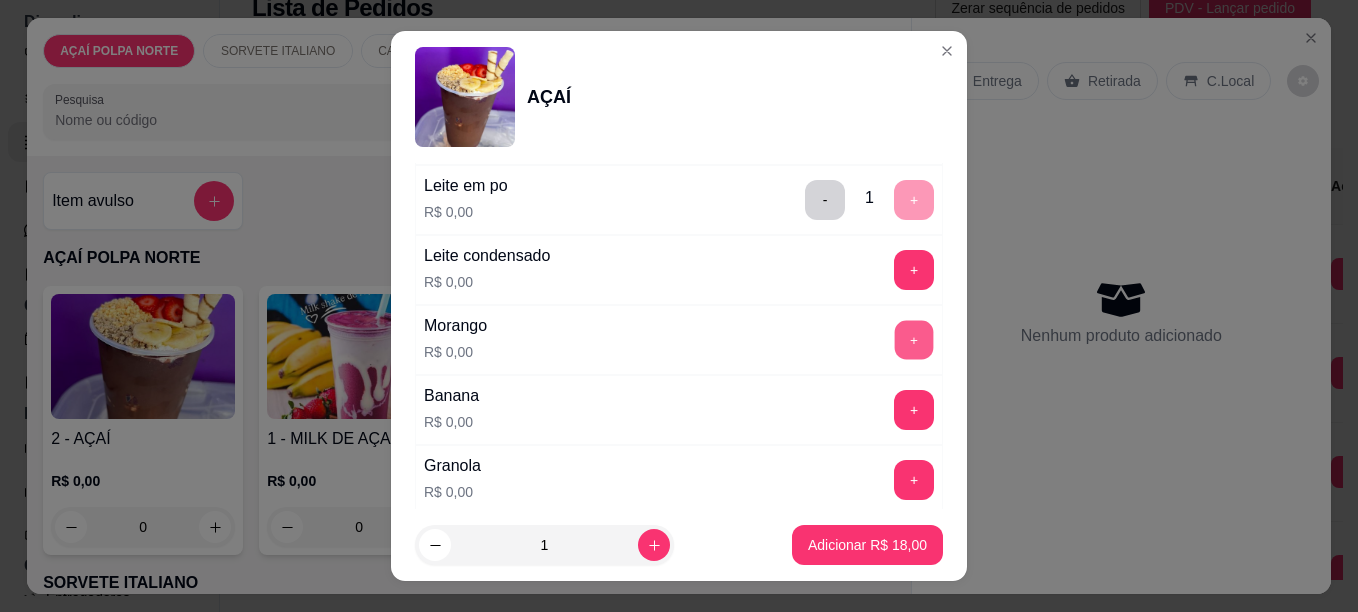 click on "+" at bounding box center [914, 339] 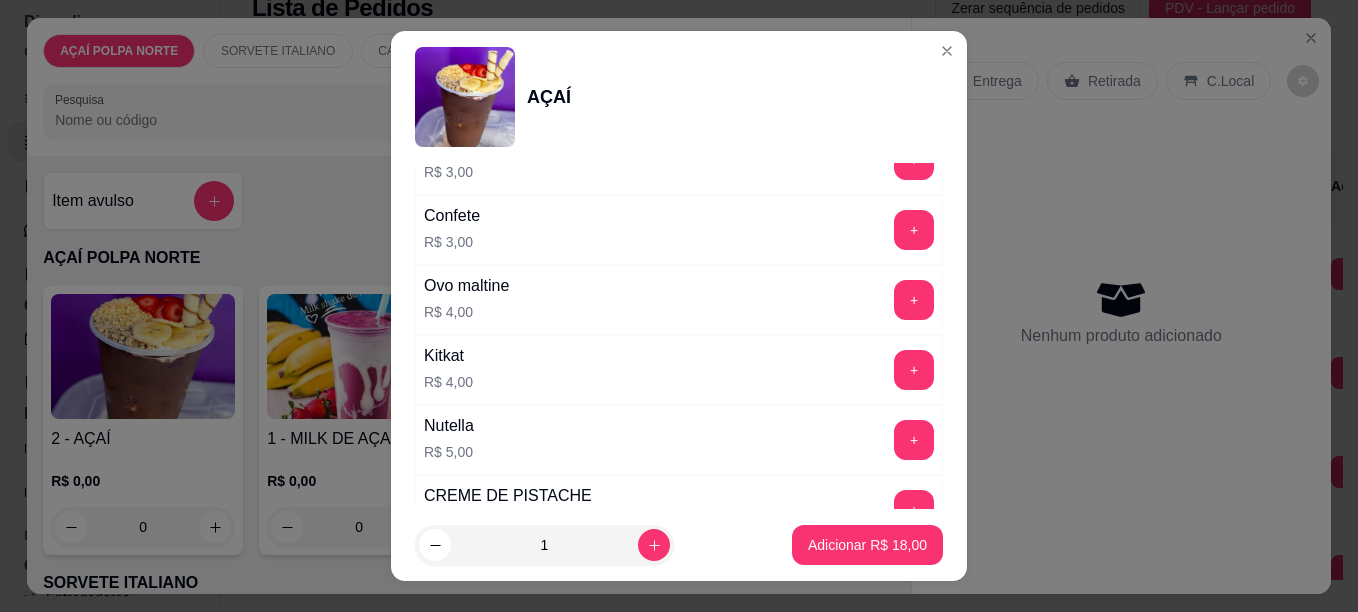 scroll, scrollTop: 2200, scrollLeft: 0, axis: vertical 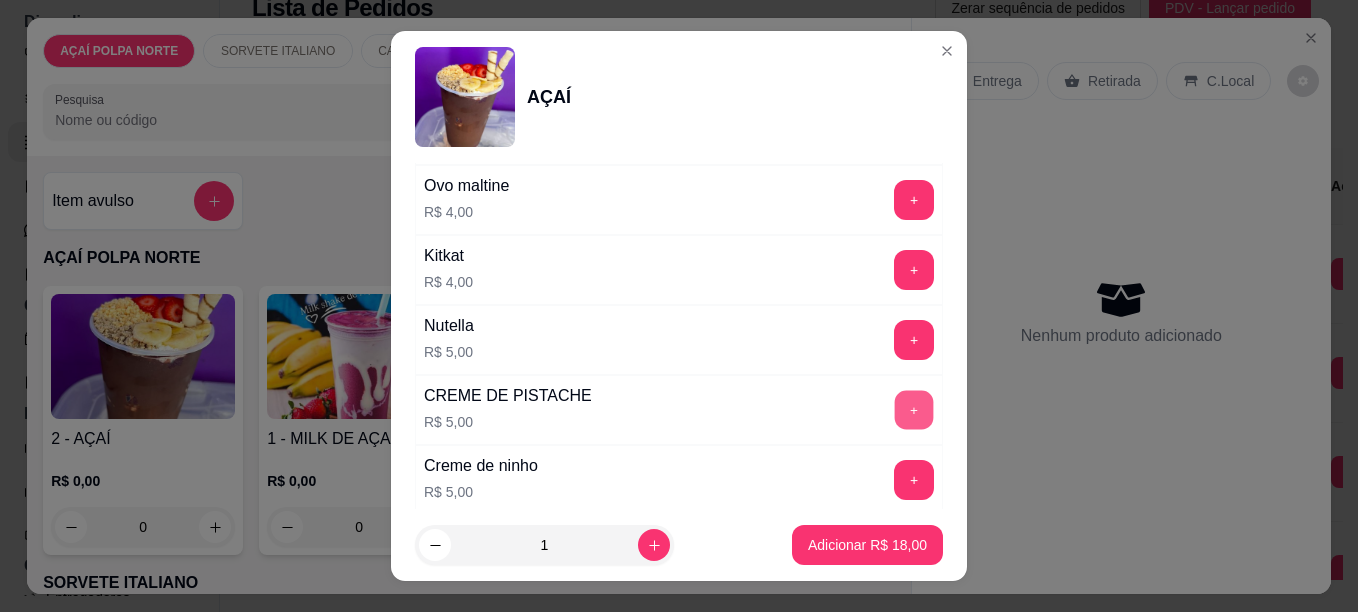 click on "+" at bounding box center (914, 409) 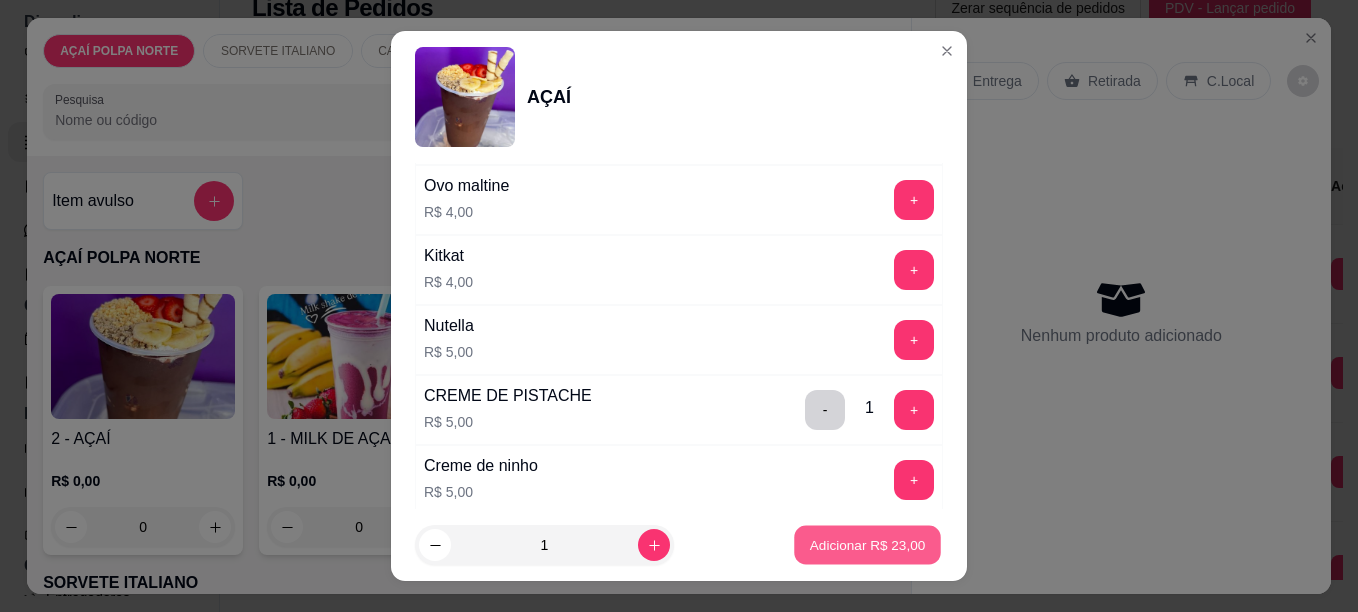 click on "Adicionar   R$ 23,00" at bounding box center (867, 545) 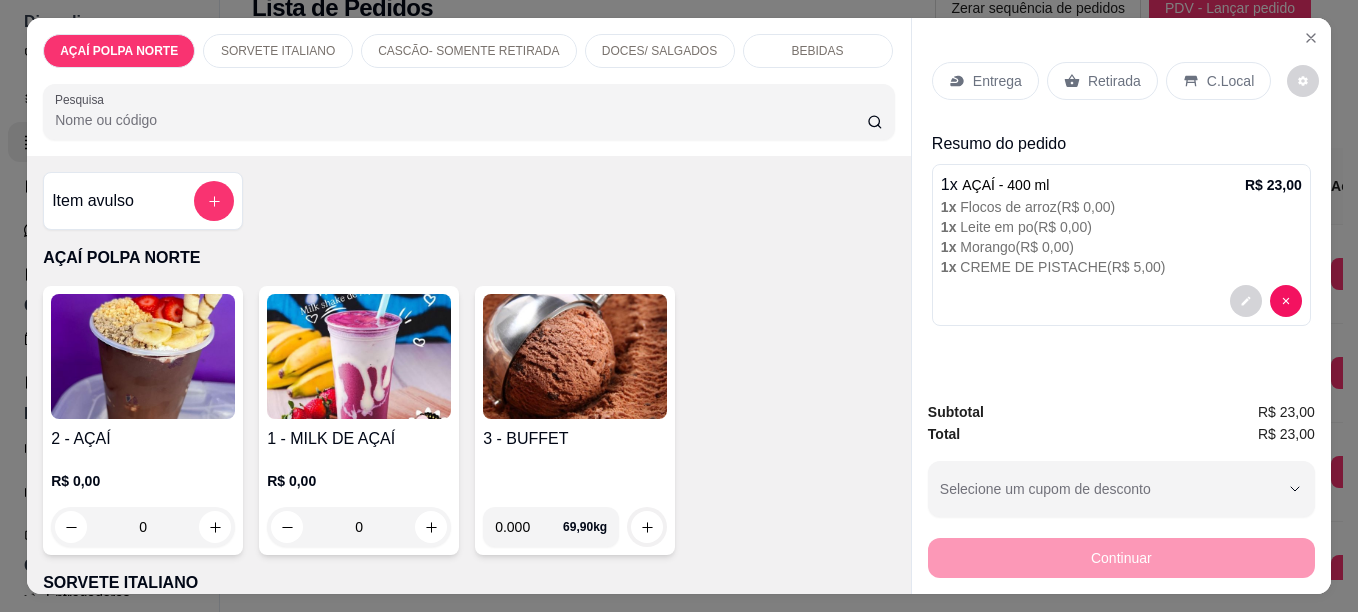 click at bounding box center [143, 356] 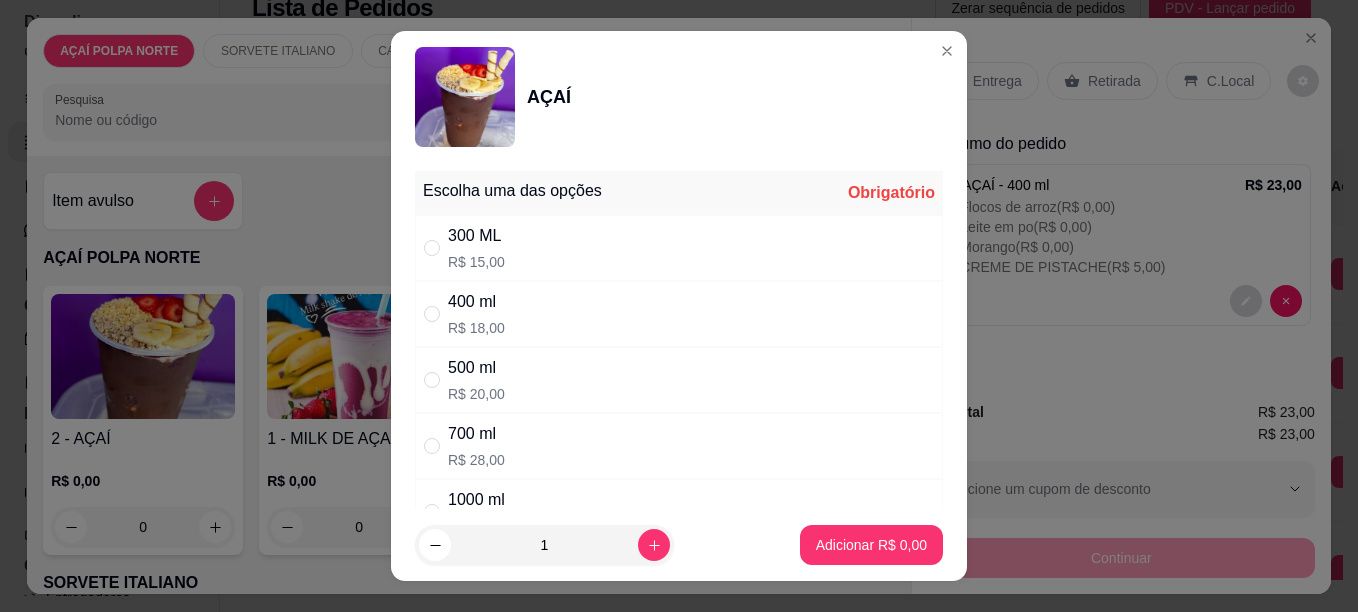 click on "400 ml R$ 18,00" at bounding box center (679, 314) 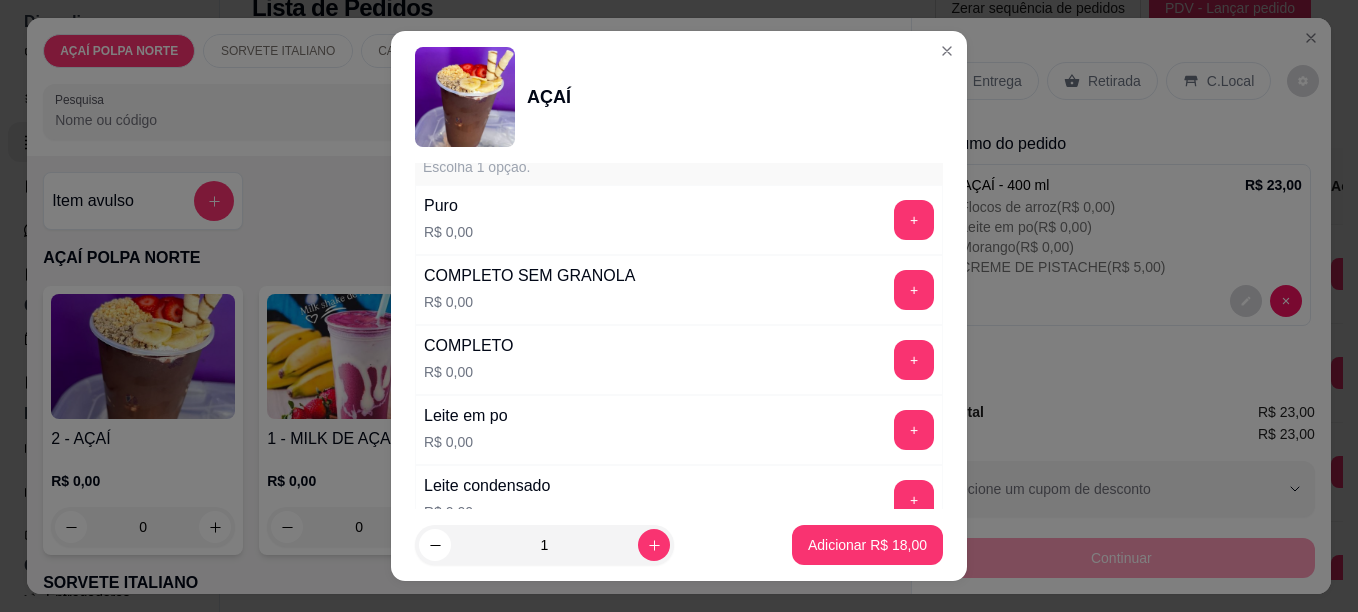scroll, scrollTop: 700, scrollLeft: 0, axis: vertical 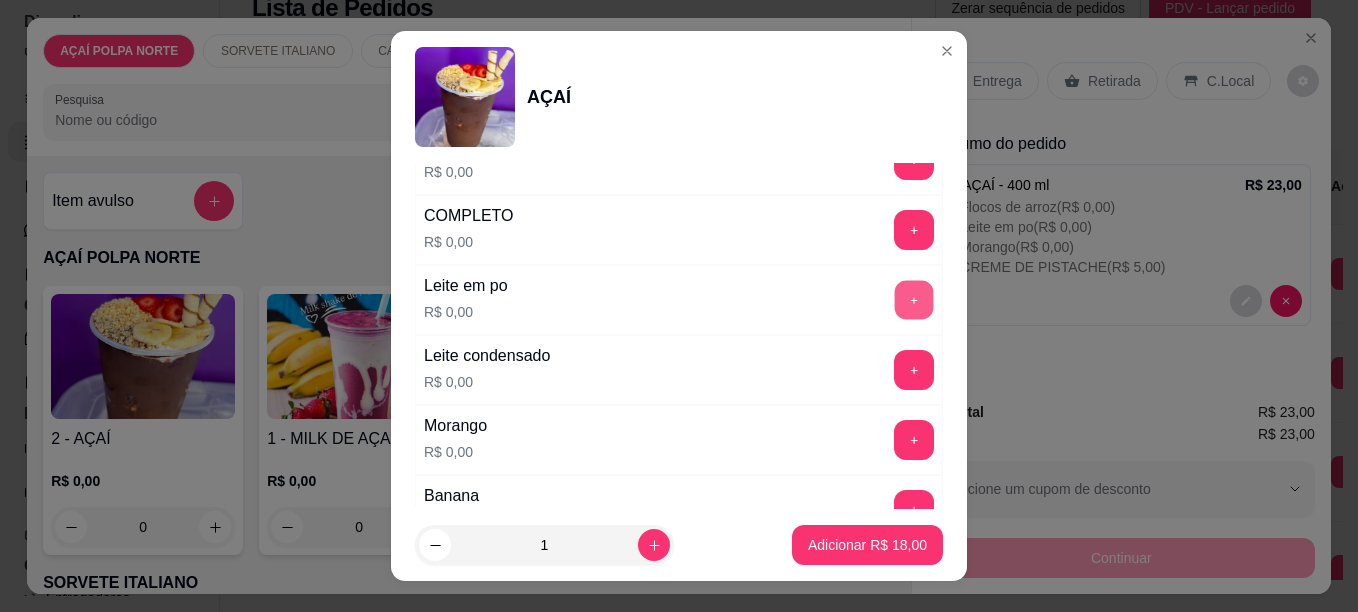 click on "+" at bounding box center (914, 299) 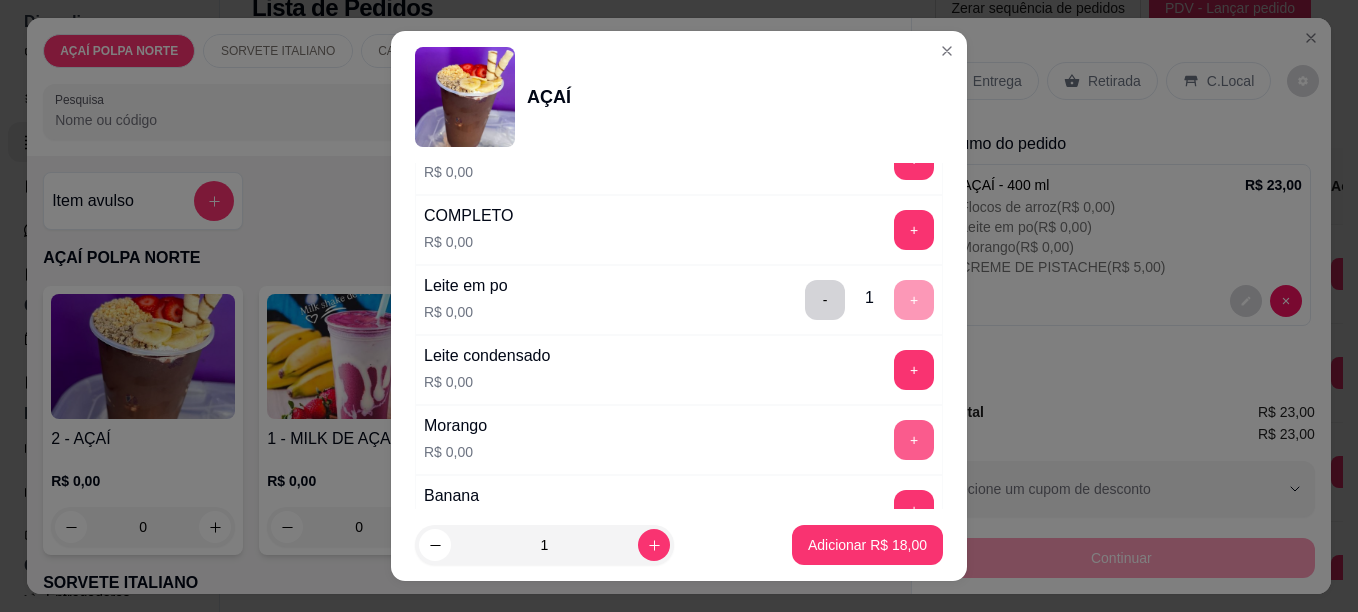 click on "+" at bounding box center (914, 440) 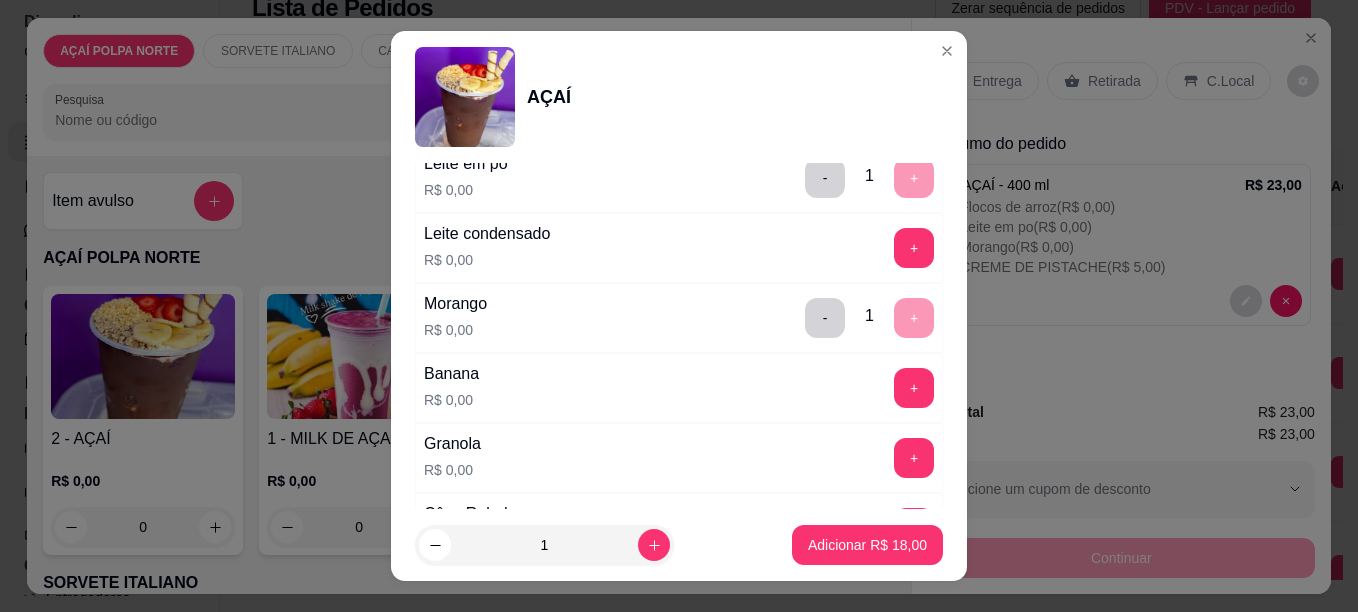 scroll, scrollTop: 700, scrollLeft: 0, axis: vertical 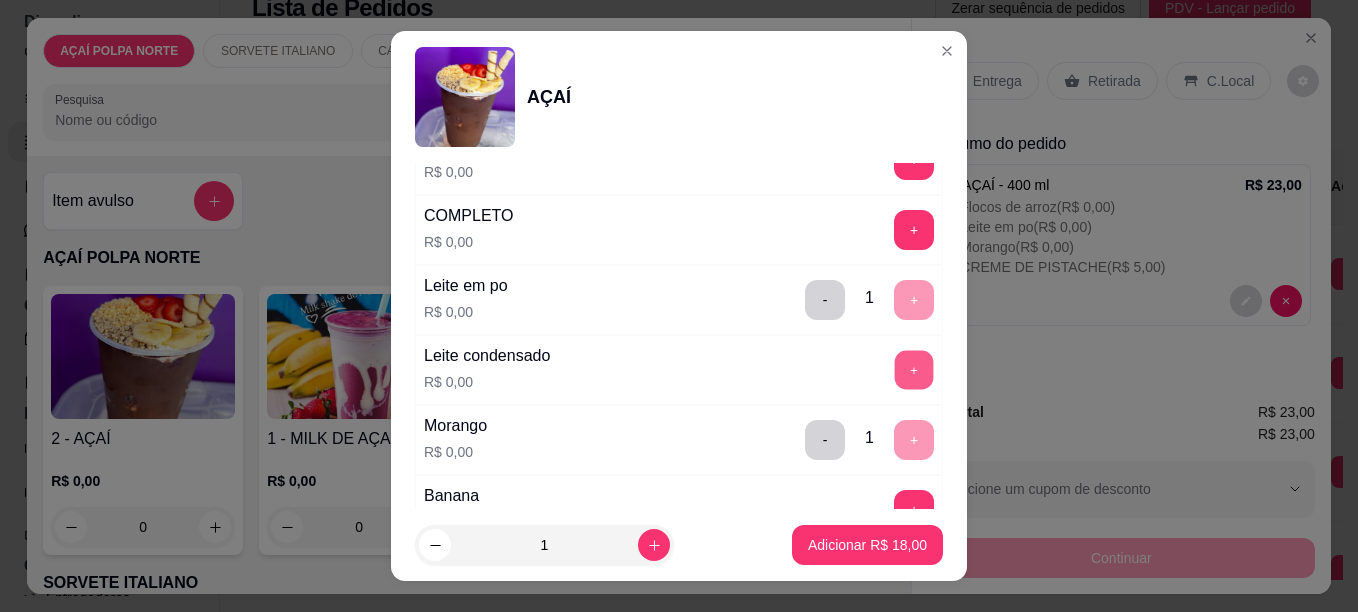 click on "+" at bounding box center [914, 369] 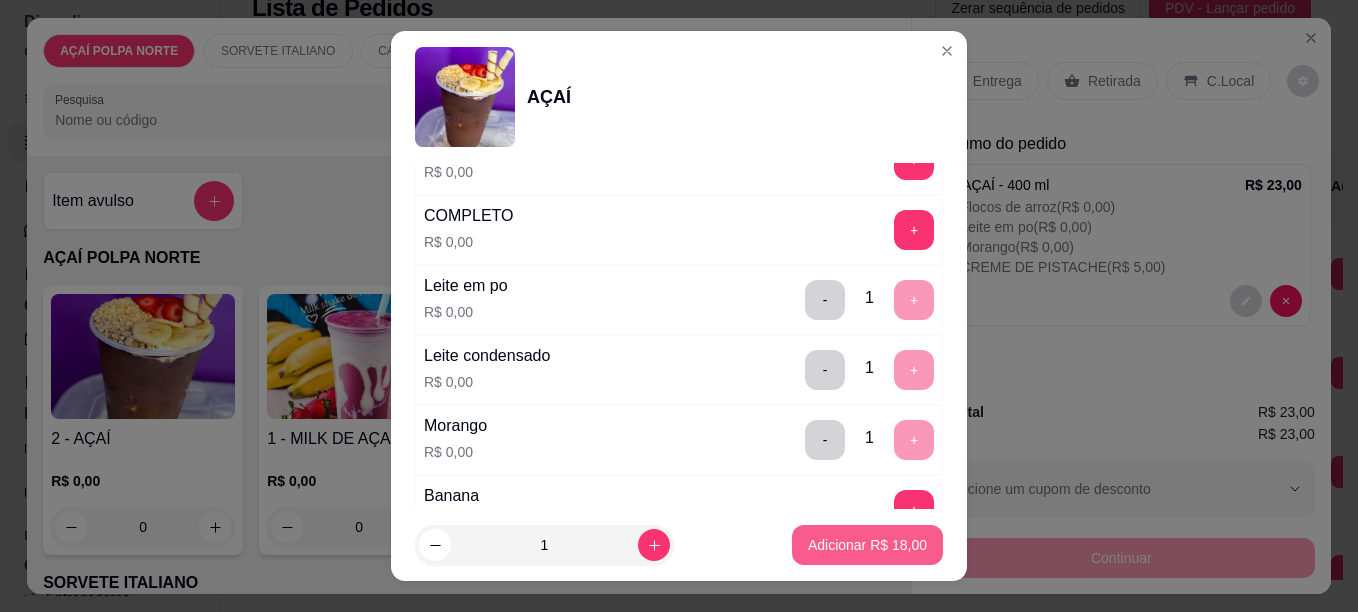 click on "Adicionar   R$ 18,00" at bounding box center [867, 545] 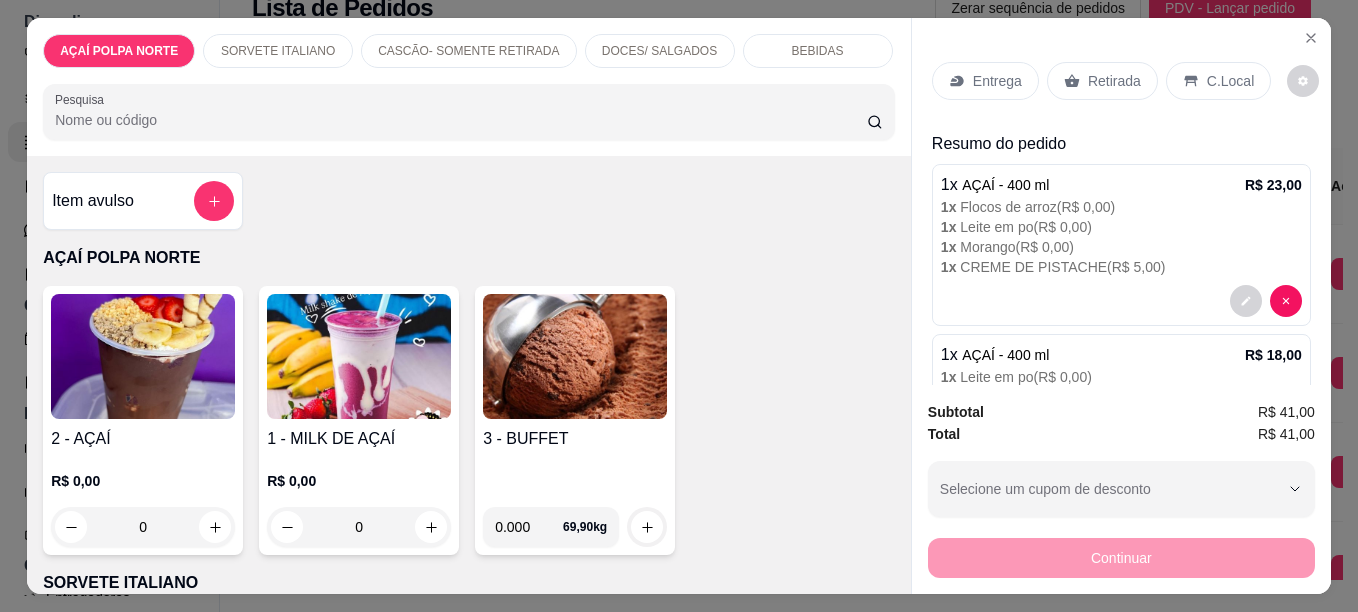 click on "C.Local" at bounding box center (1230, 81) 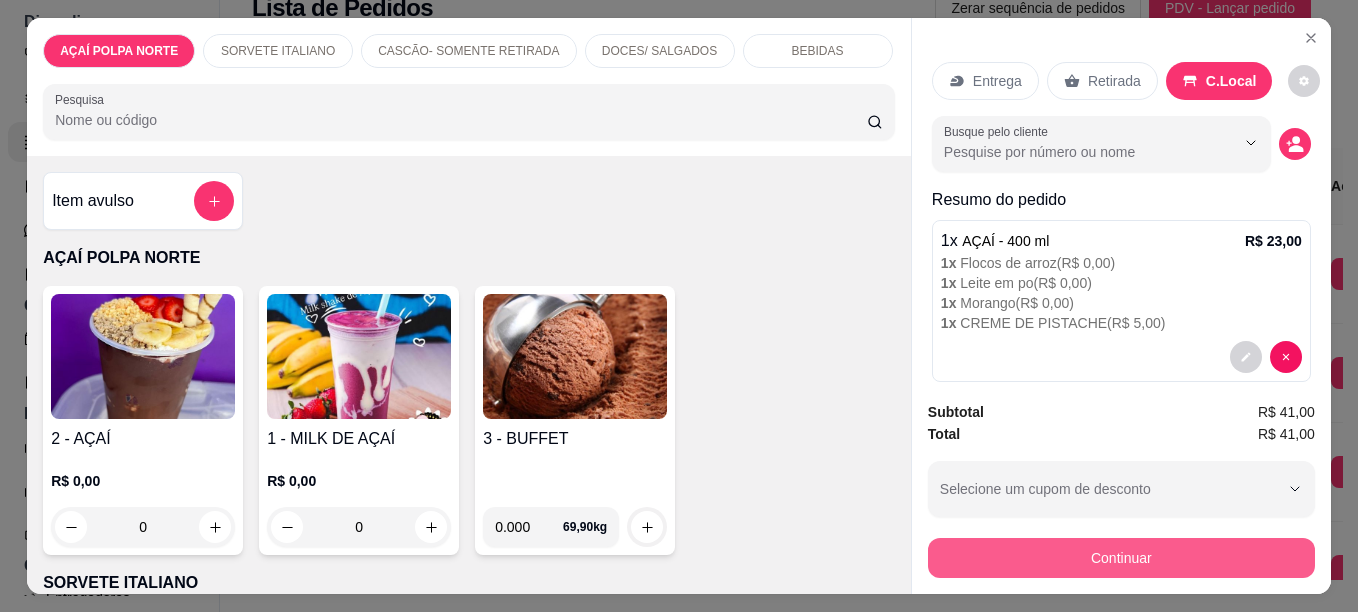 click on "Continuar" at bounding box center [1121, 558] 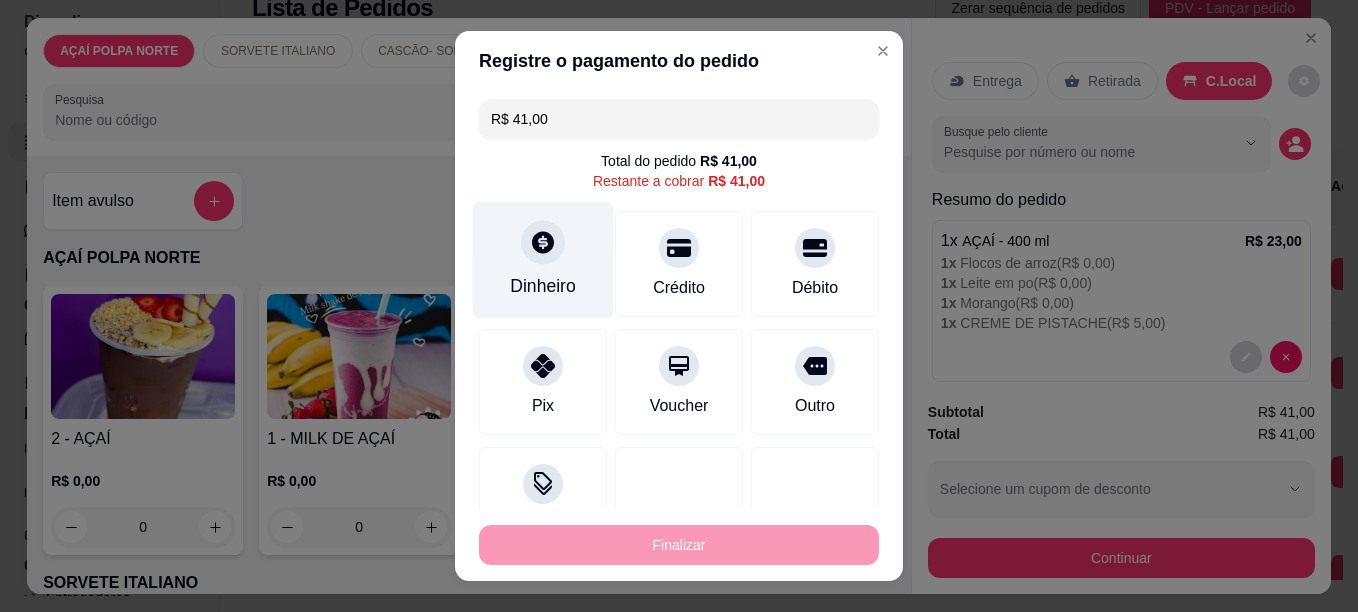 click 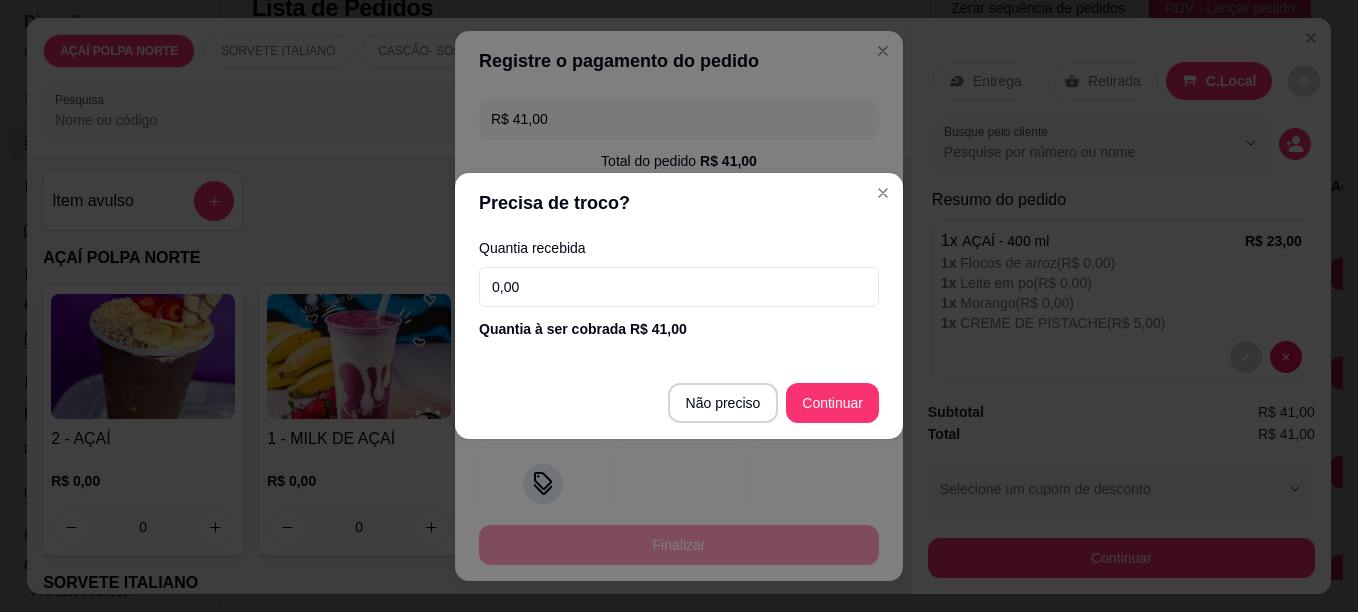 click on "0,00" at bounding box center [679, 287] 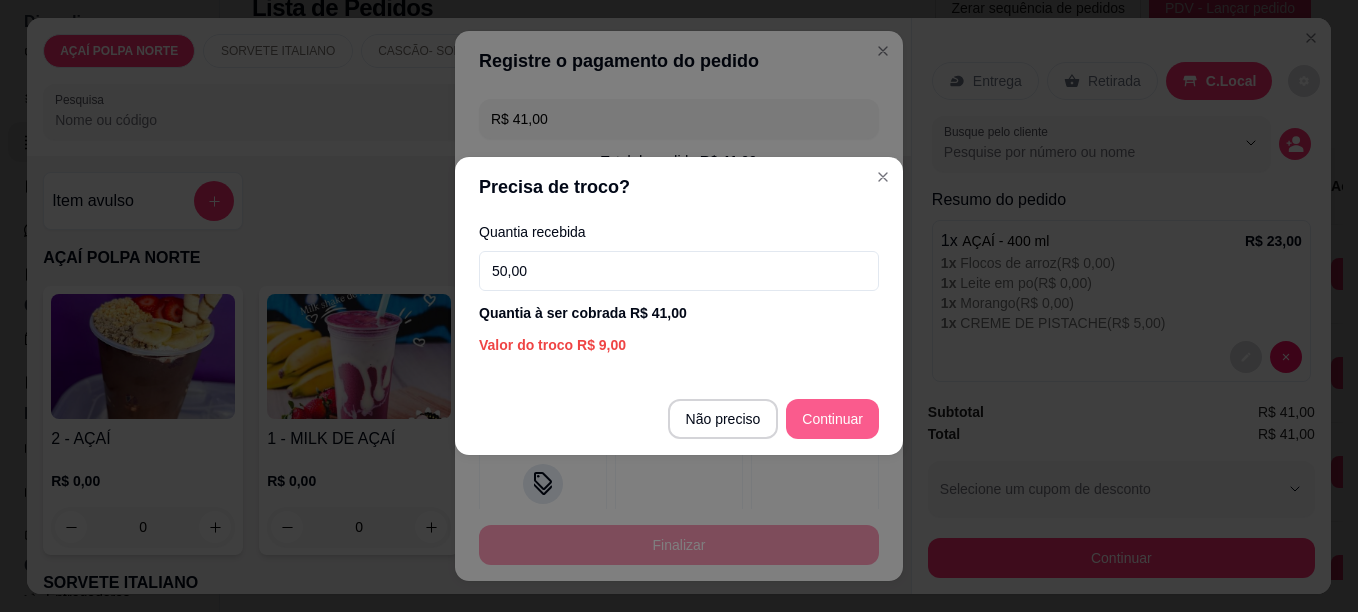 type on "50,00" 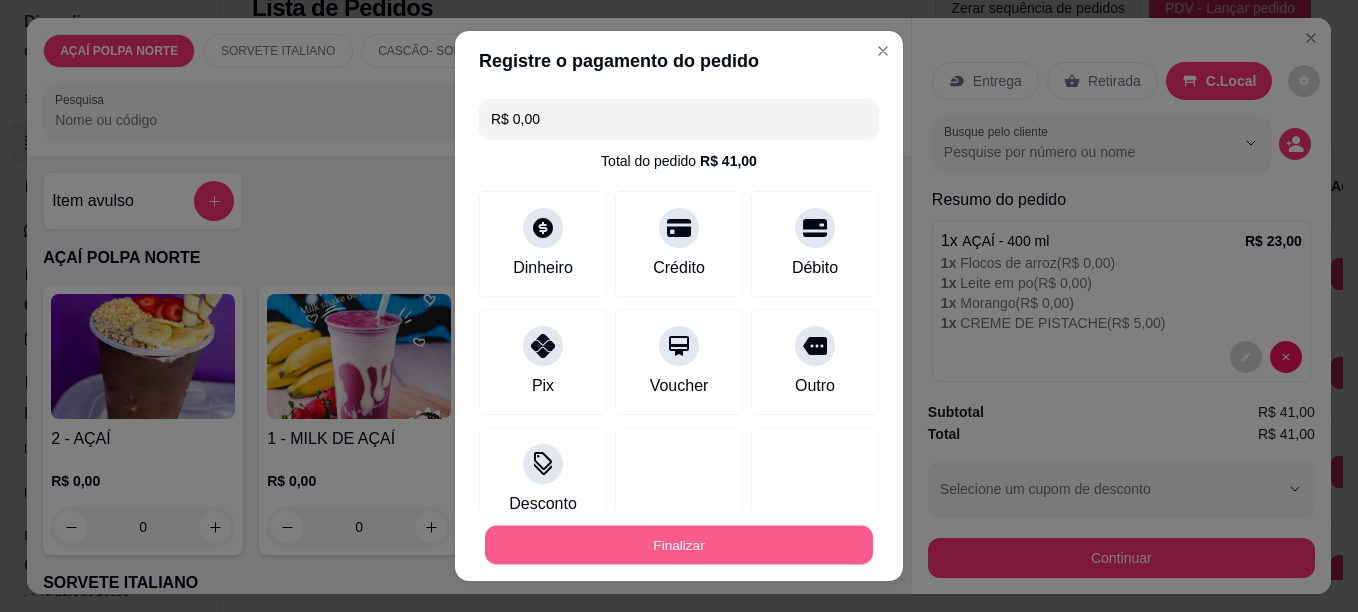click on "Finalizar" at bounding box center [679, 545] 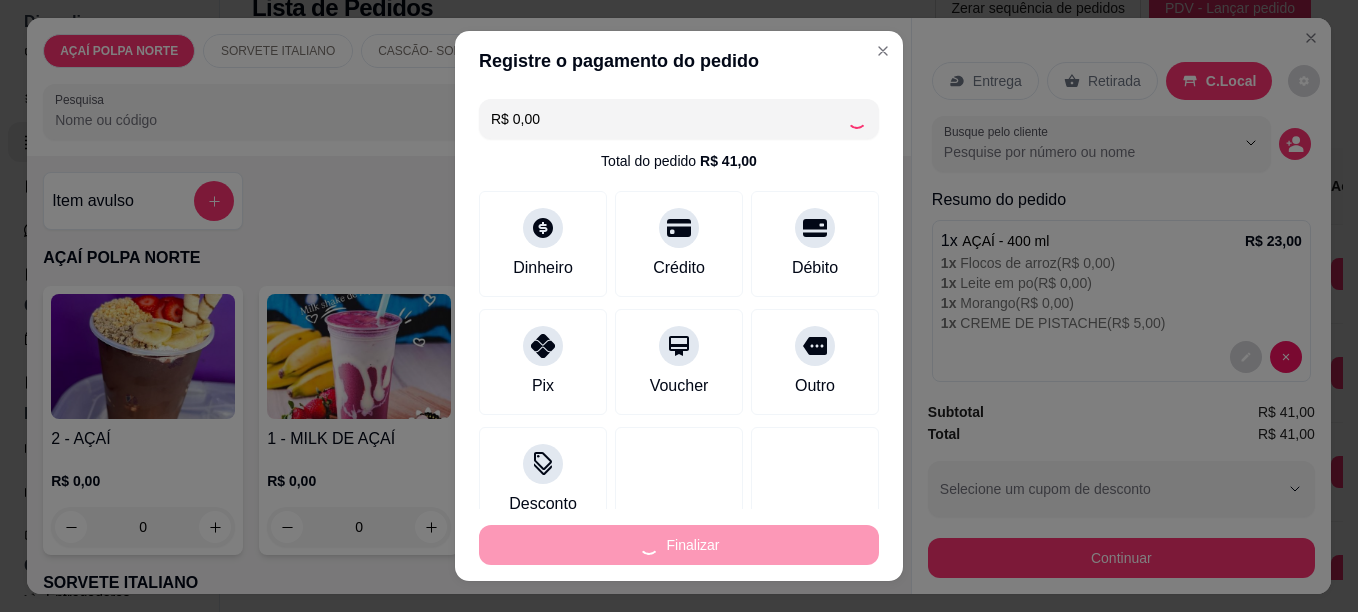 type on "-R$ 41,00" 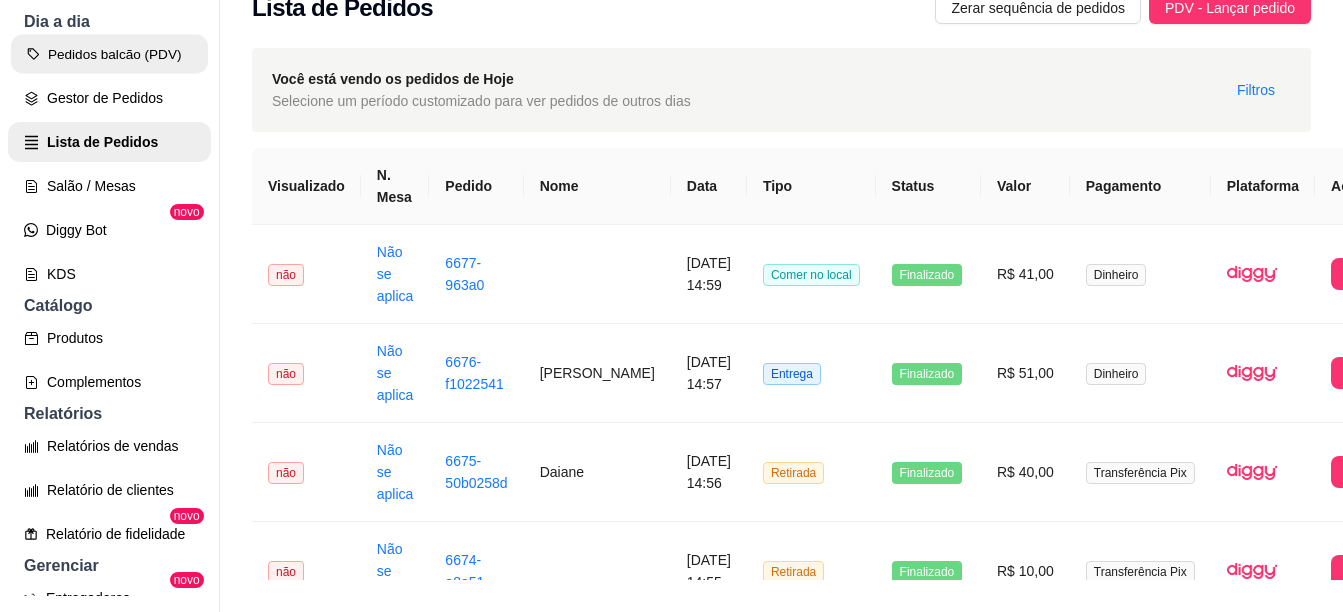 click on "Pedidos balcão (PDV)" at bounding box center (109, 54) 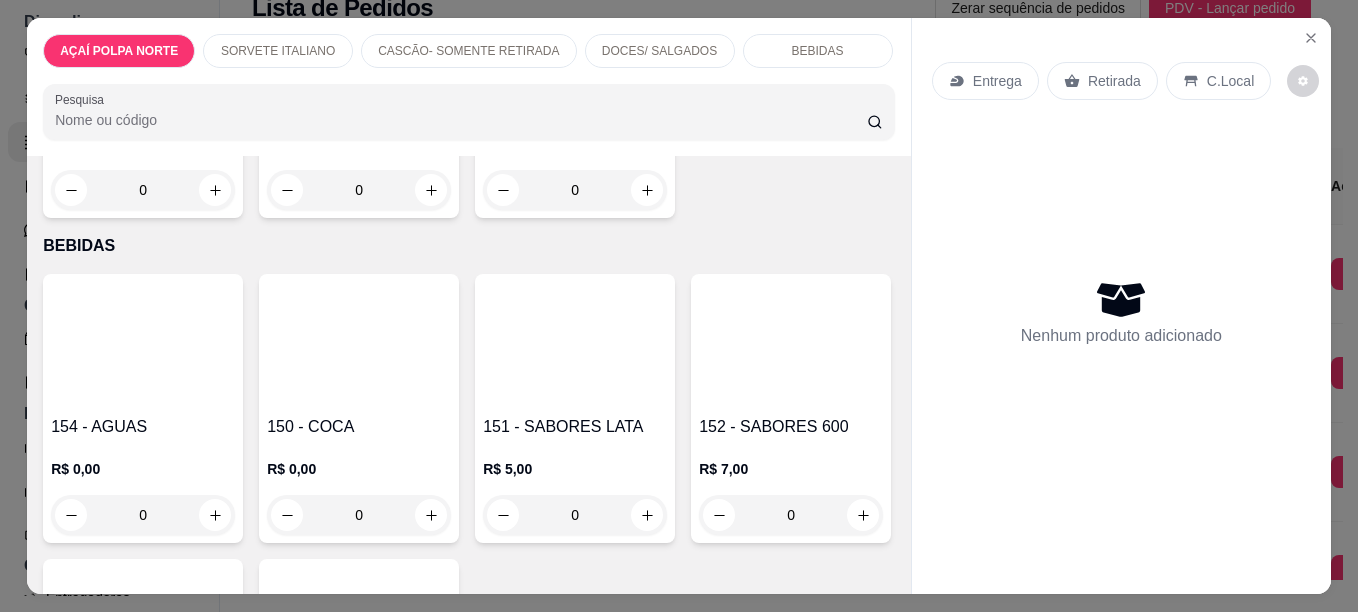 scroll, scrollTop: 1400, scrollLeft: 0, axis: vertical 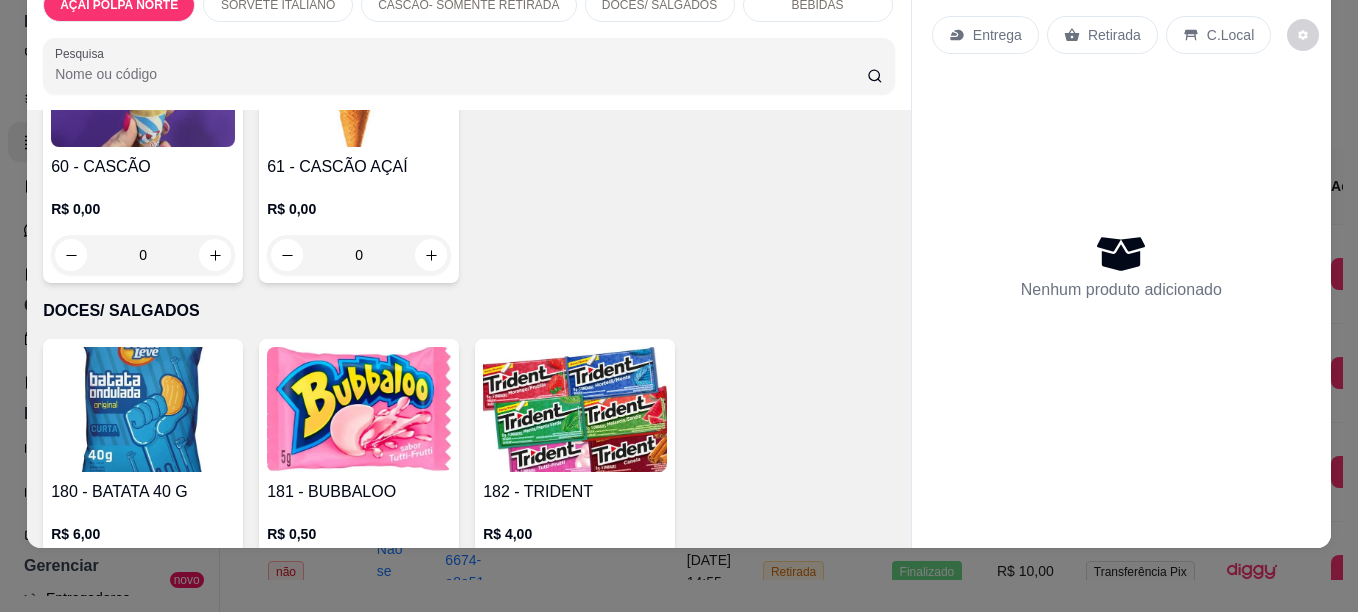 click at bounding box center (143, 84) 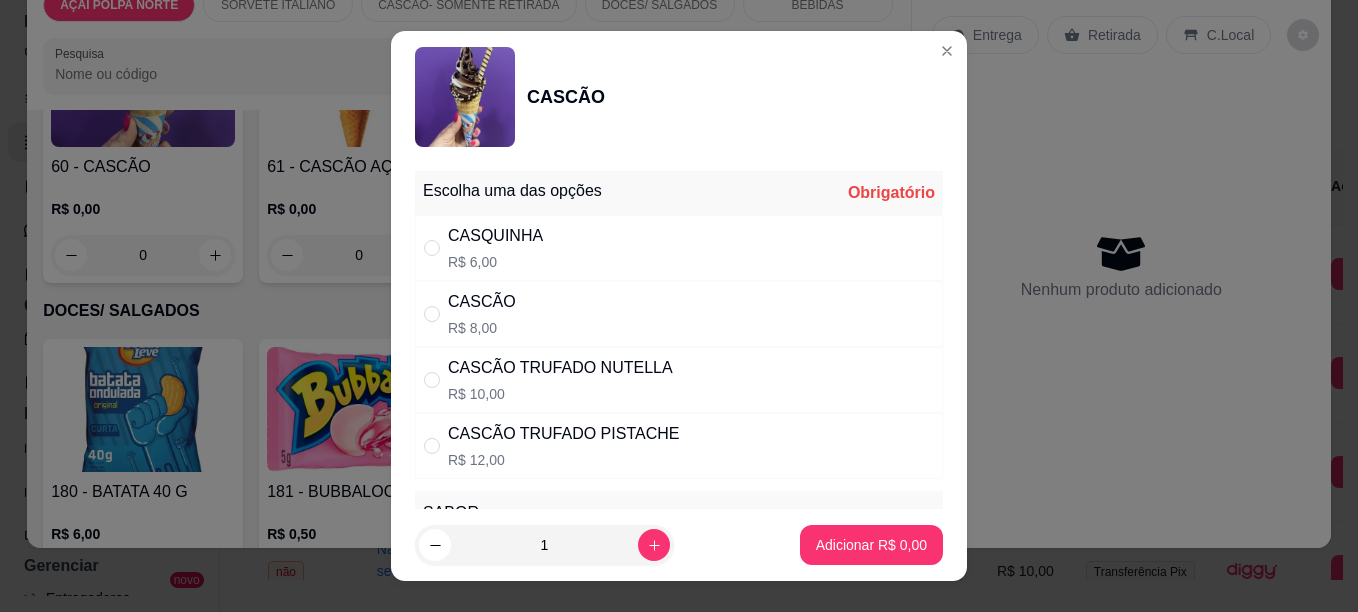 click on "CASQUINHA" at bounding box center (495, 236) 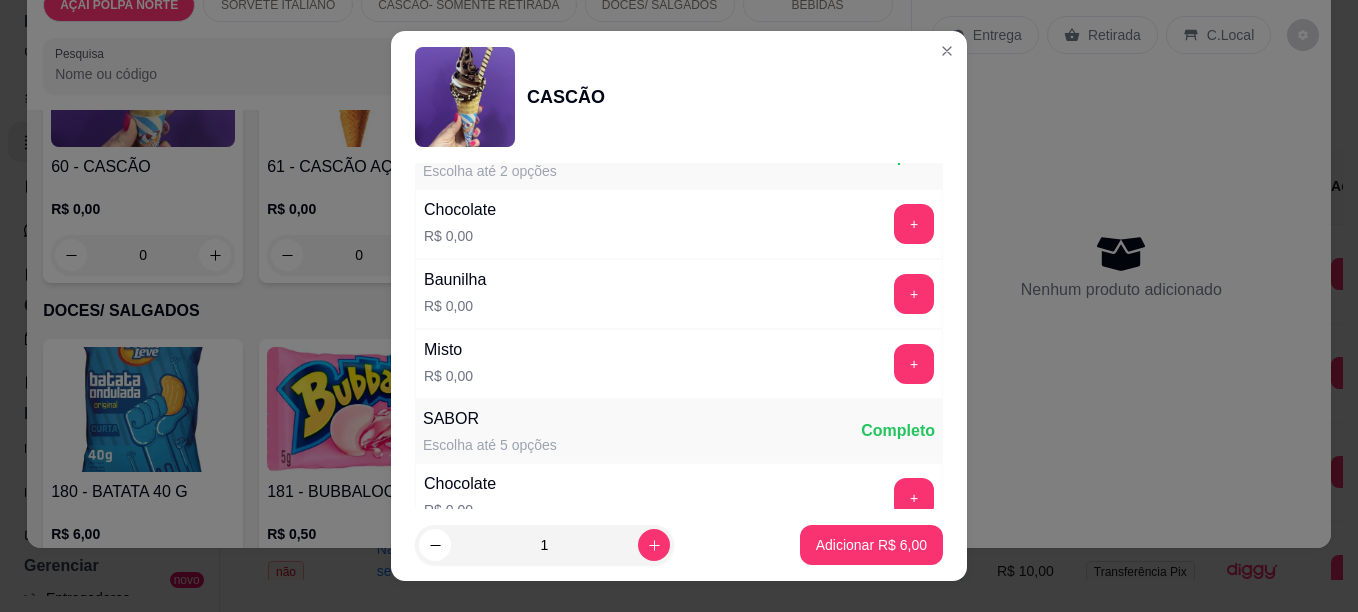 scroll, scrollTop: 400, scrollLeft: 0, axis: vertical 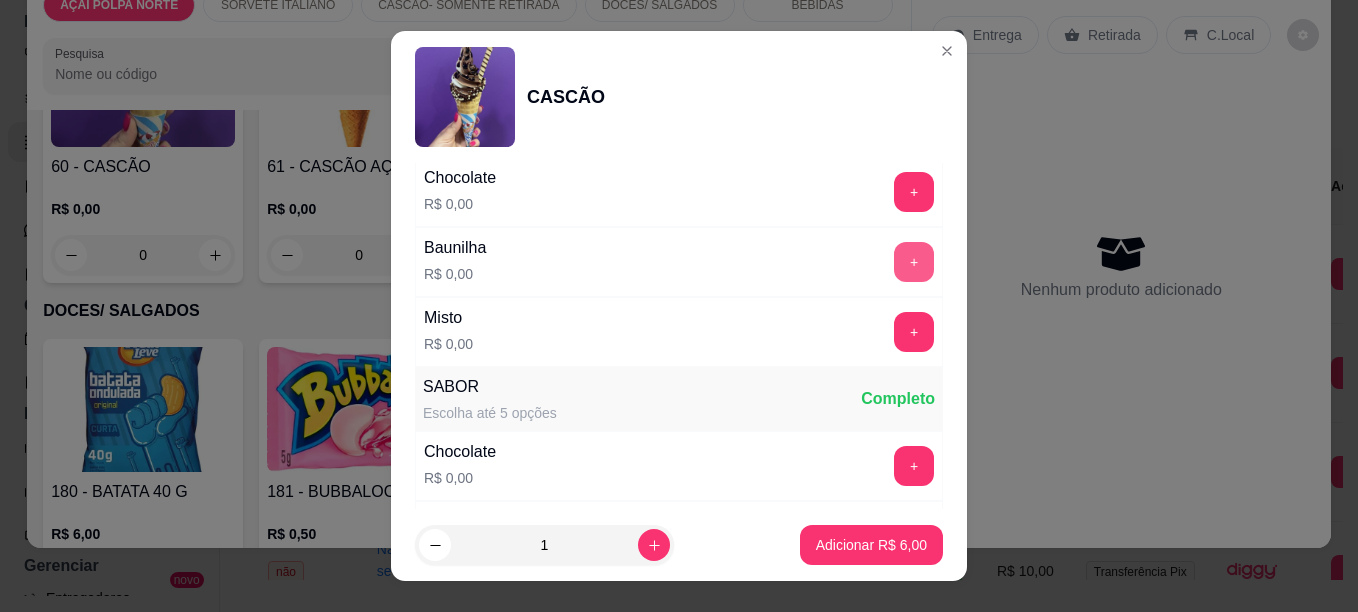 click on "+" at bounding box center (914, 262) 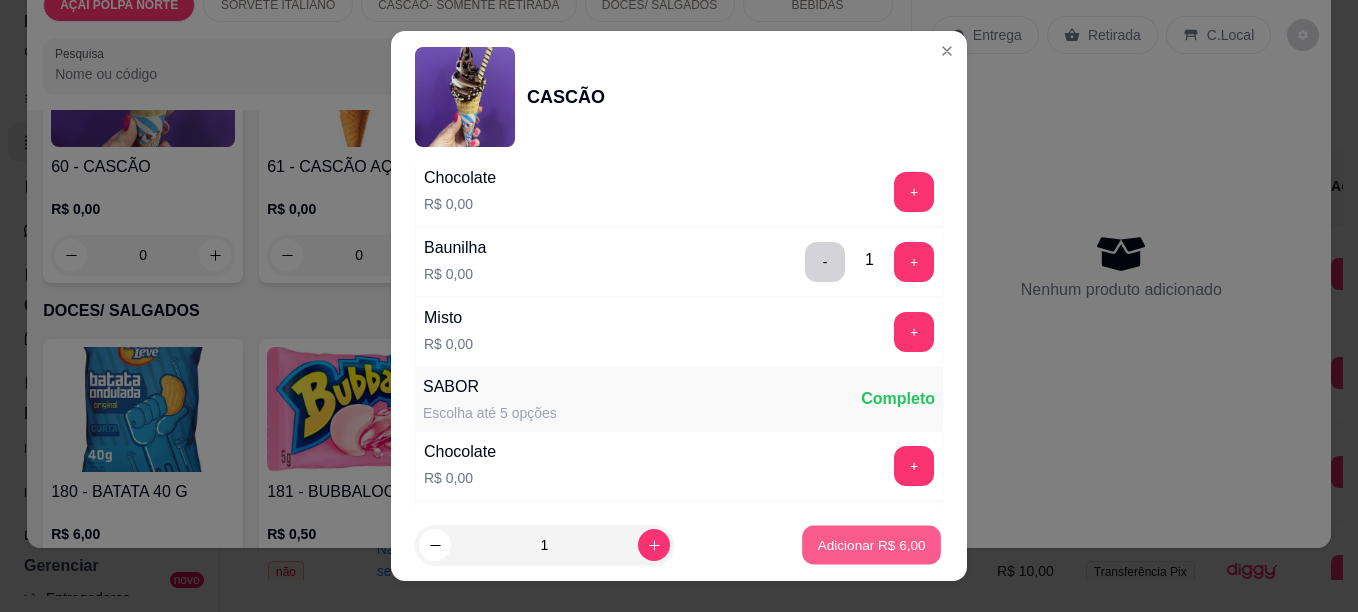 click on "Adicionar   R$ 6,00" at bounding box center [871, 545] 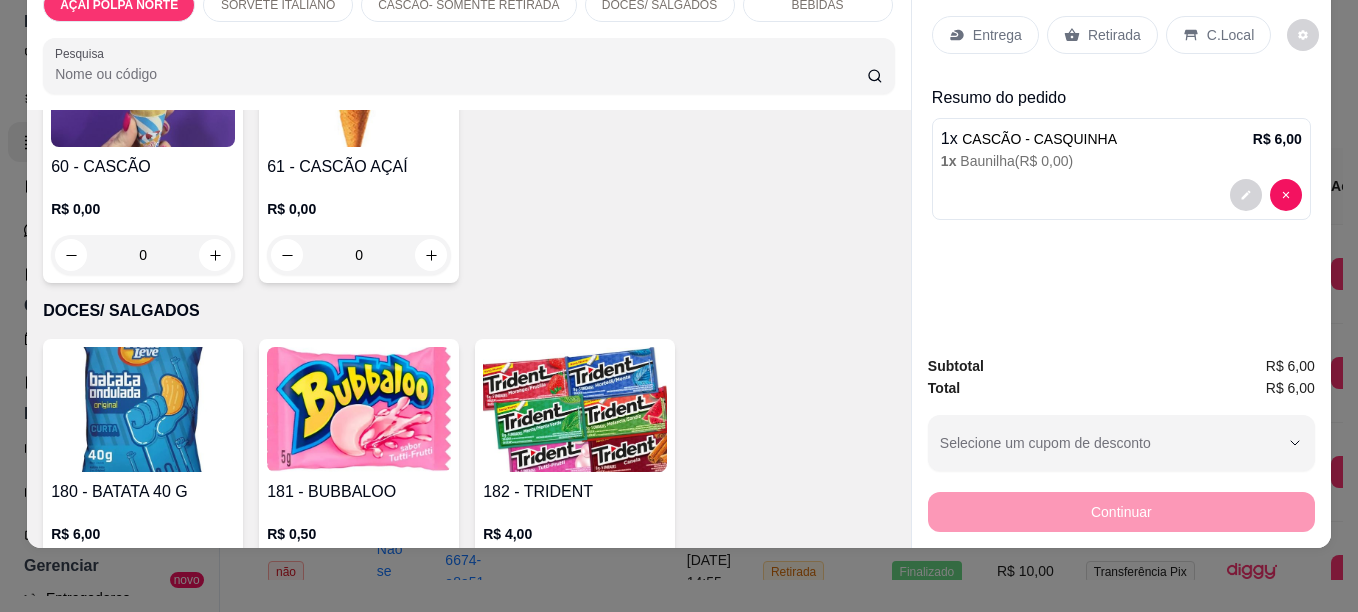 drag, startPoint x: 1175, startPoint y: 17, endPoint x: 1152, endPoint y: 51, distance: 41.04875 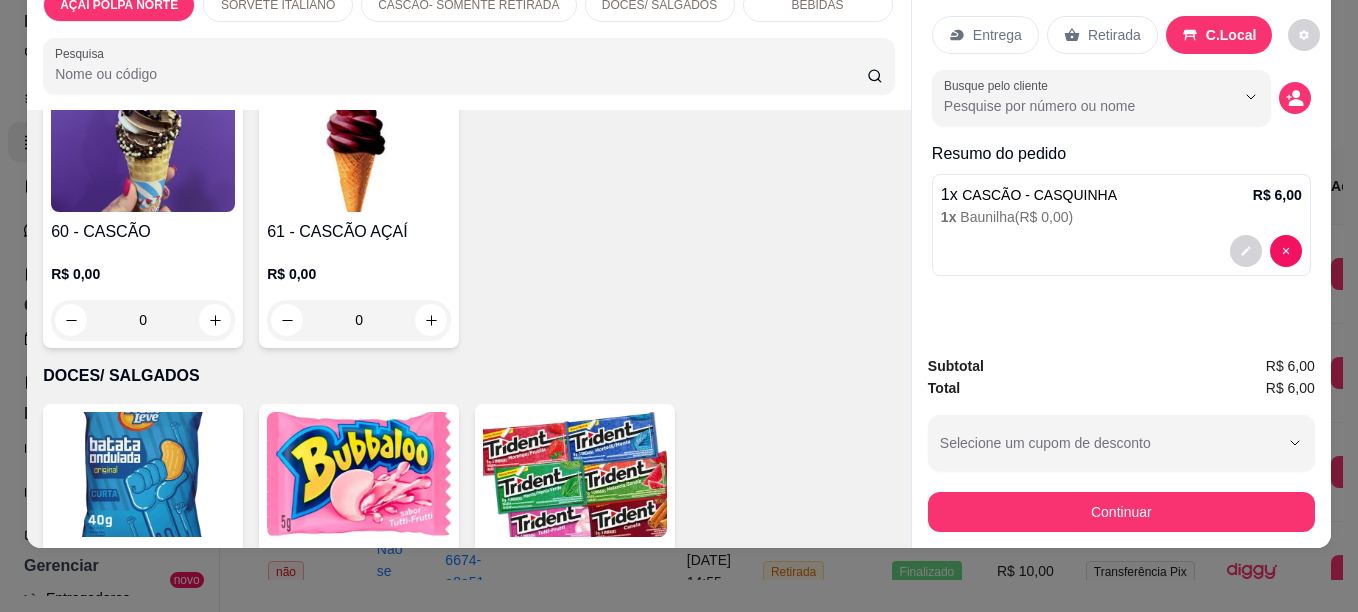 scroll, scrollTop: 800, scrollLeft: 0, axis: vertical 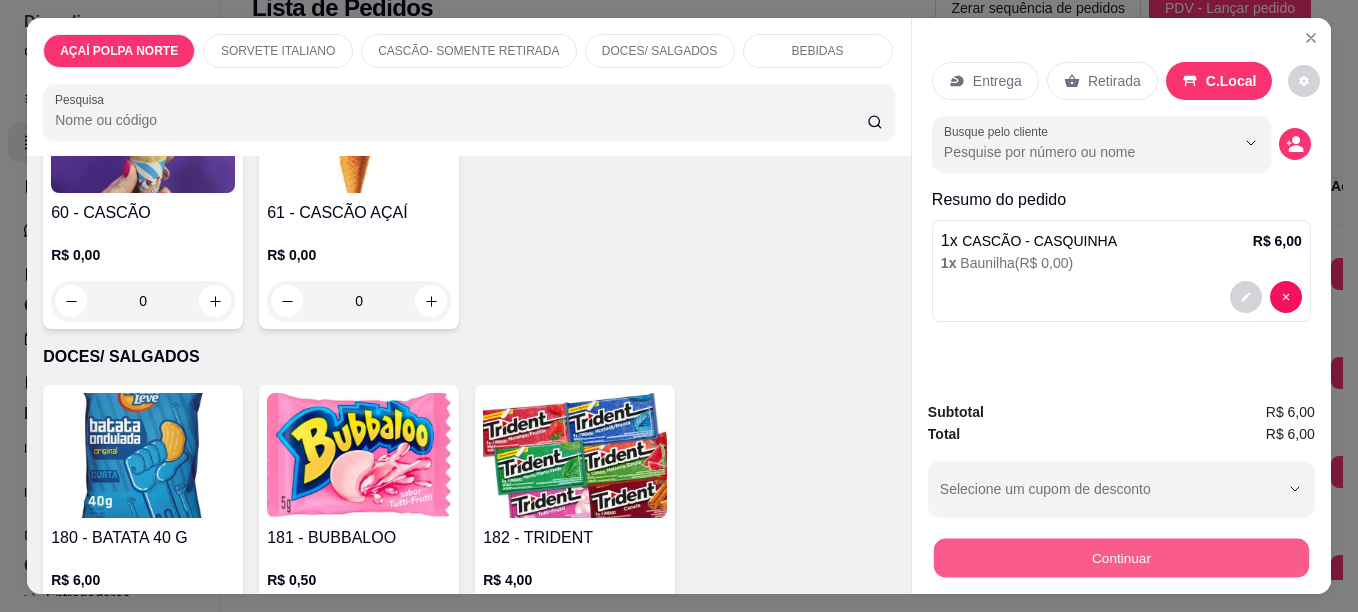 click on "Continuar" at bounding box center [1121, 557] 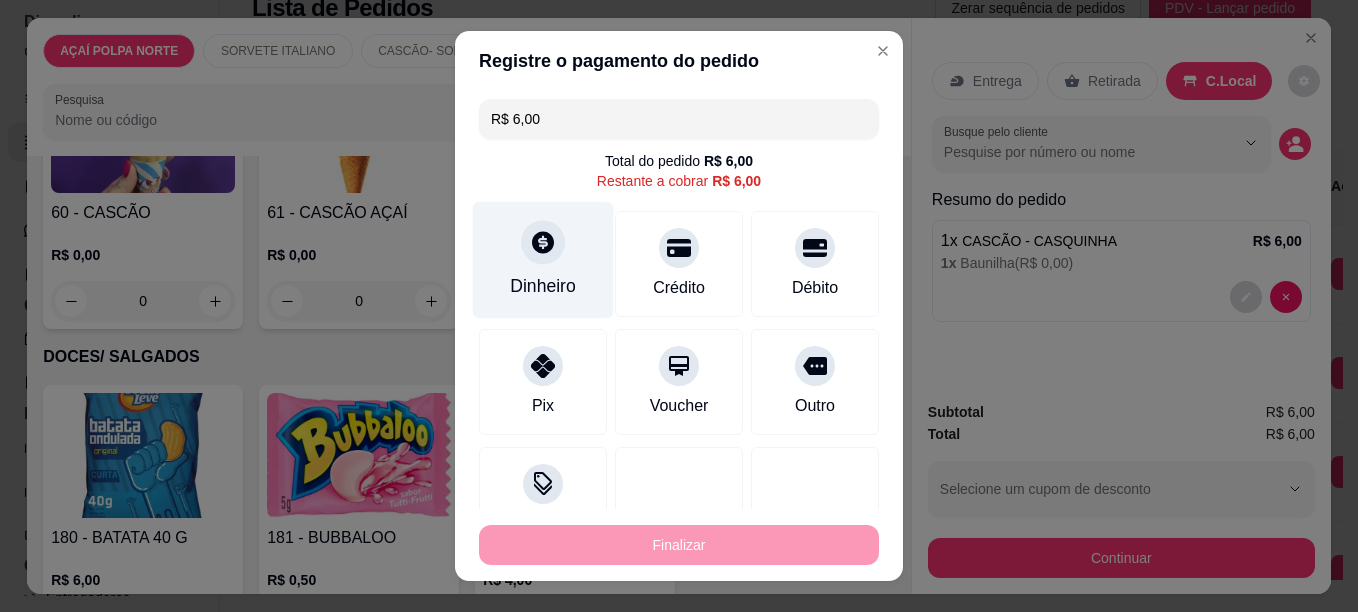 click on "Dinheiro" at bounding box center (543, 286) 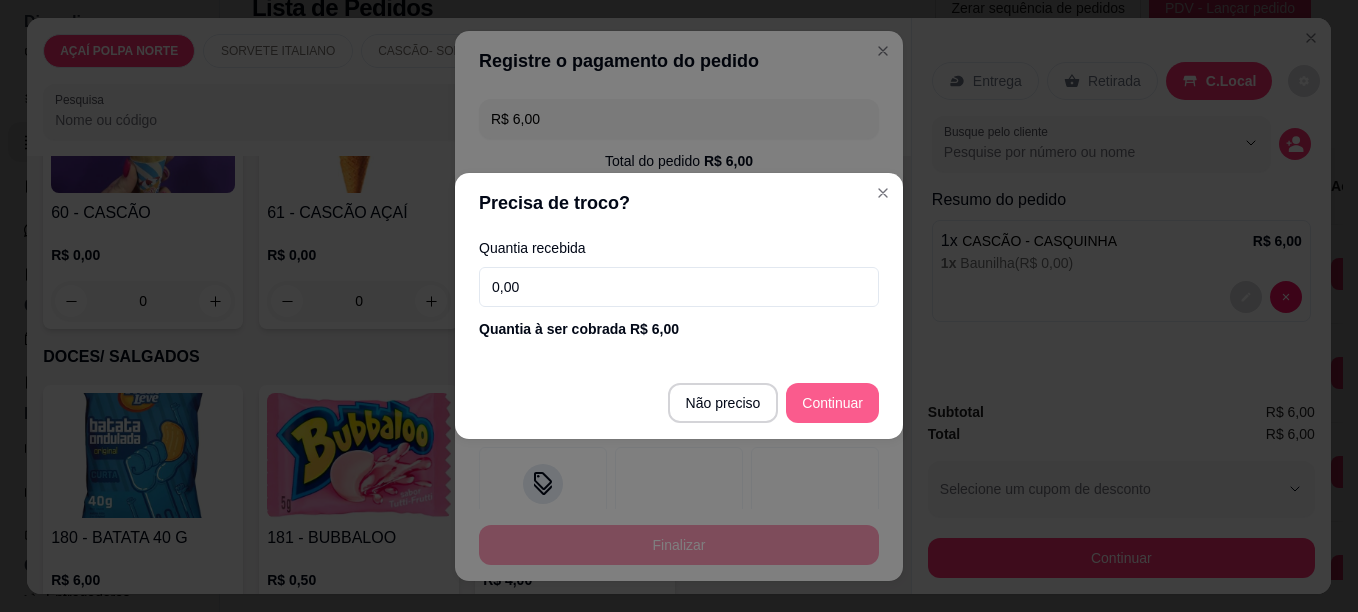 click on "Não preciso Continuar" at bounding box center (679, 403) 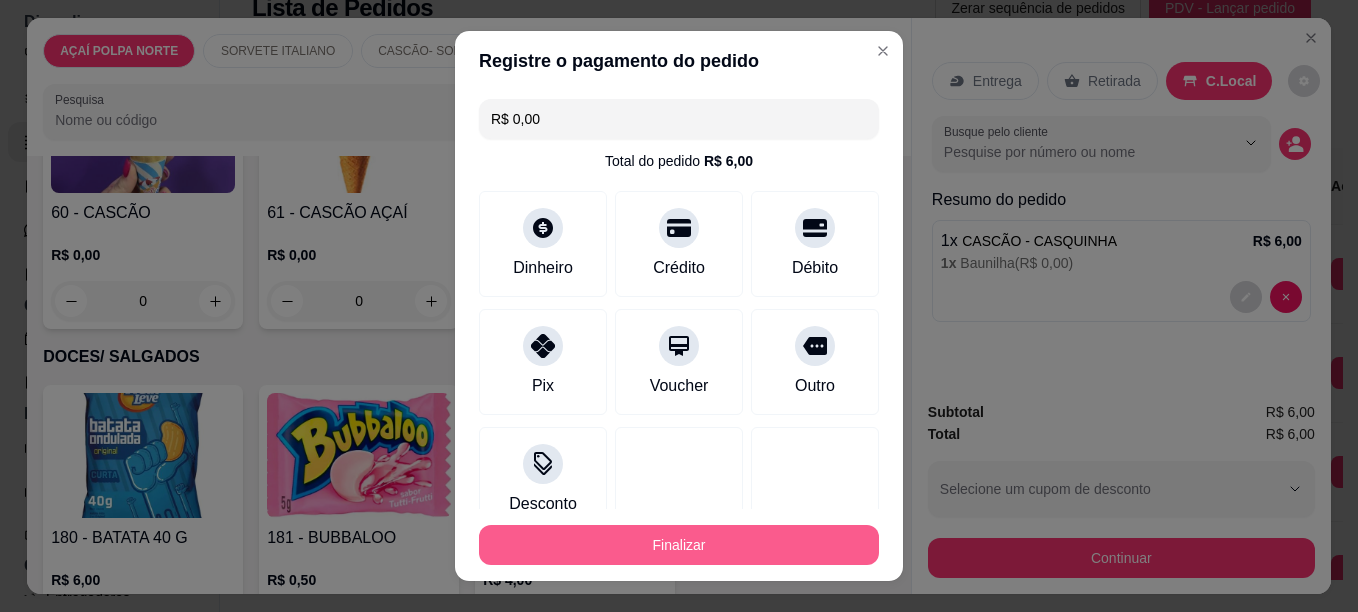 click on "Finalizar" at bounding box center [679, 545] 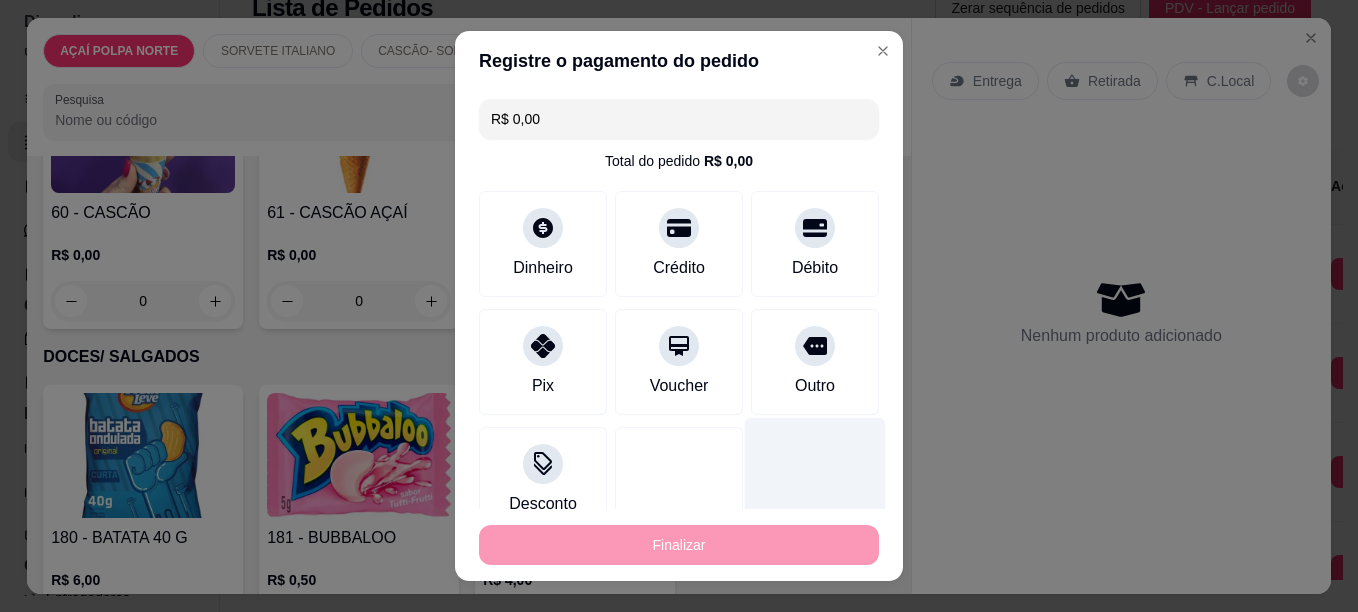 type on "-R$ 6,00" 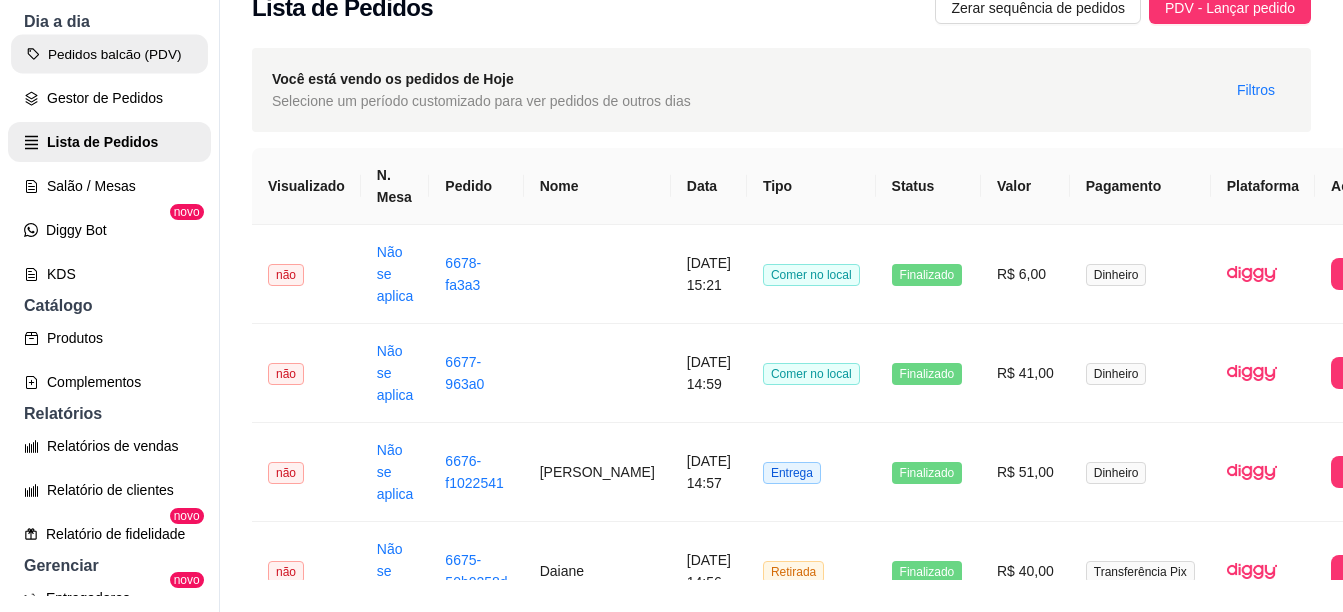 click on "Pedidos balcão (PDV)" at bounding box center (109, 54) 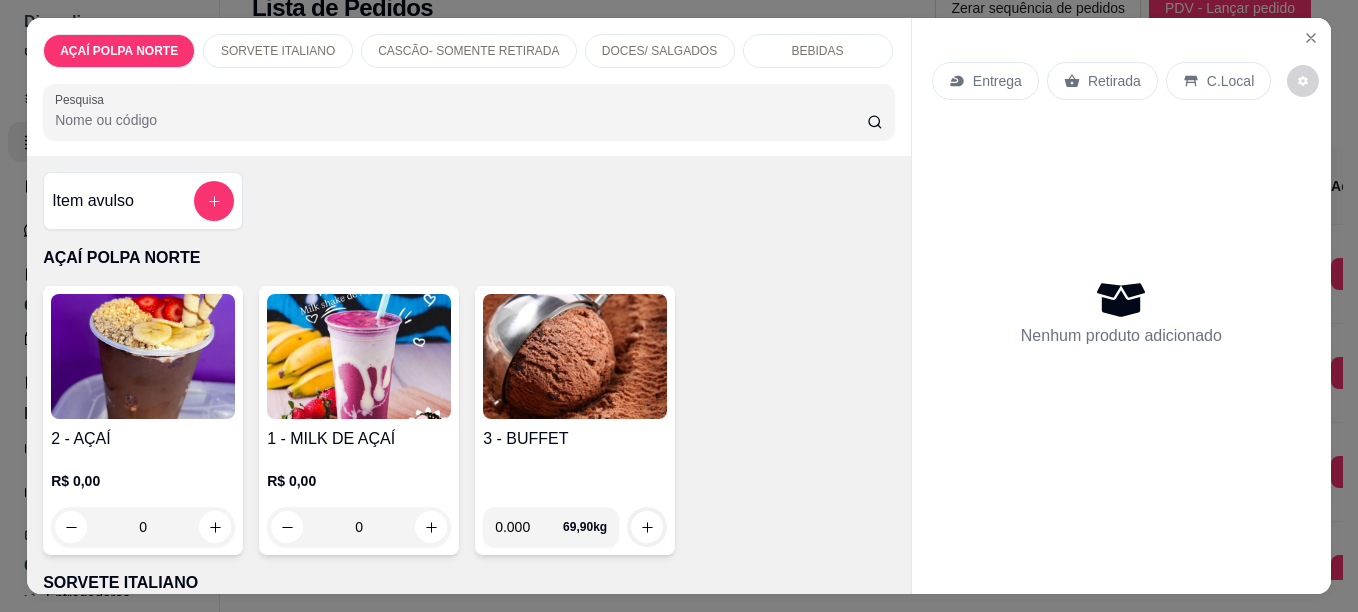 click on "2 - AÇAÍ" at bounding box center (143, 439) 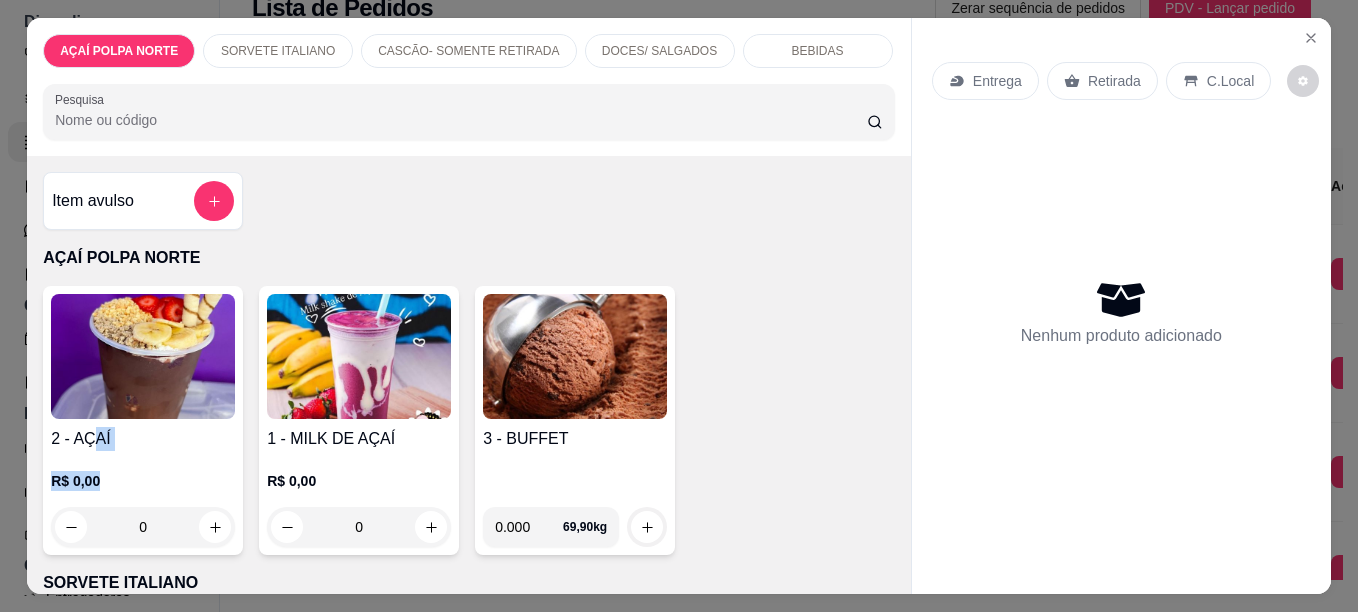 click on "2 - AÇAÍ   R$ 0,00 0" at bounding box center [143, 420] 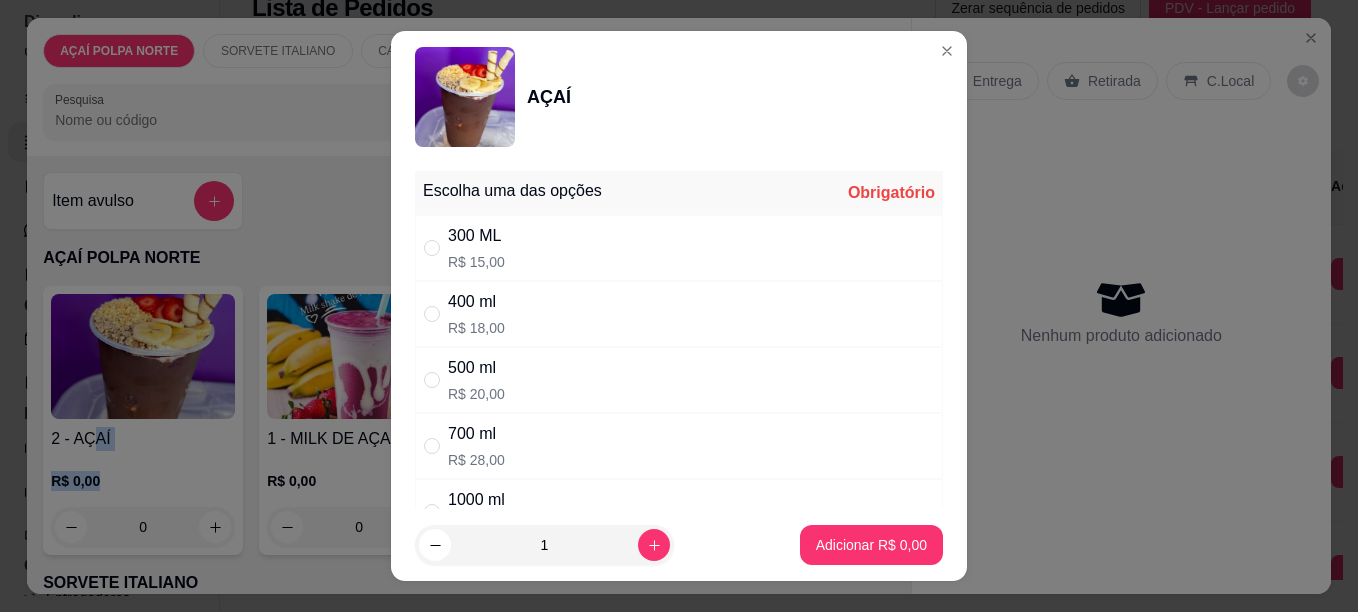 scroll, scrollTop: 300, scrollLeft: 0, axis: vertical 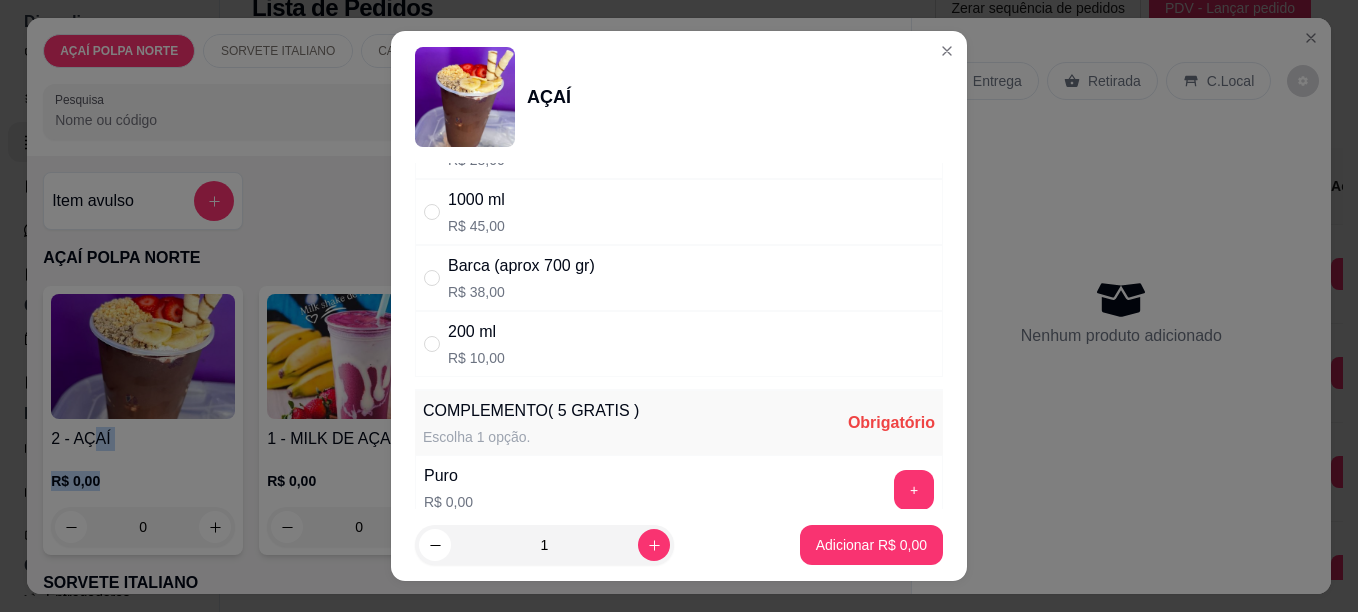 click on "200 ml R$ 10,00" at bounding box center [476, 344] 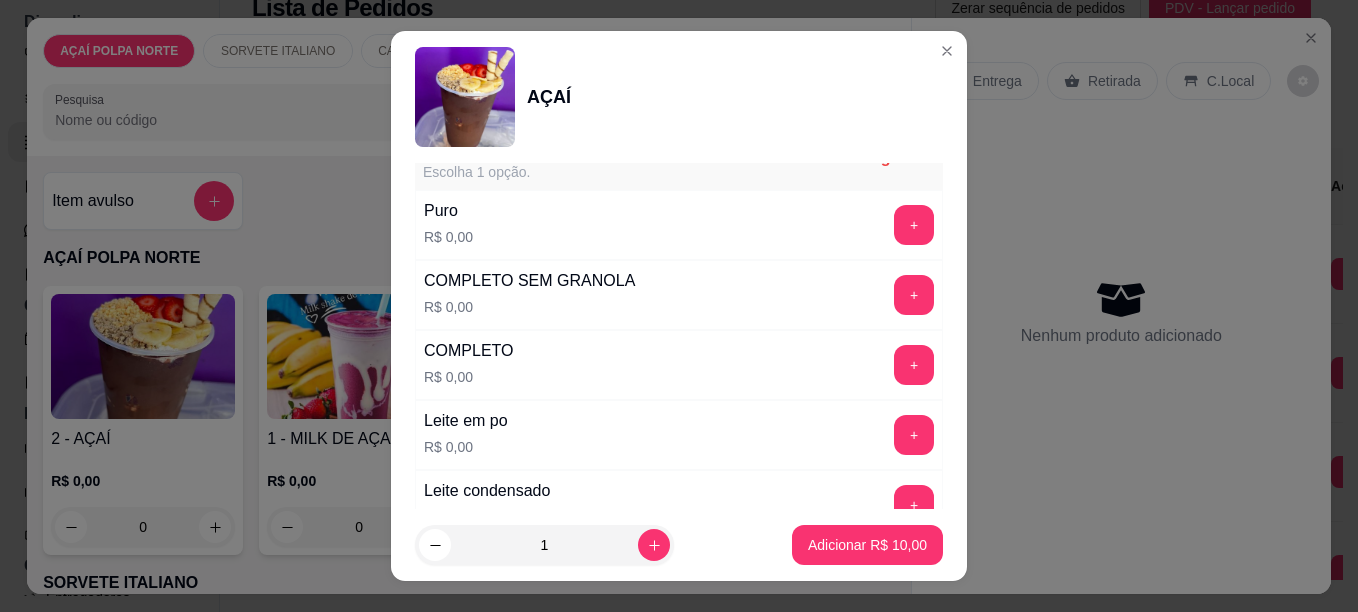scroll, scrollTop: 500, scrollLeft: 0, axis: vertical 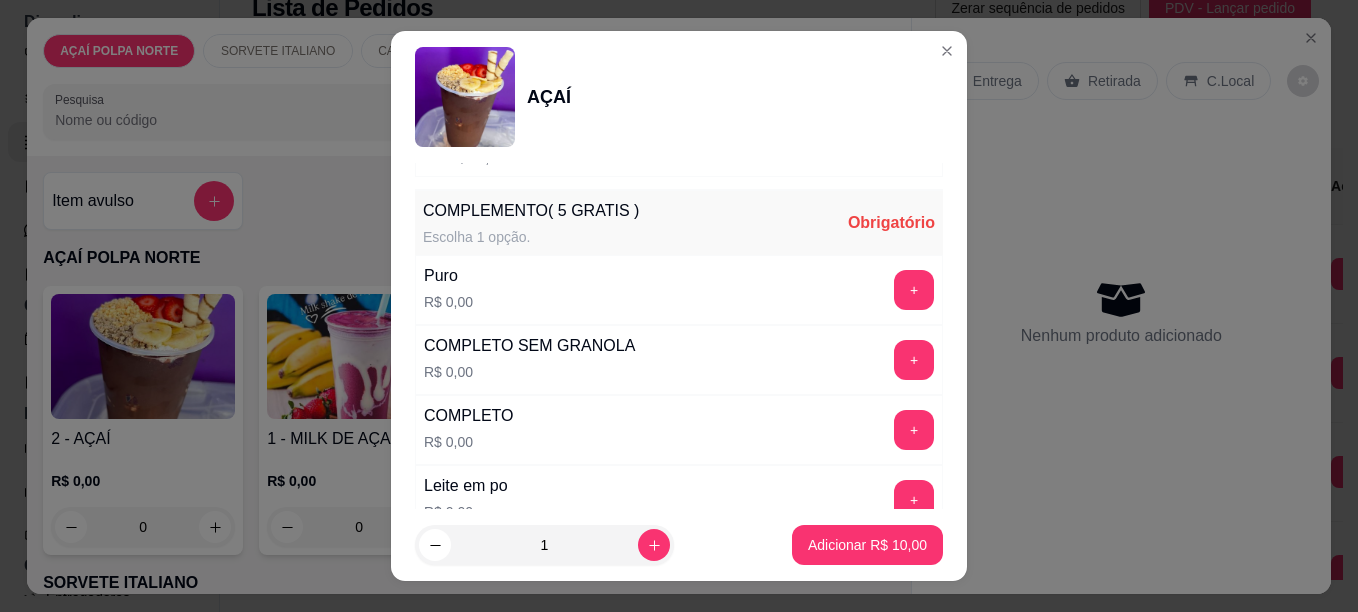 click on "COMPLETO SEM GRANOLA R$ 0,00 +" at bounding box center (679, 360) 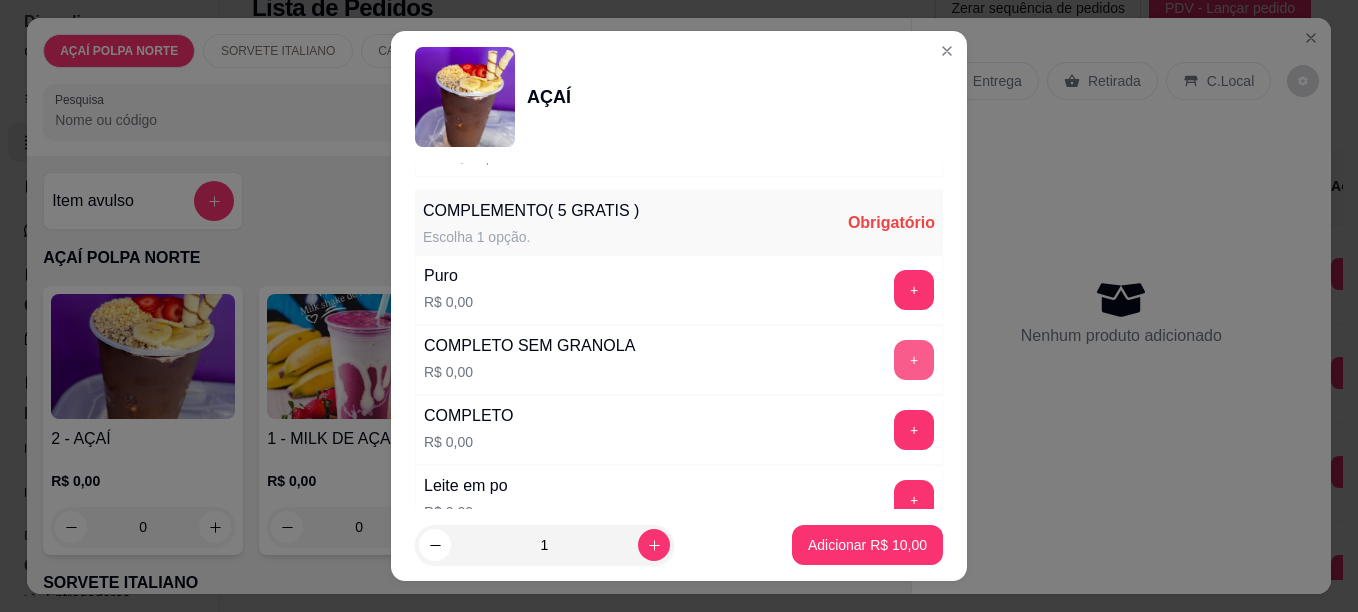 click on "COMPLETO SEM GRANOLA R$ 0,00 +" at bounding box center [679, 360] 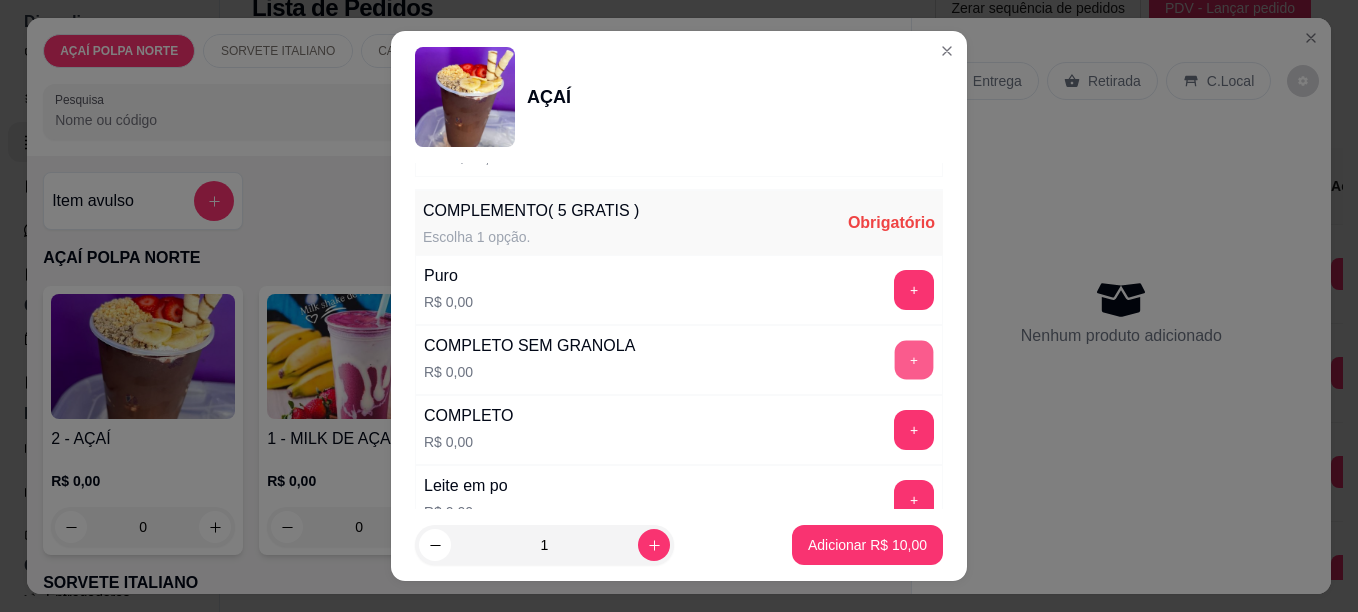click on "+" at bounding box center (914, 359) 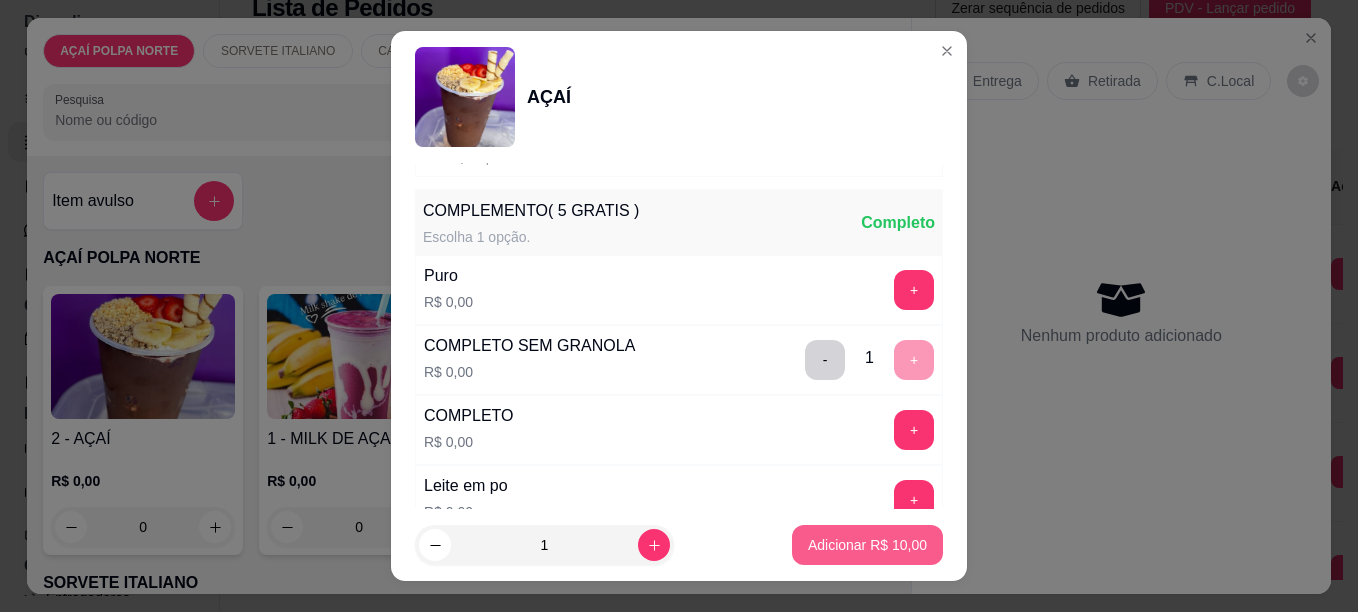 click on "Adicionar   R$ 10,00" at bounding box center [867, 545] 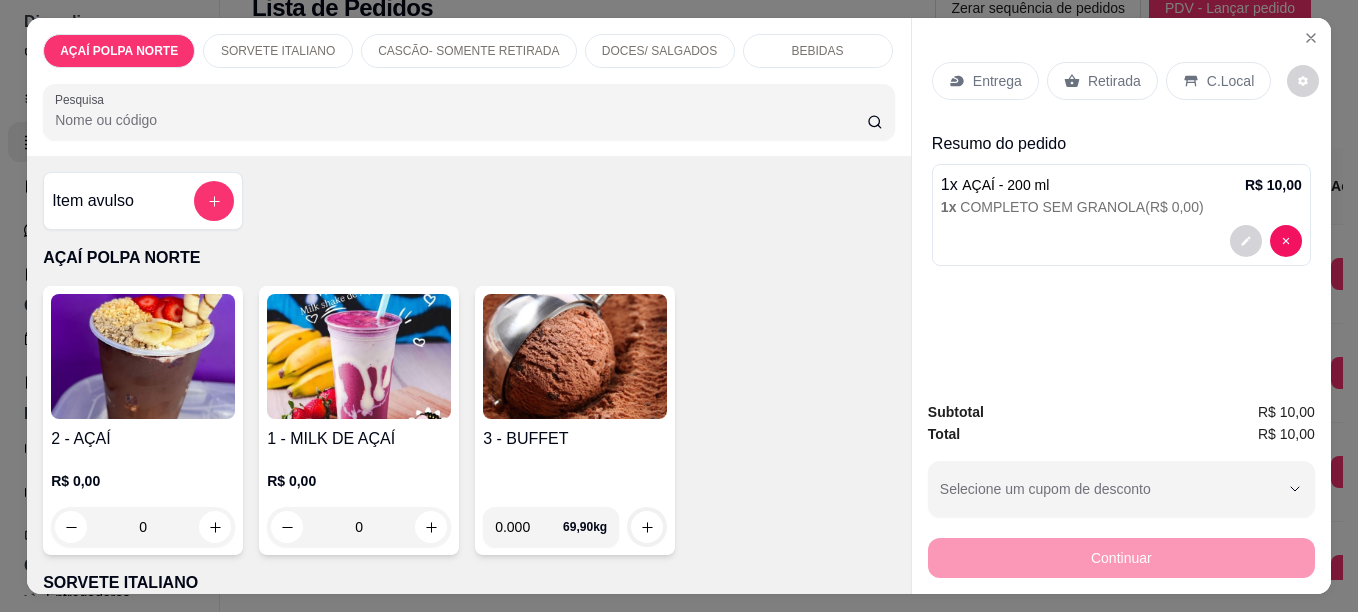 click on "Entrega" at bounding box center [997, 81] 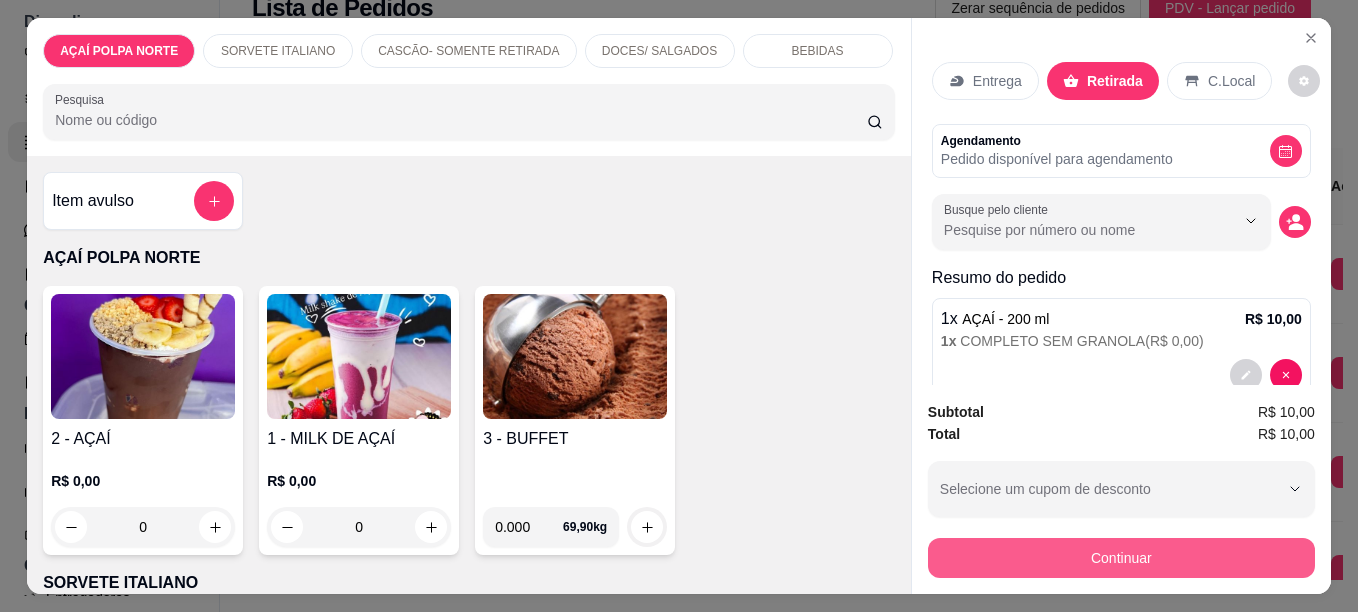 click on "Continuar" at bounding box center [1121, 558] 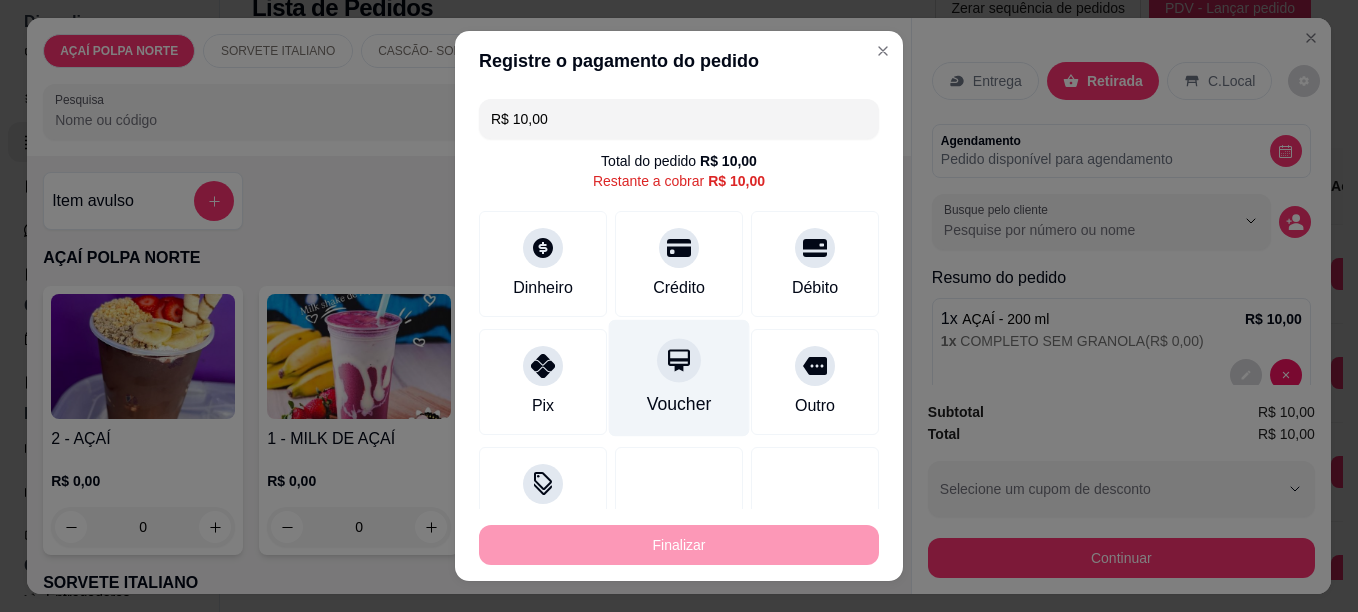 drag, startPoint x: 745, startPoint y: 264, endPoint x: 609, endPoint y: 372, distance: 173.66635 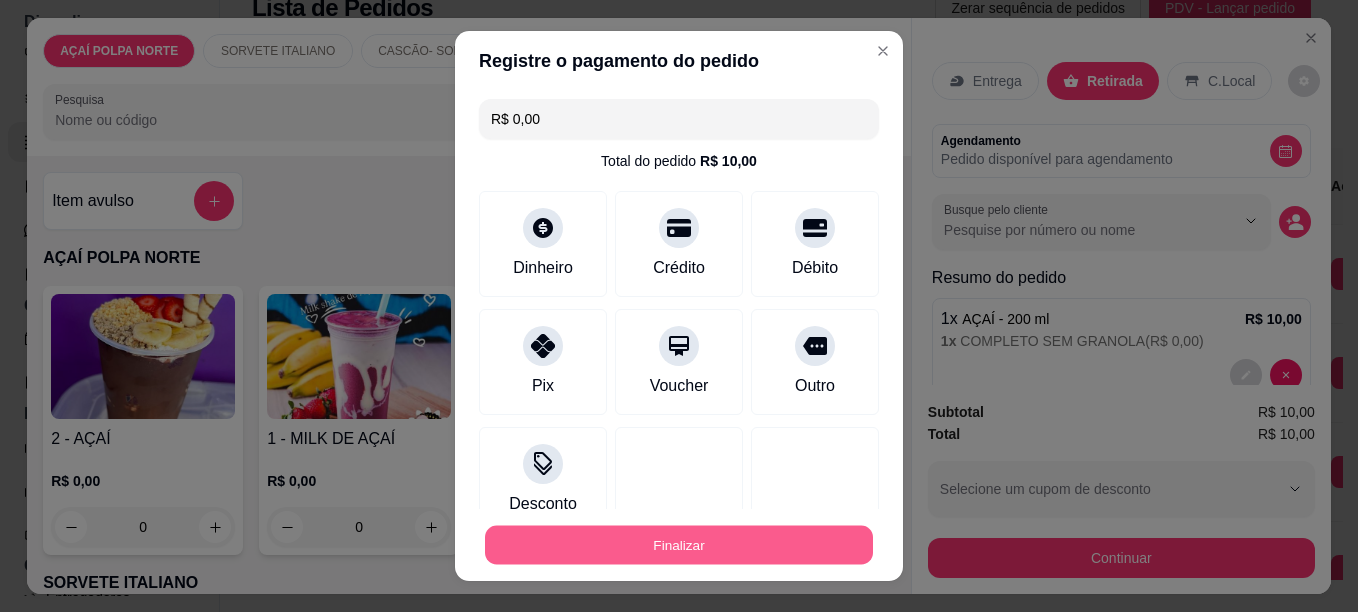 click on "Finalizar" at bounding box center (679, 545) 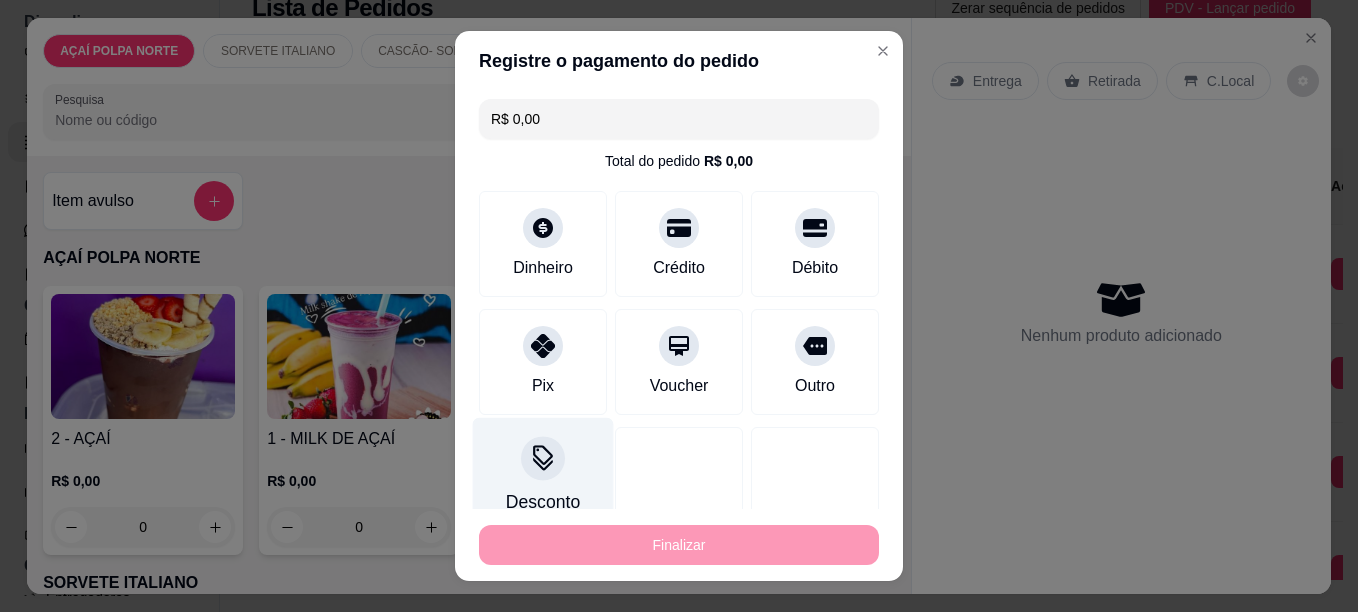 type on "-R$ 10,00" 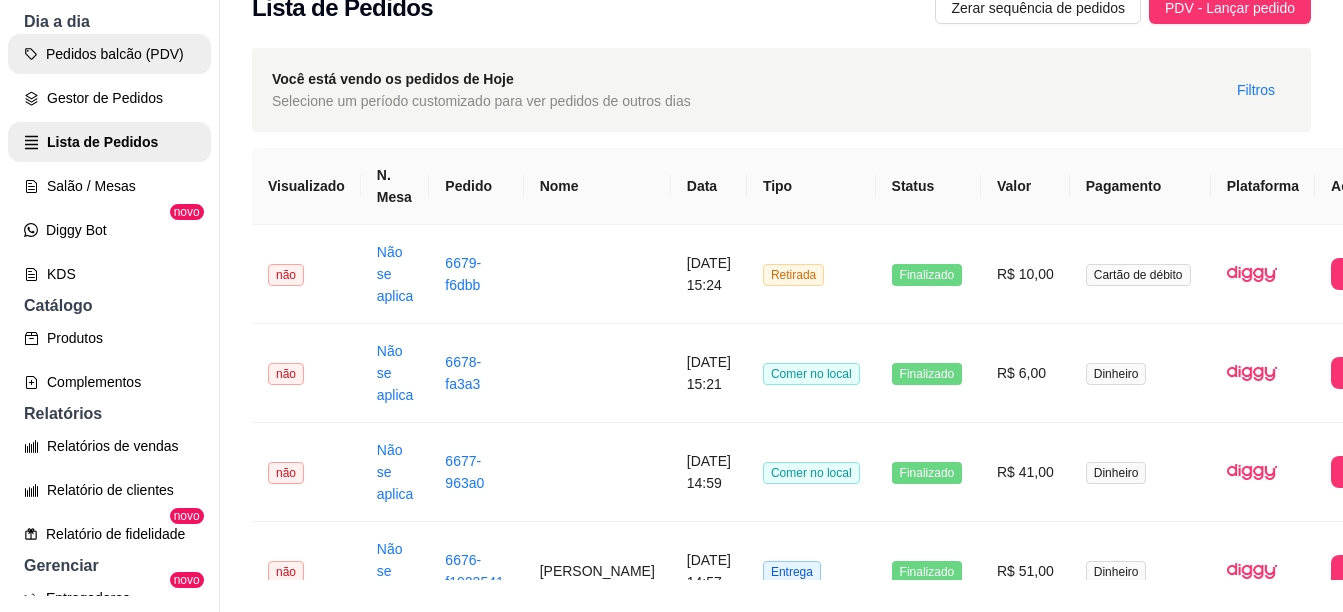 click on "Pedidos balcão (PDV)" at bounding box center [109, 54] 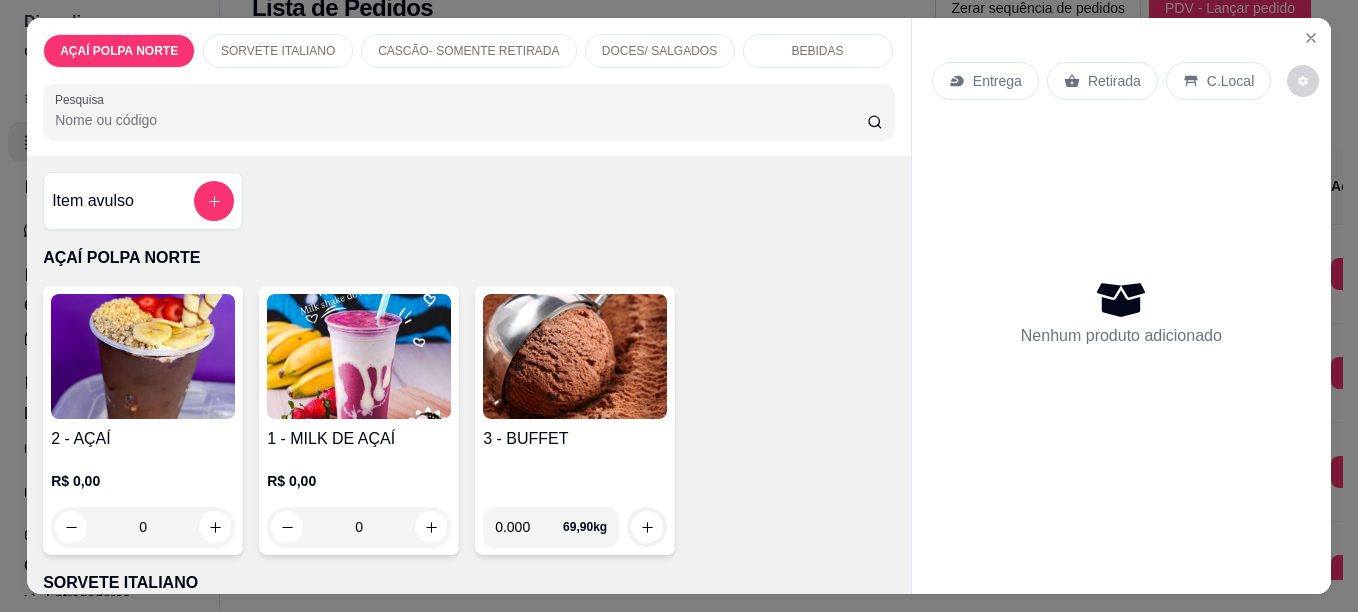 click at bounding box center [143, 356] 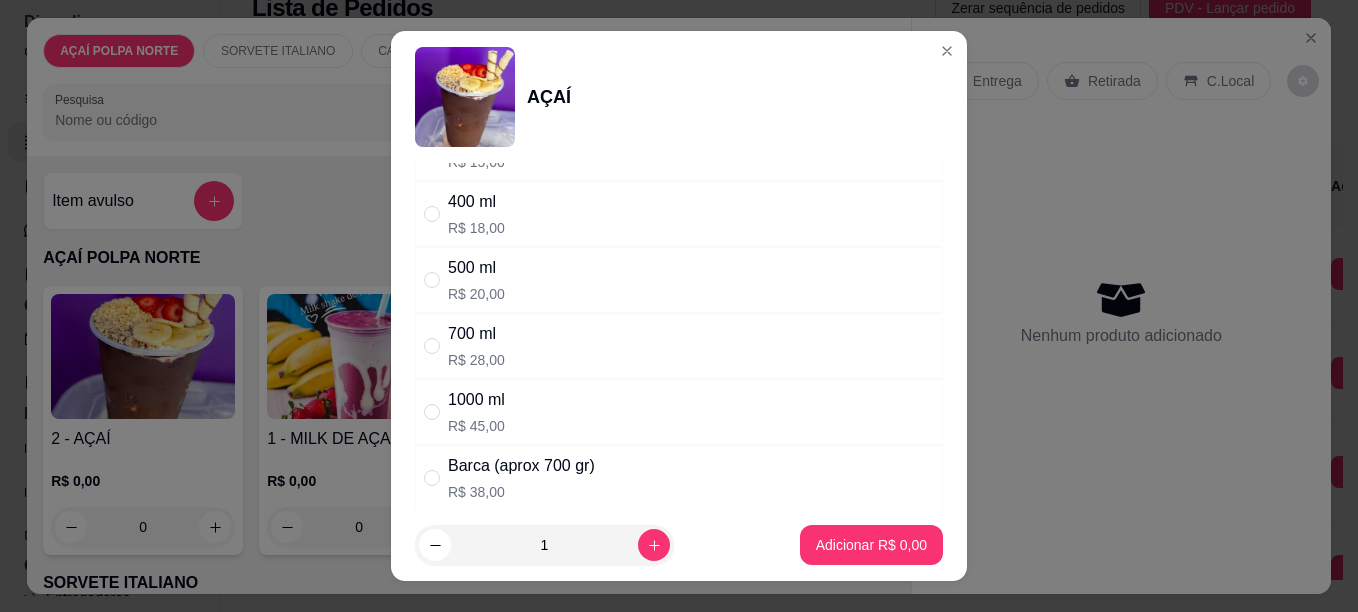 scroll, scrollTop: 0, scrollLeft: 0, axis: both 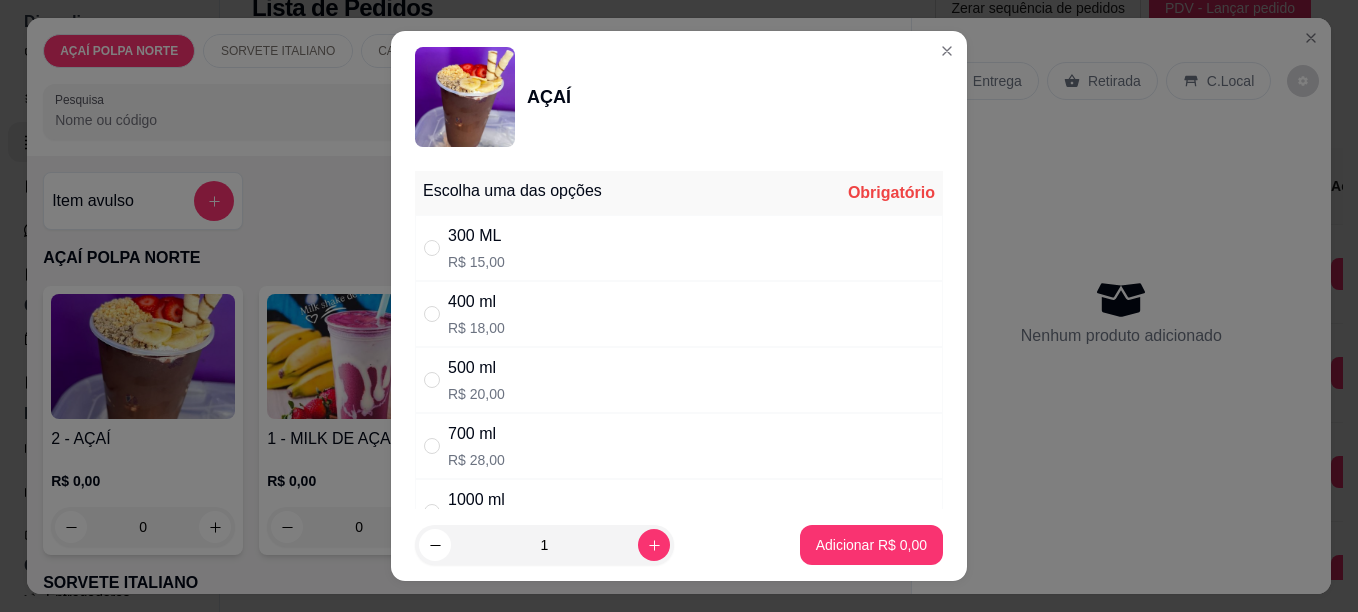 click on "500 ml R$ 20,00" at bounding box center (476, 380) 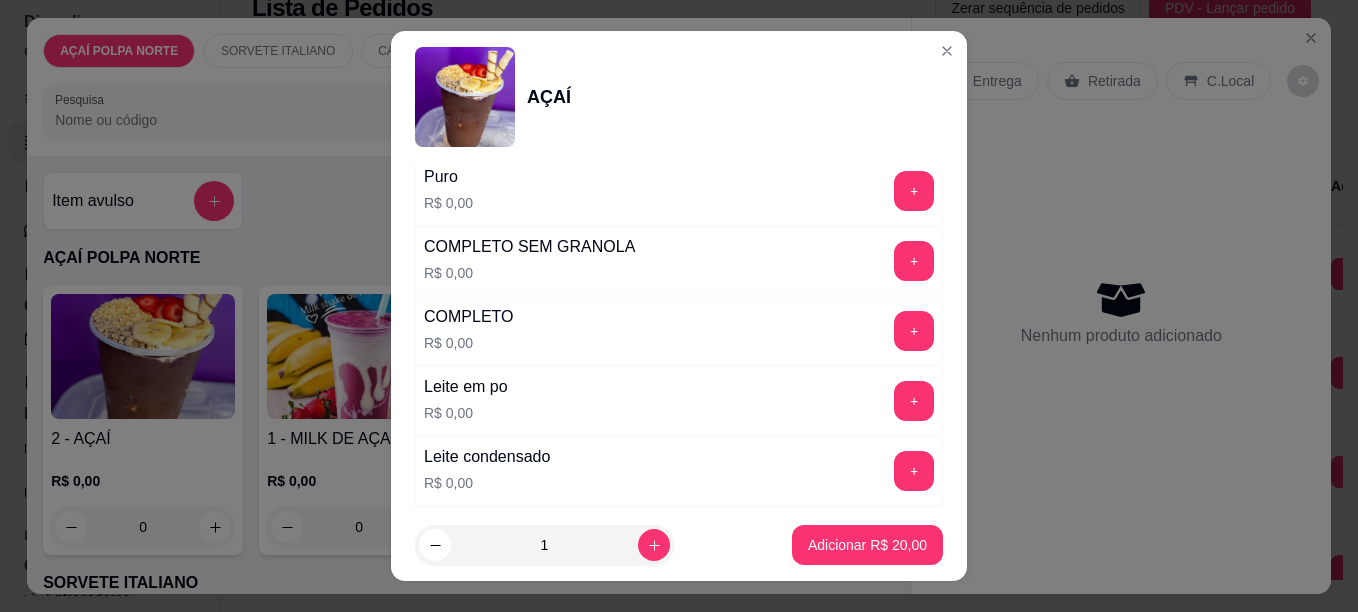 scroll, scrollTop: 600, scrollLeft: 0, axis: vertical 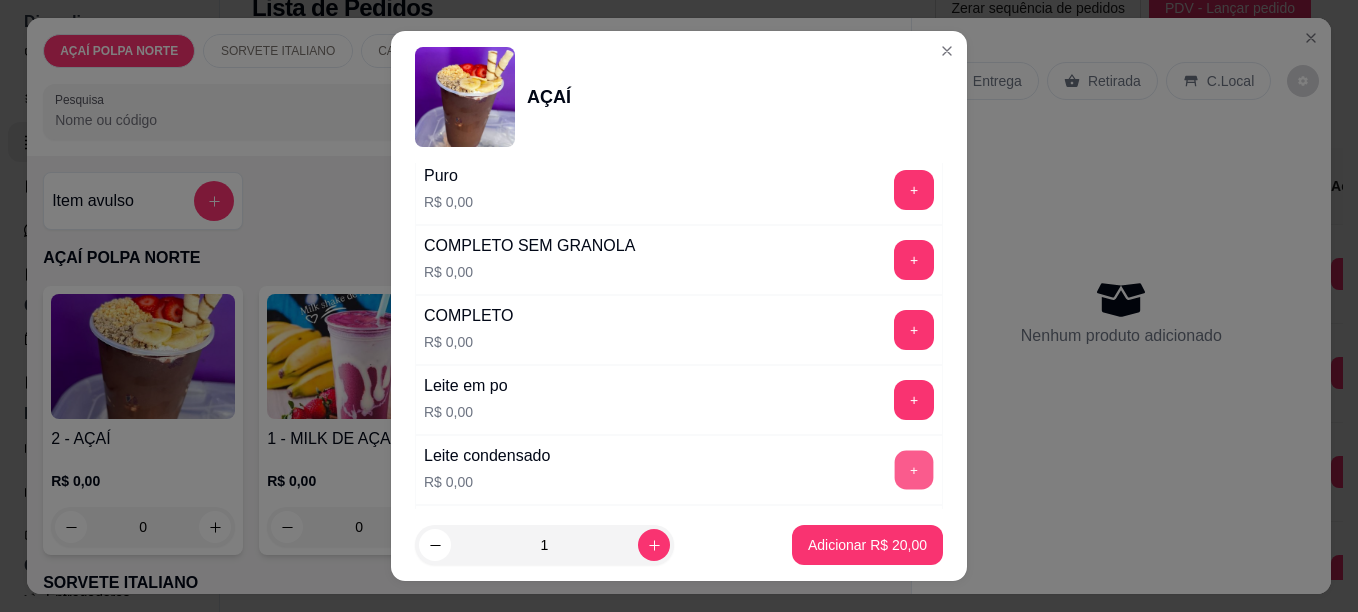click on "+" at bounding box center [914, 469] 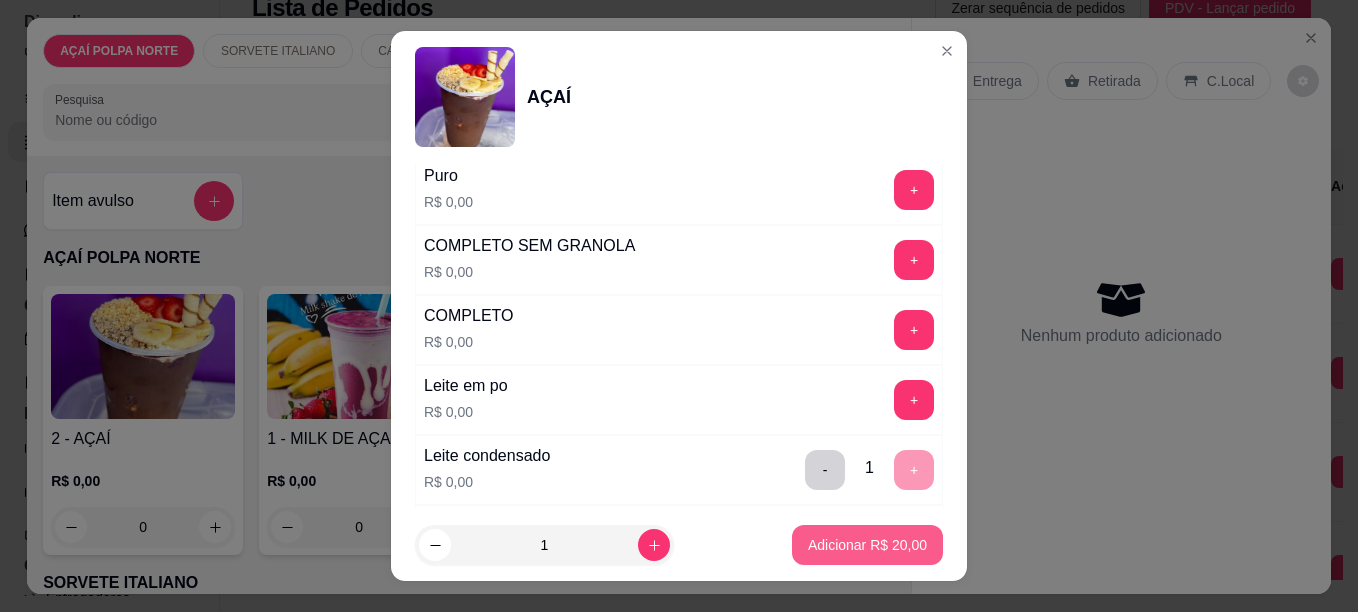click on "Adicionar   R$ 20,00" at bounding box center (867, 545) 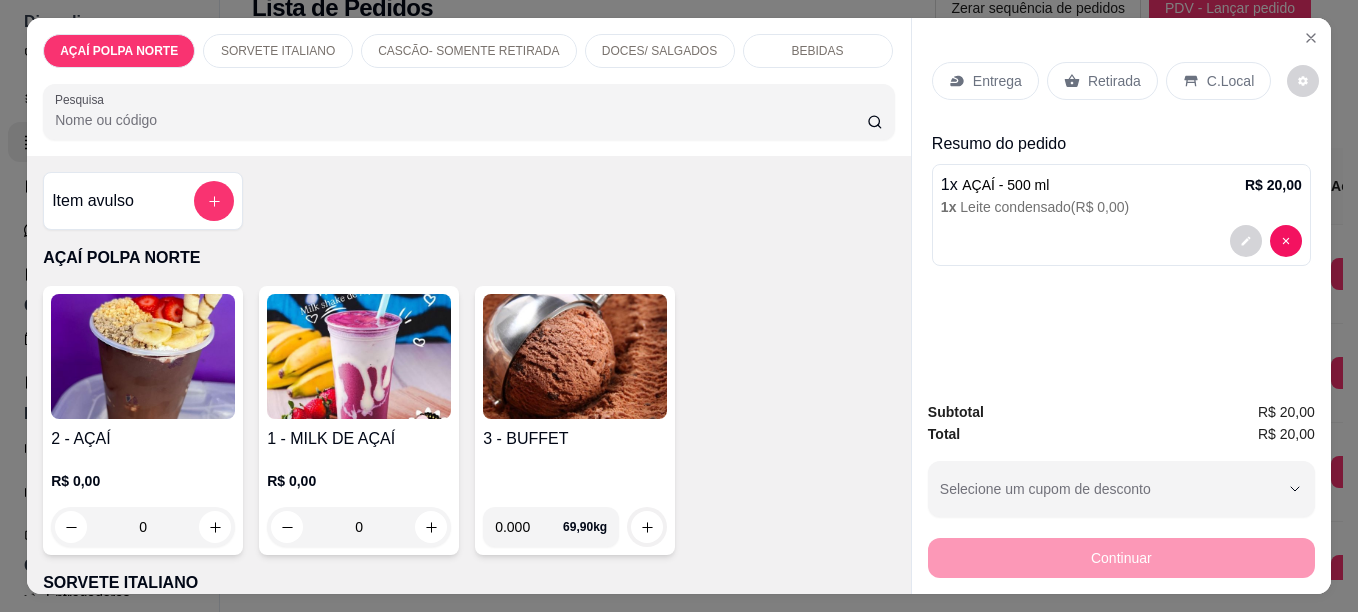drag, startPoint x: 103, startPoint y: 450, endPoint x: 87, endPoint y: 450, distance: 16 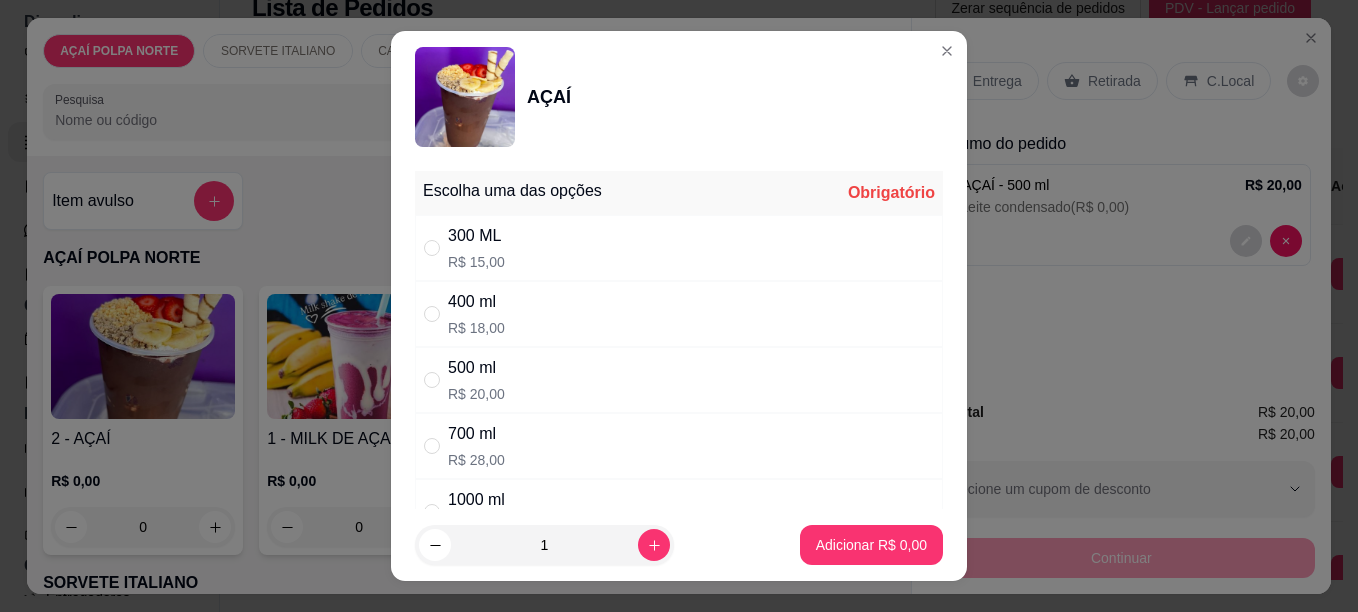 click on "500 ml" at bounding box center [476, 368] 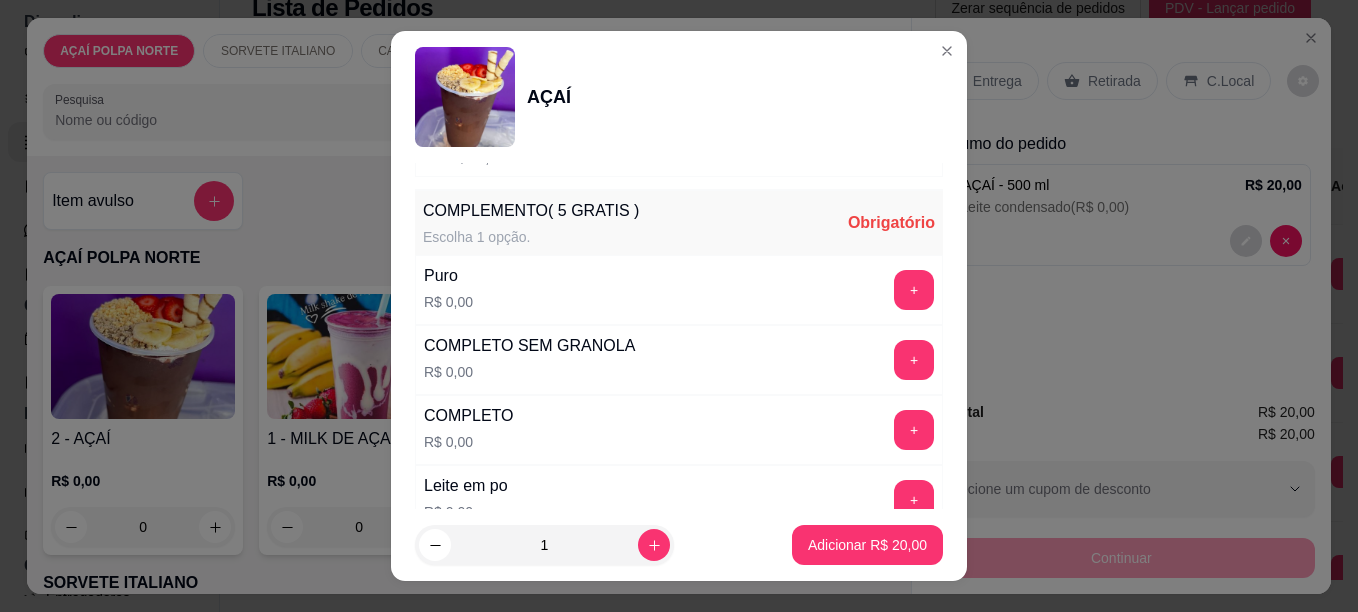 scroll, scrollTop: 600, scrollLeft: 0, axis: vertical 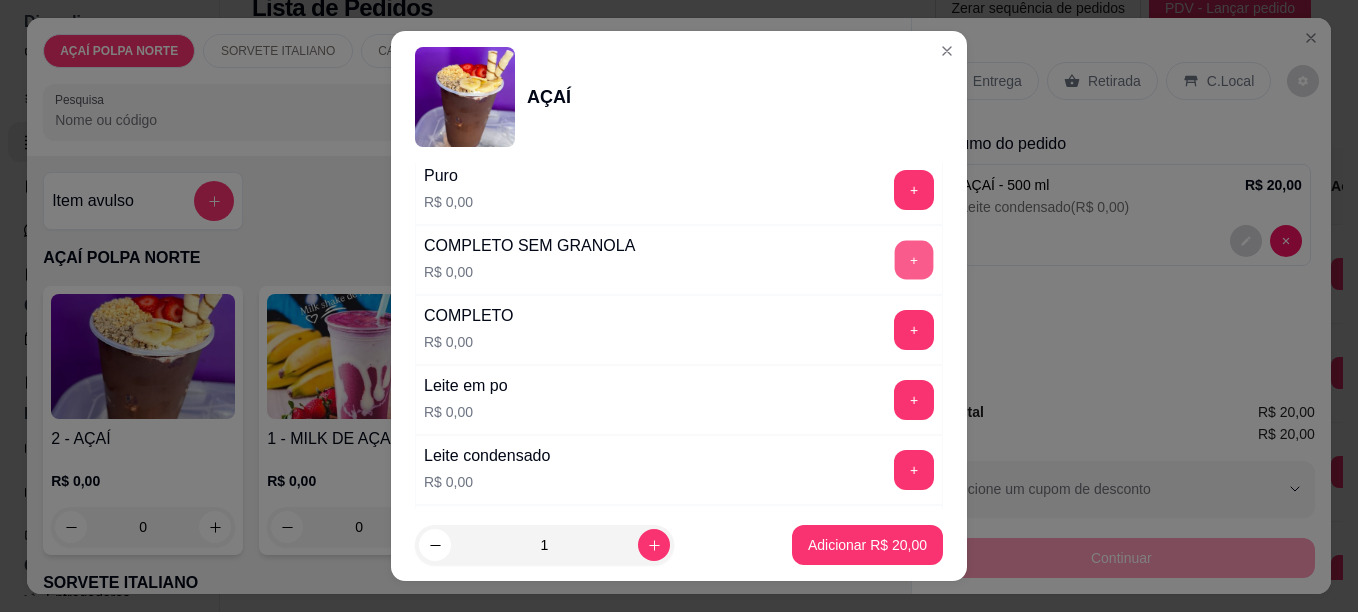 click on "+" at bounding box center [914, 259] 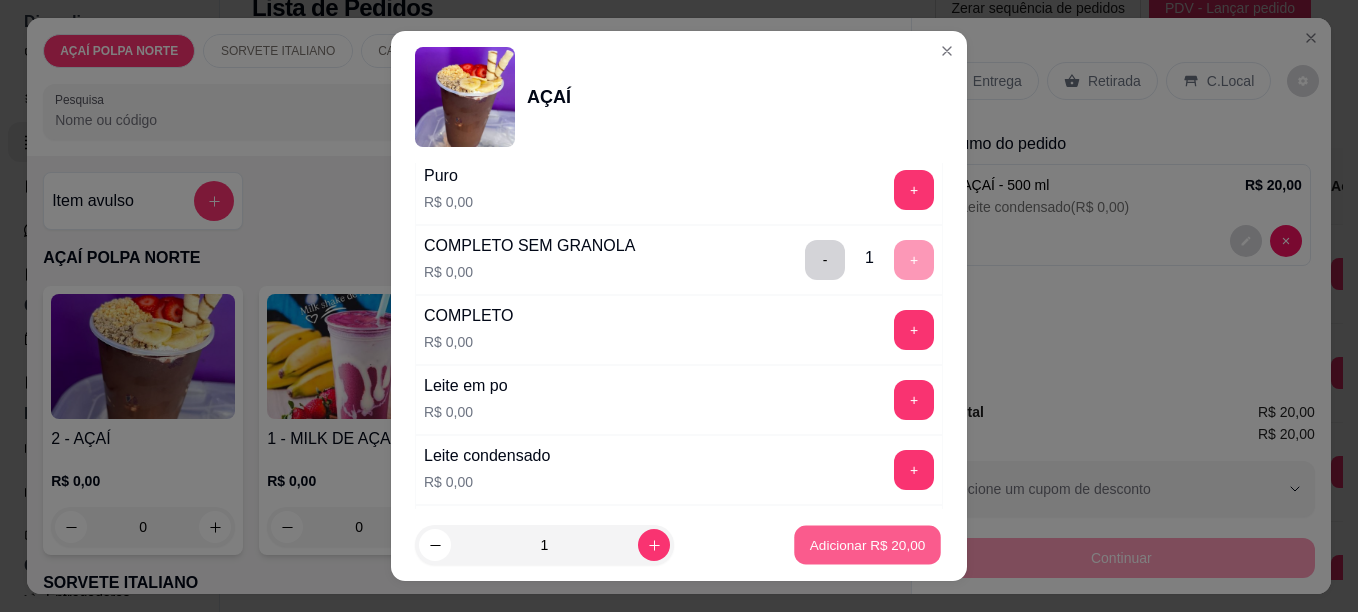 click on "Adicionar   R$ 20,00" at bounding box center (867, 545) 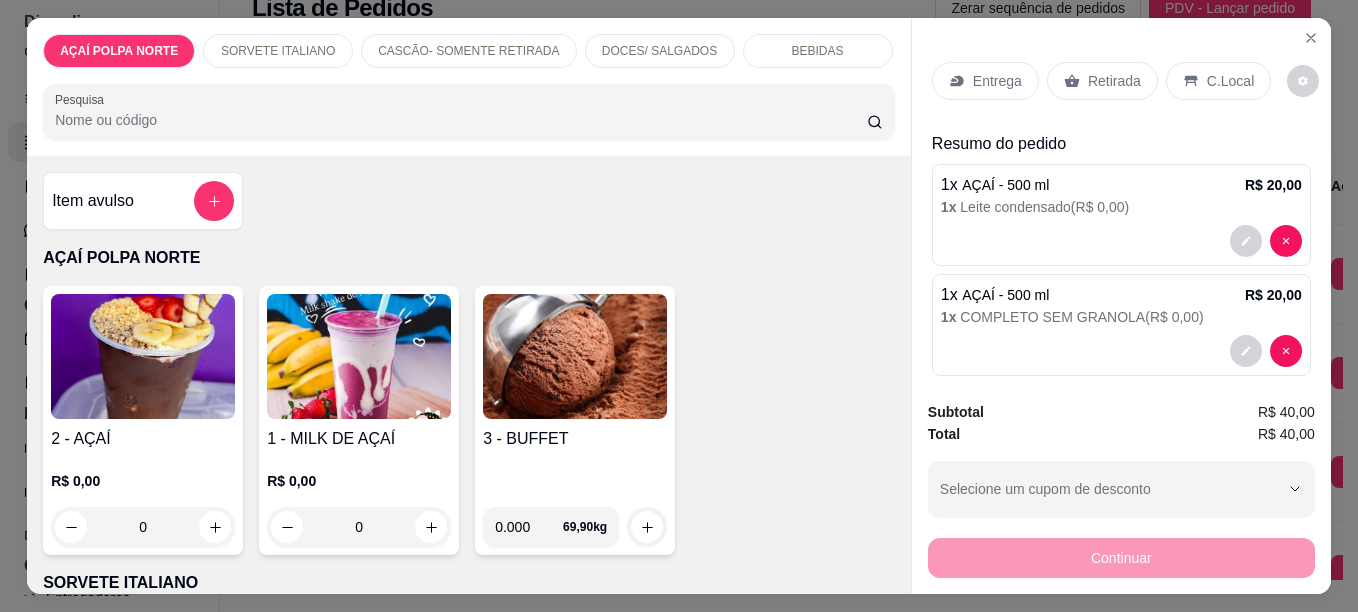 click at bounding box center [143, 356] 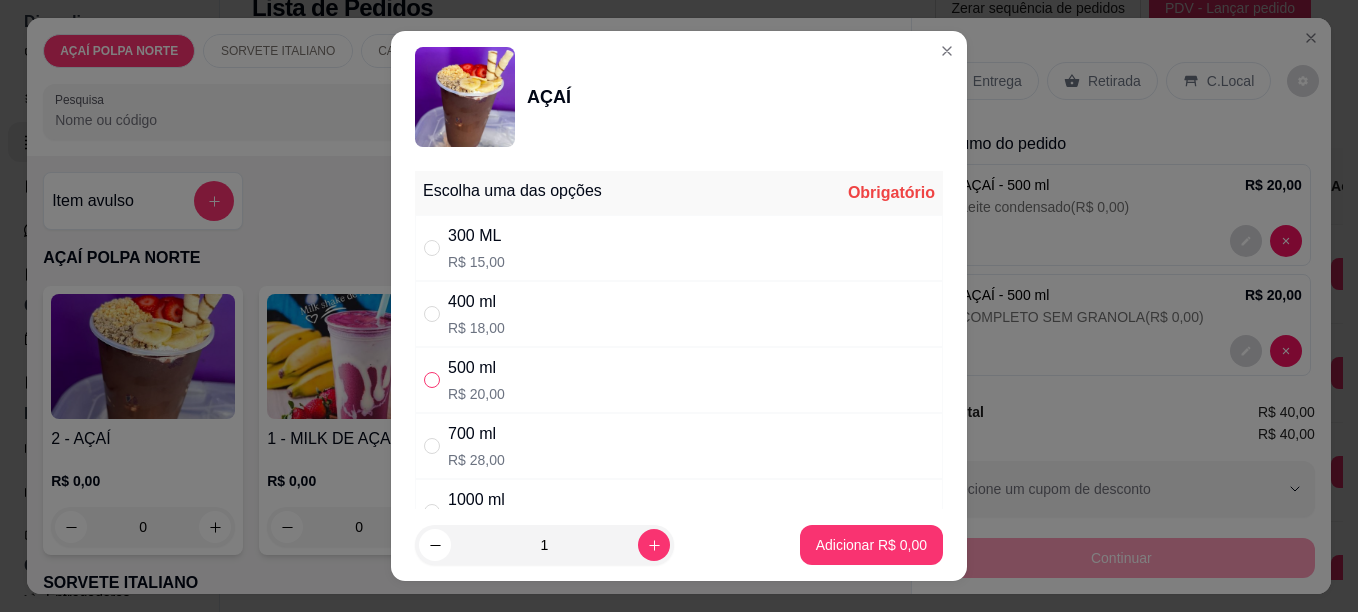 click at bounding box center (432, 380) 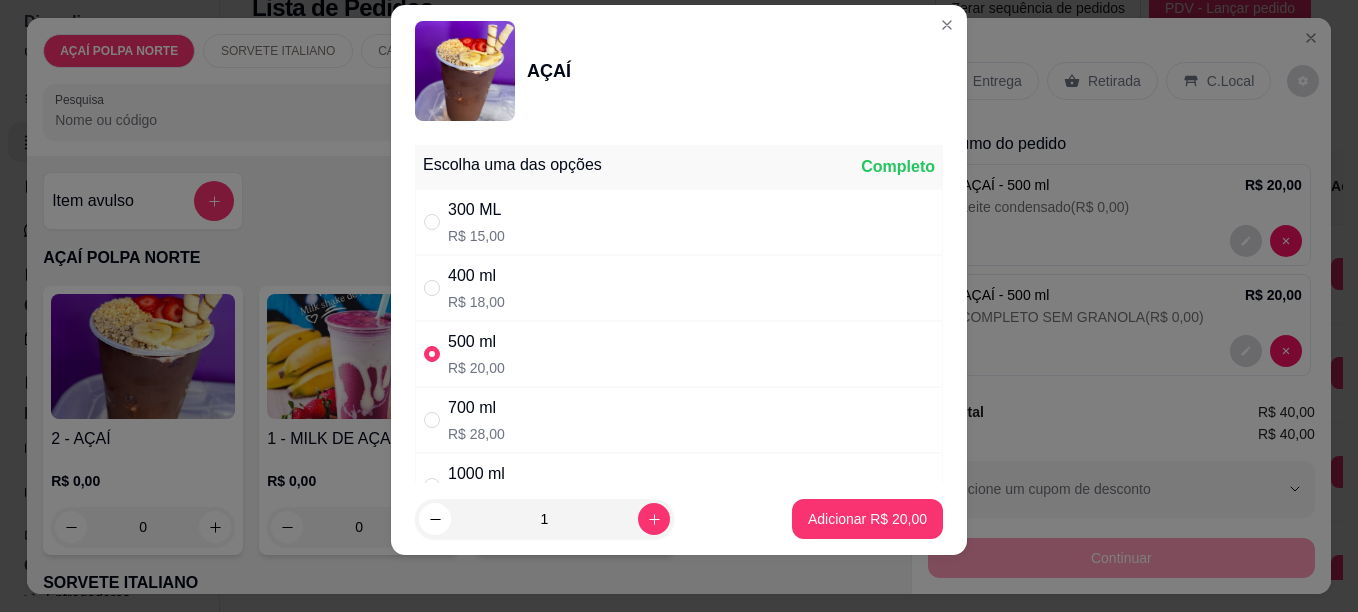 scroll, scrollTop: 33, scrollLeft: 0, axis: vertical 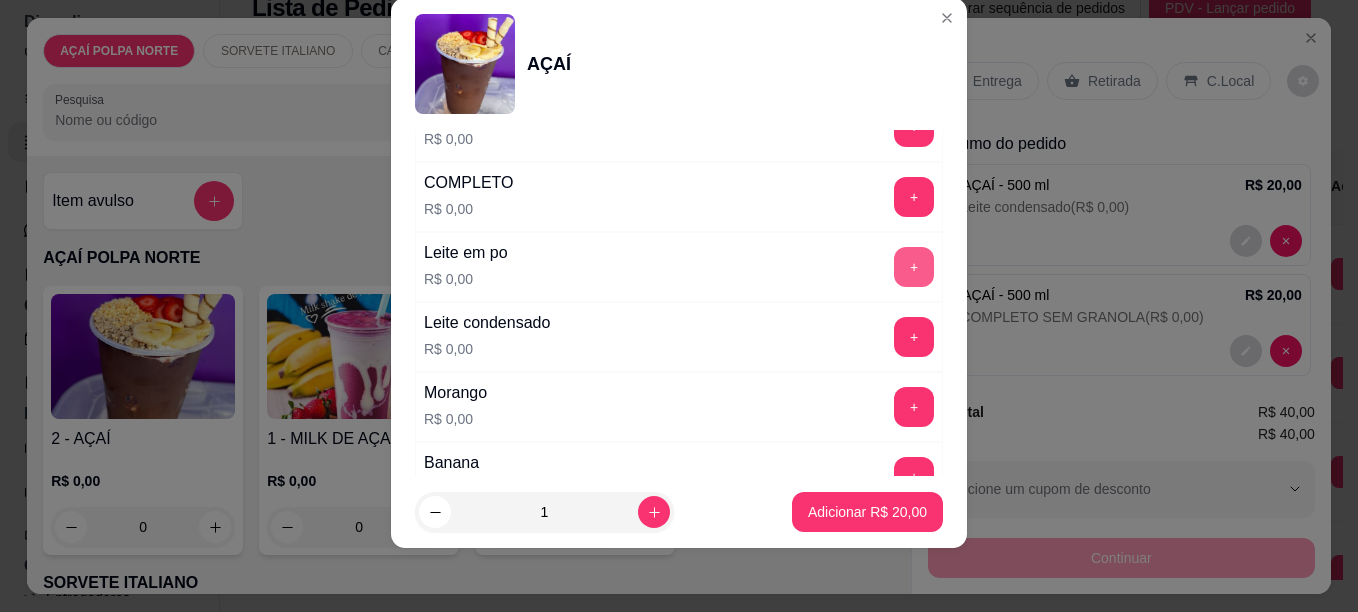 click on "+" at bounding box center [914, 267] 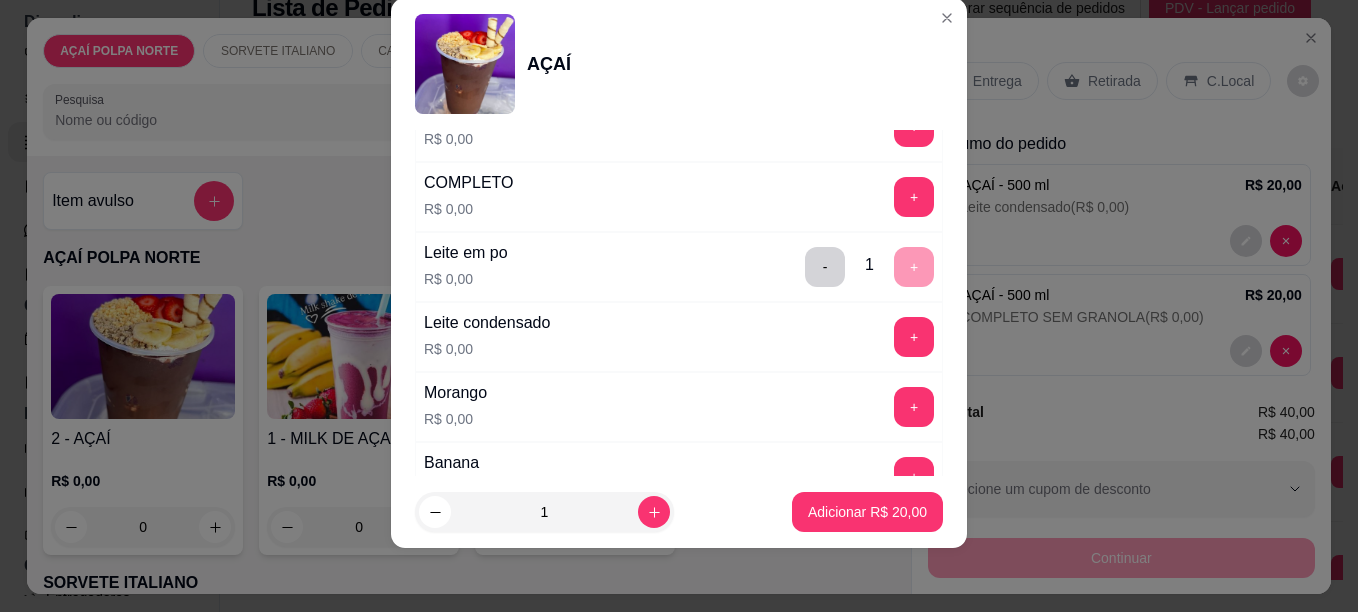 click on "Morango R$ 0,00 +" at bounding box center (679, 407) 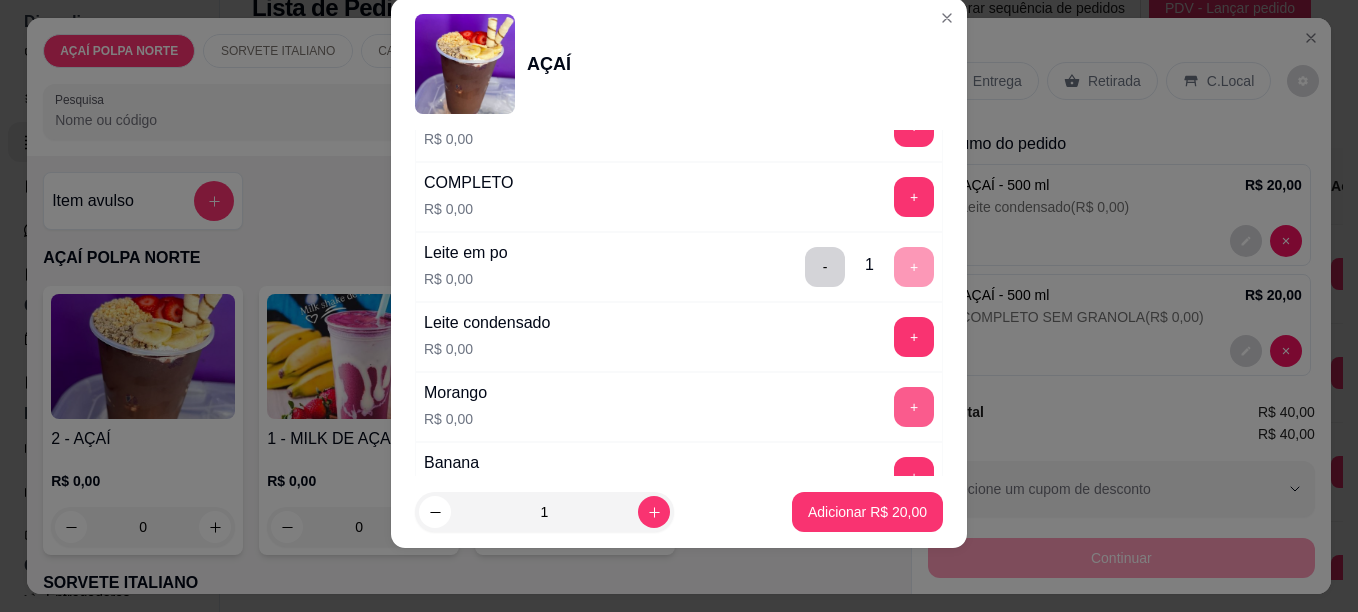 click on "+" at bounding box center (914, 407) 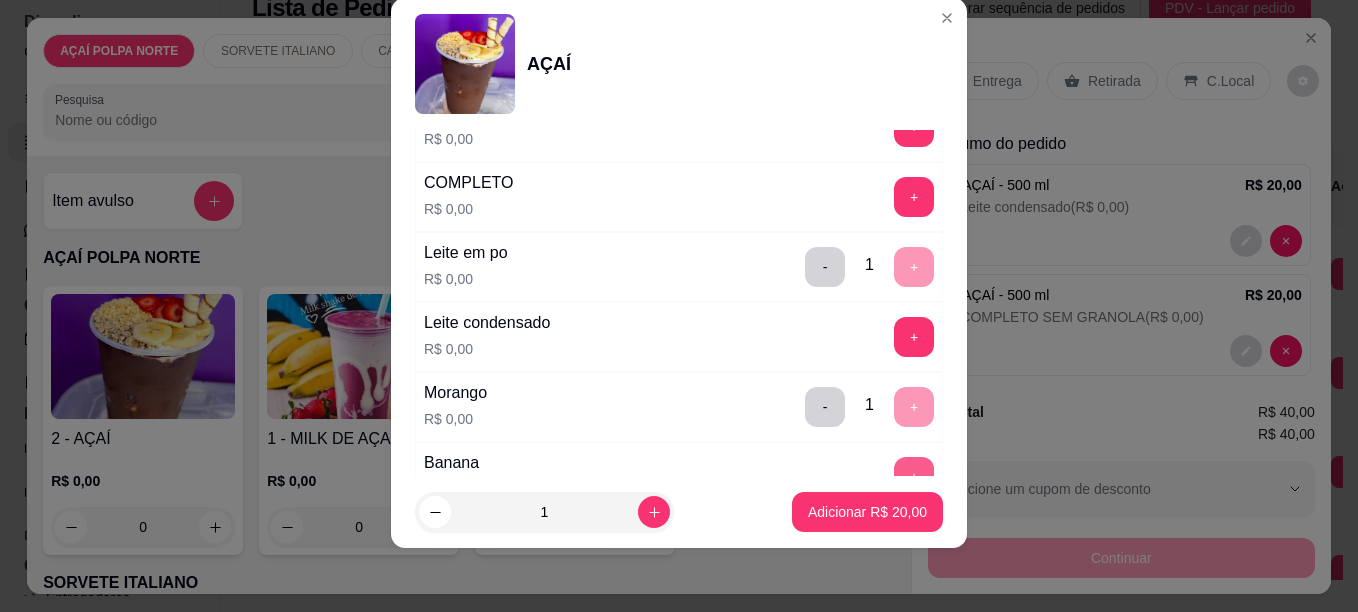 click on "+" at bounding box center (914, 477) 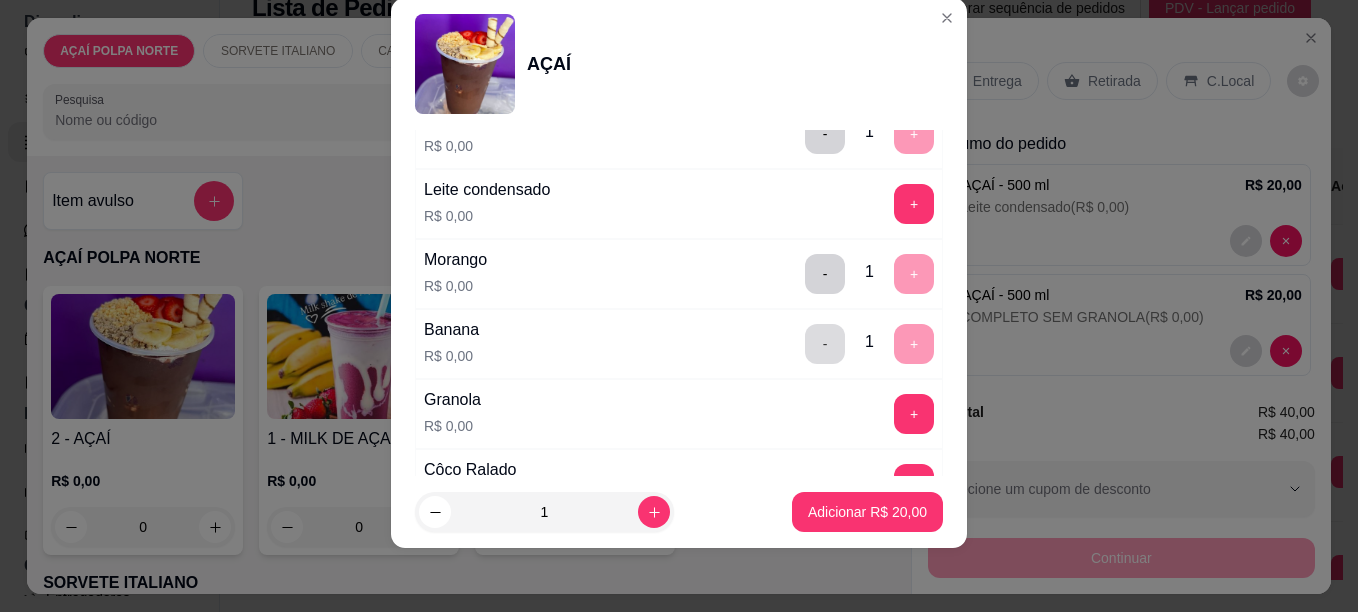 scroll, scrollTop: 900, scrollLeft: 0, axis: vertical 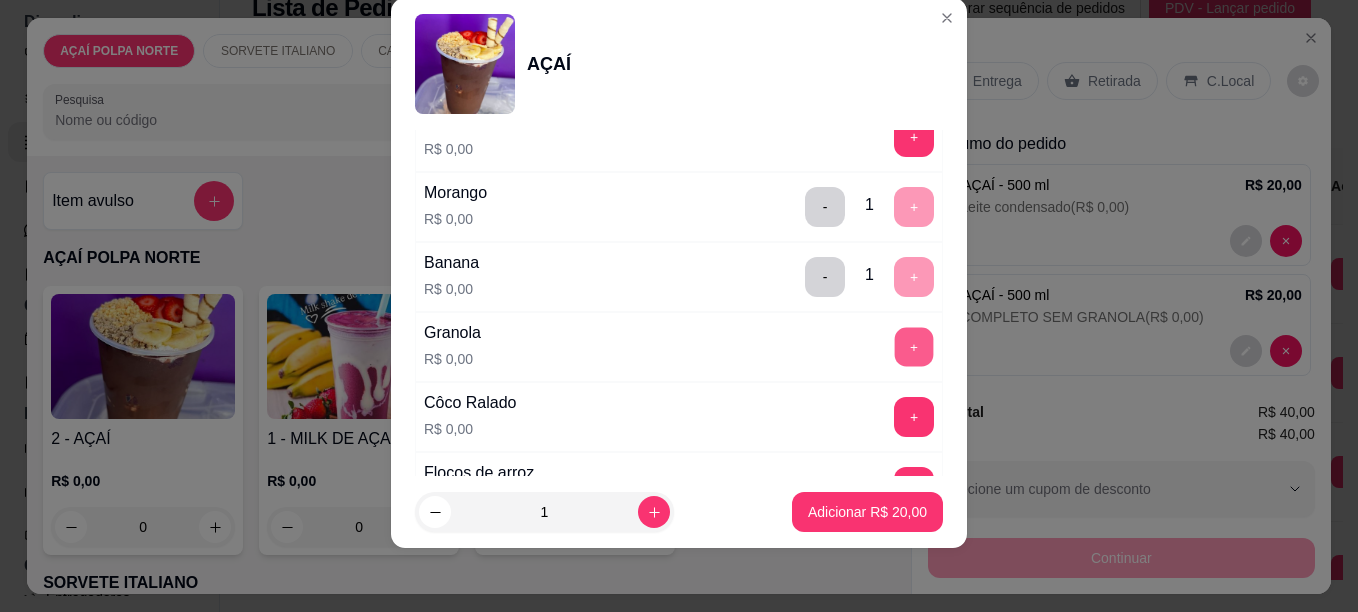 click on "+" at bounding box center [914, 346] 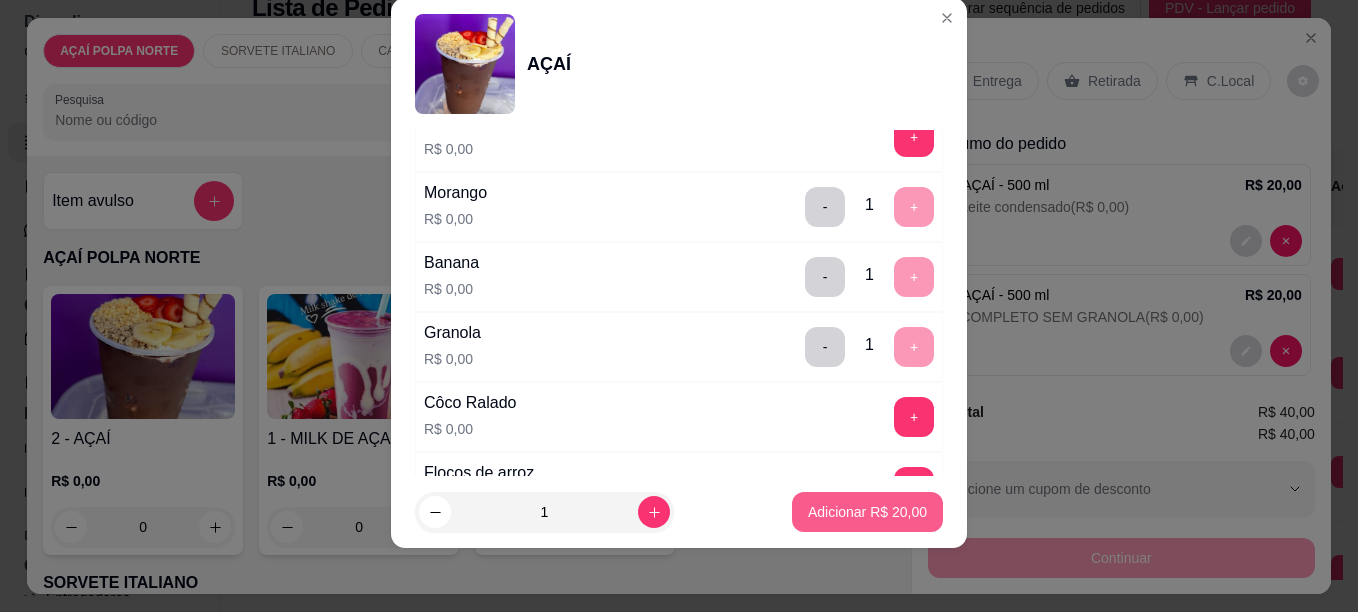 click on "Adicionar   R$ 20,00" at bounding box center (867, 512) 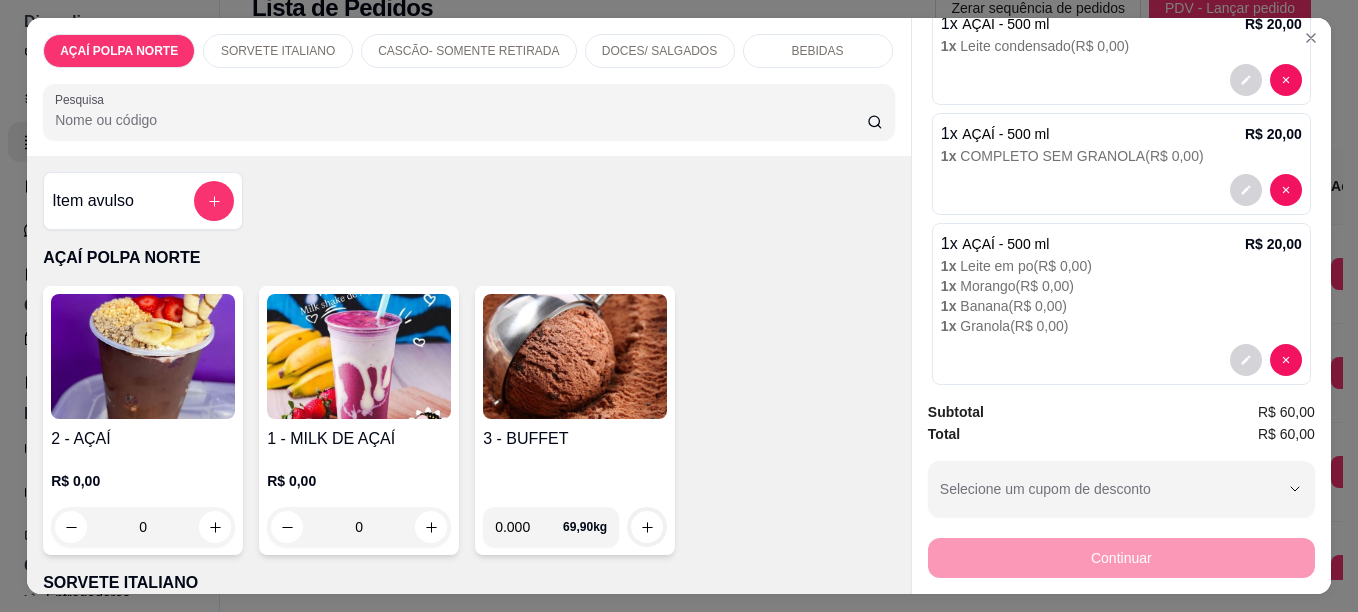 scroll, scrollTop: 190, scrollLeft: 0, axis: vertical 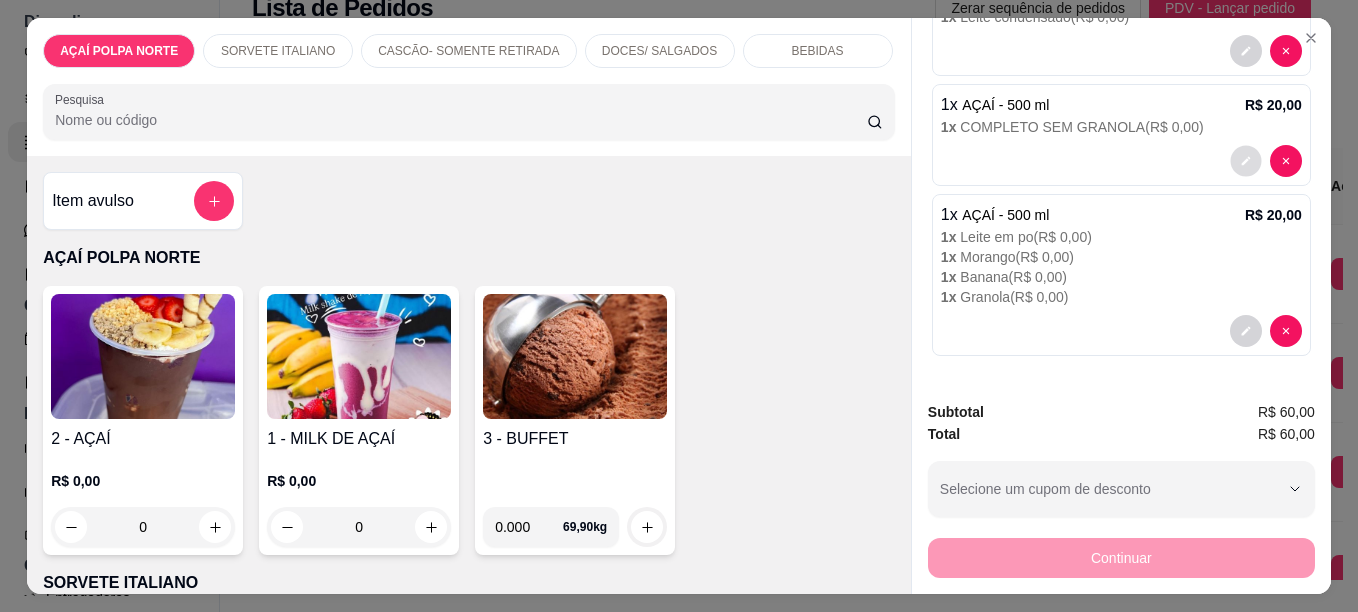click 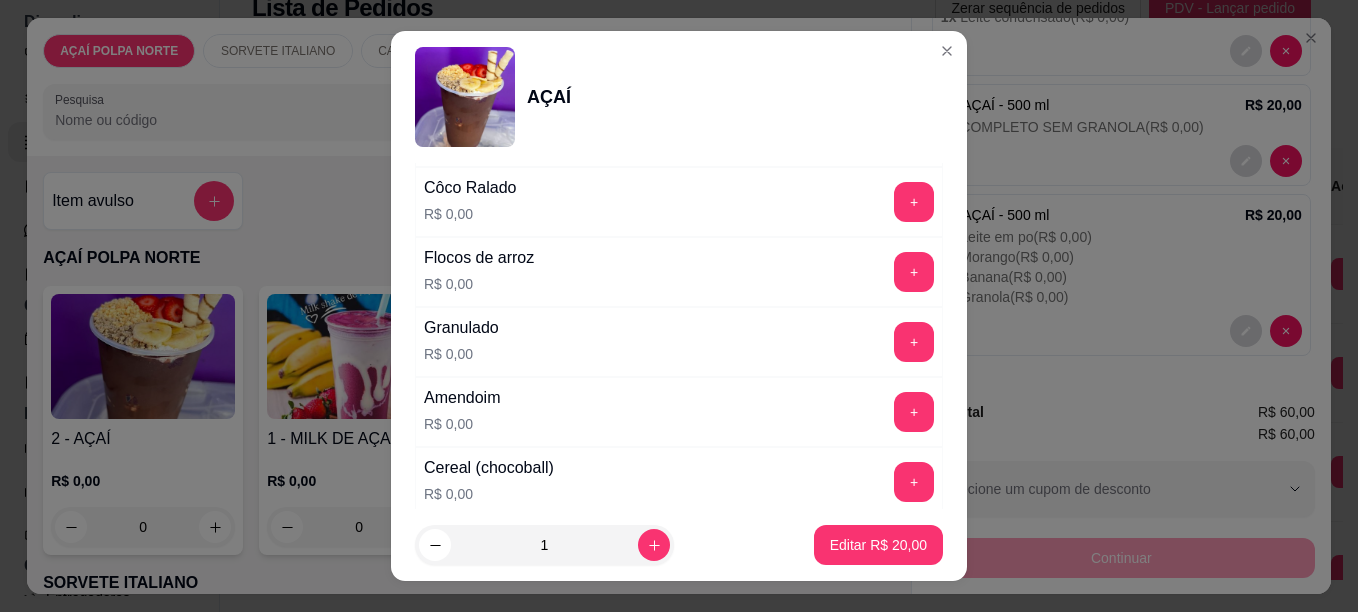 scroll, scrollTop: 1100, scrollLeft: 0, axis: vertical 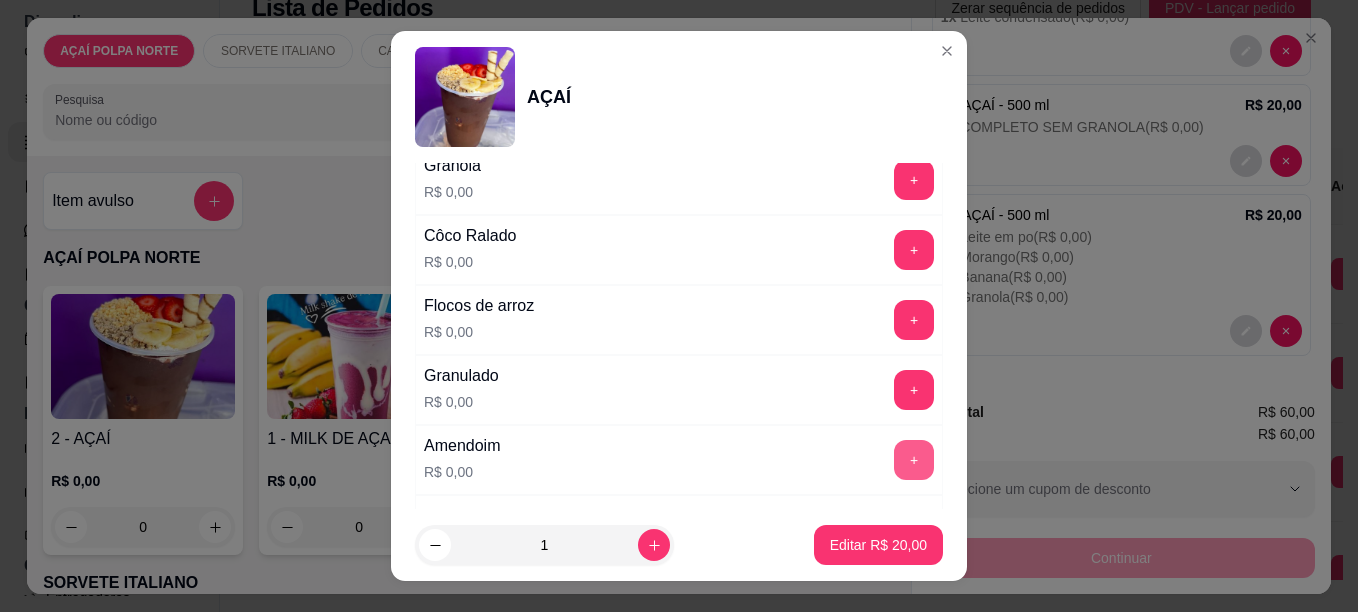 click on "+" at bounding box center [914, 460] 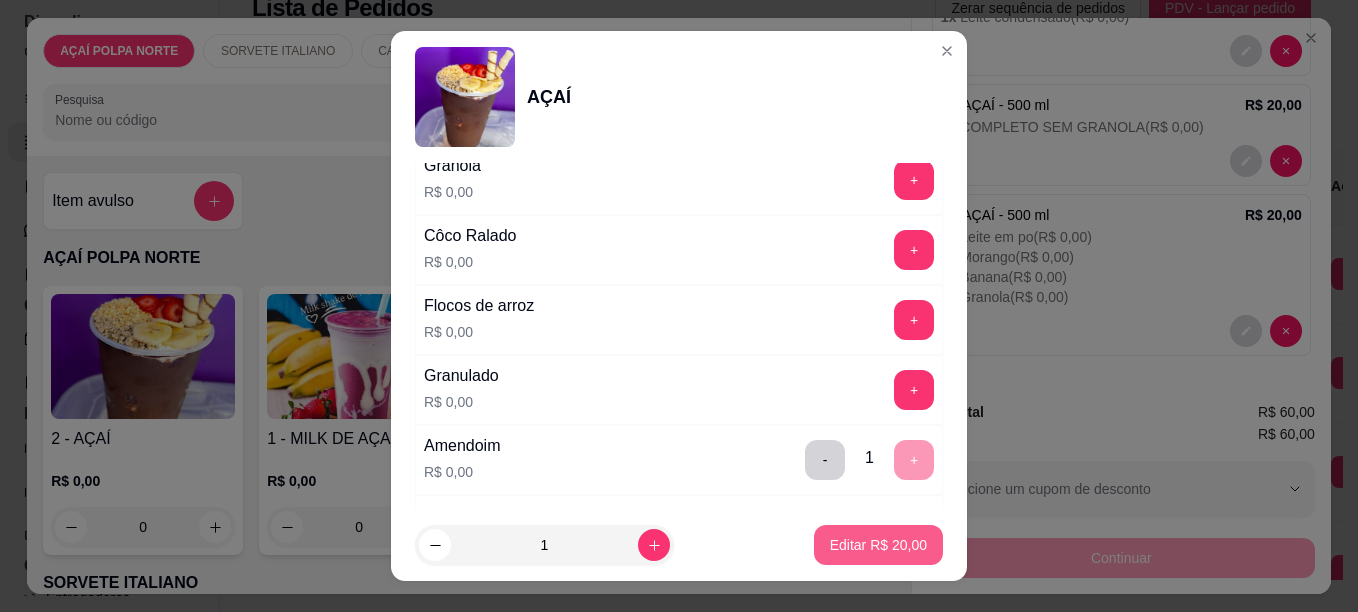 click on "Editar   R$ 20,00" at bounding box center (878, 545) 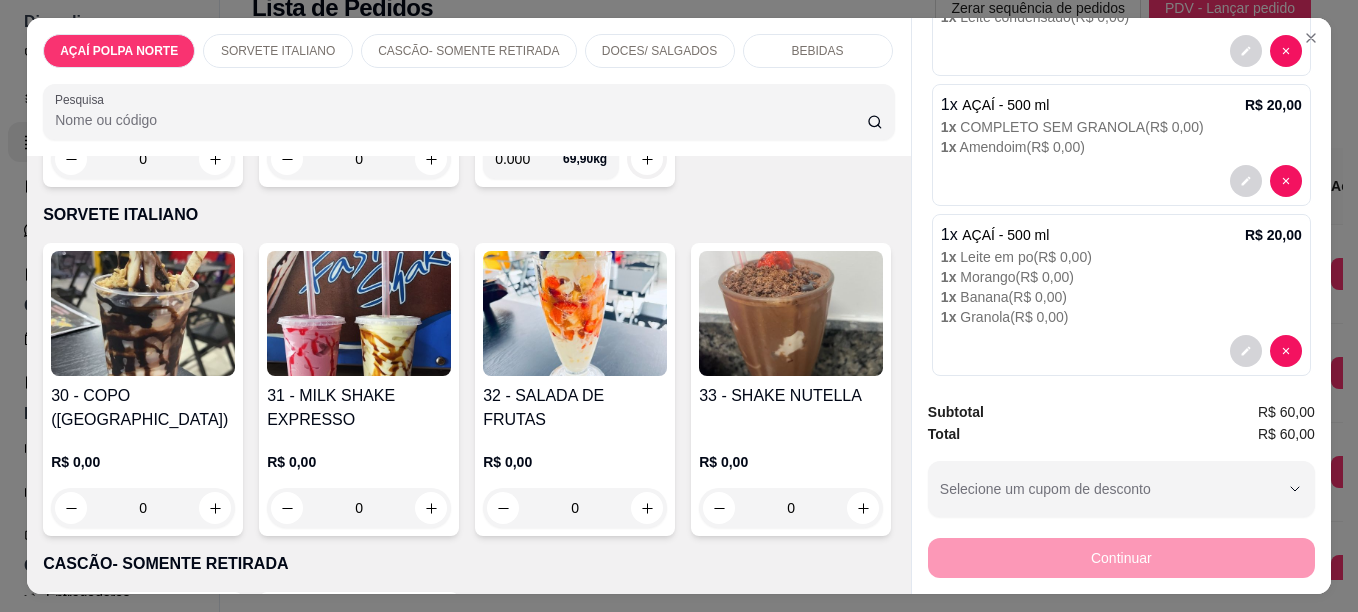 scroll, scrollTop: 400, scrollLeft: 0, axis: vertical 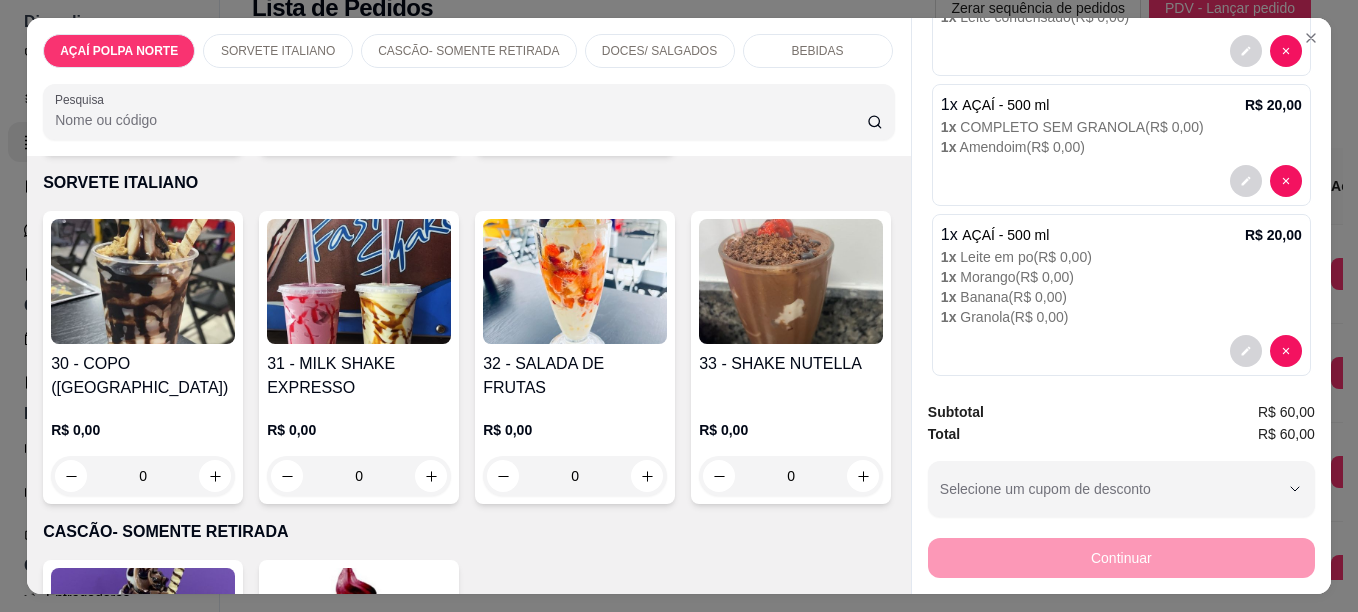click on "R$ 0,00 0" at bounding box center (359, 448) 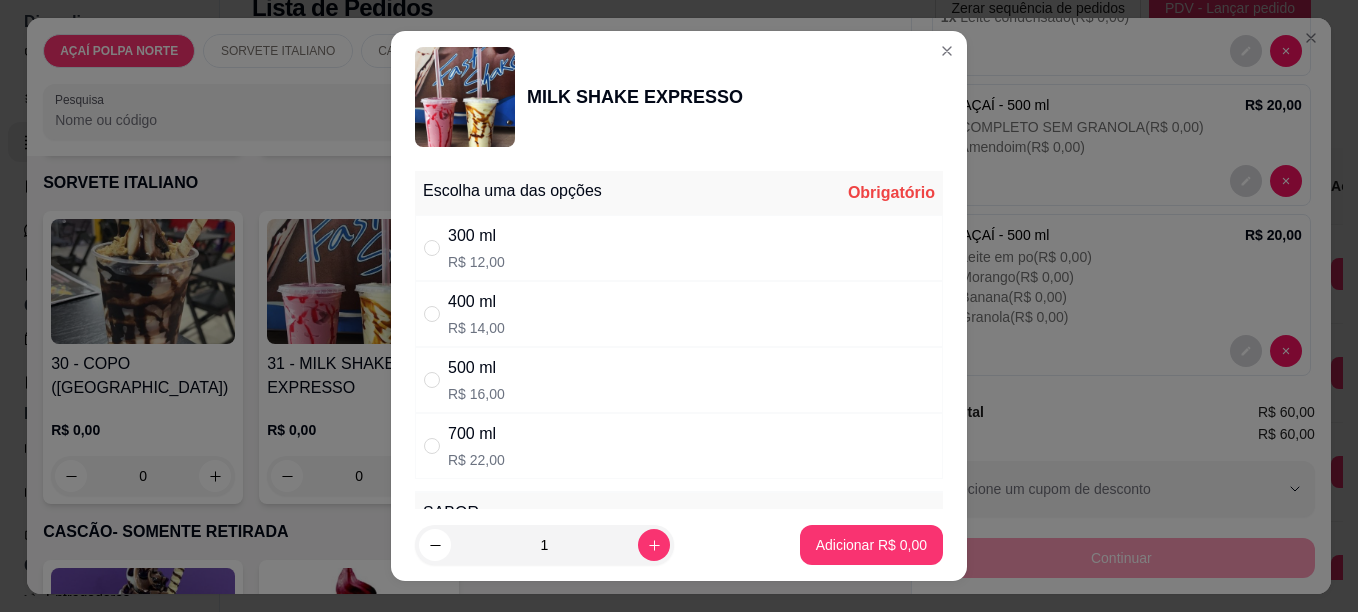 click on "400 ml" at bounding box center [476, 302] 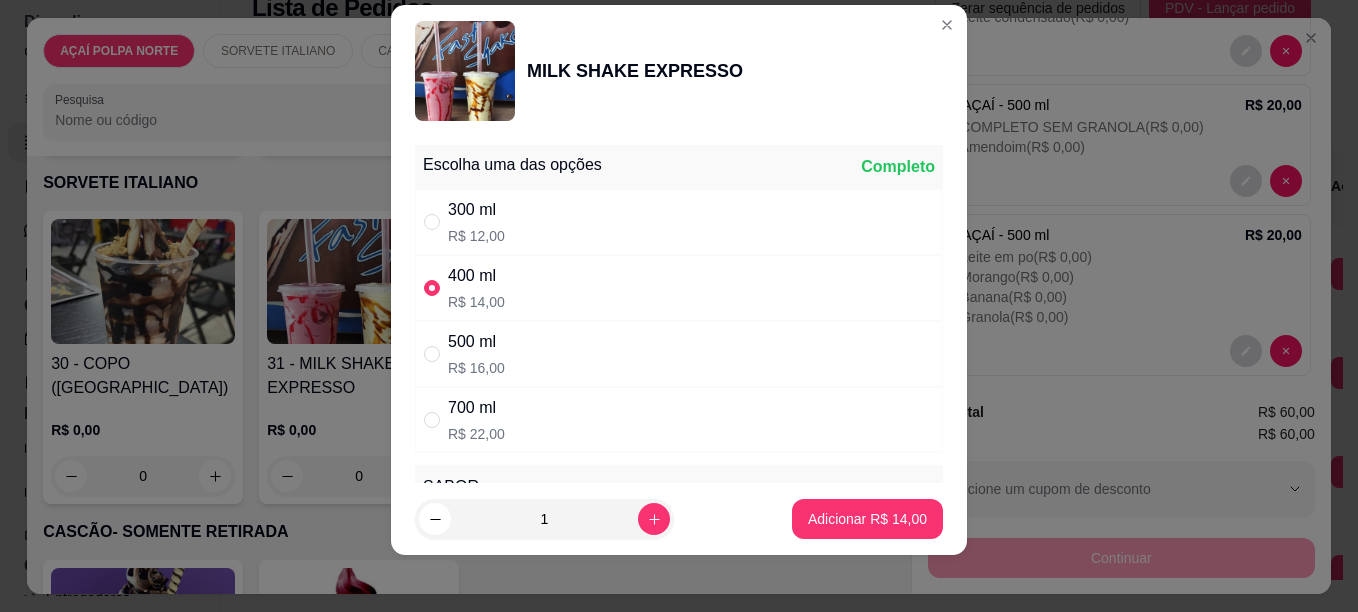 scroll, scrollTop: 33, scrollLeft: 0, axis: vertical 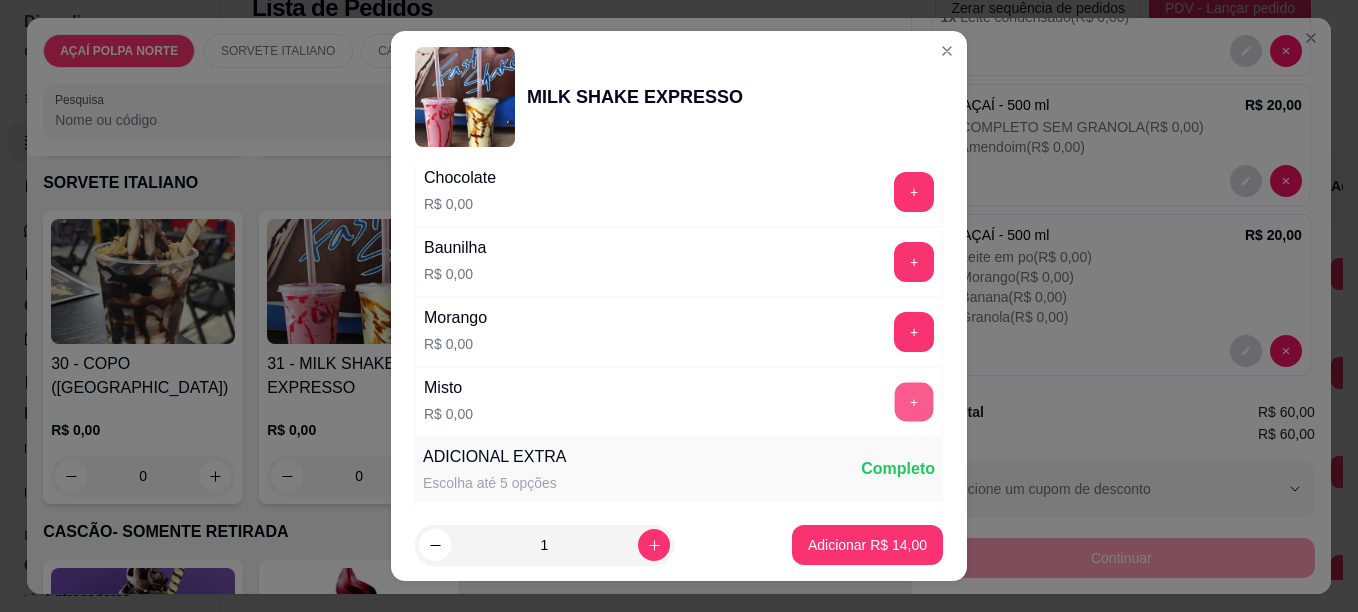 click on "+" at bounding box center (914, 401) 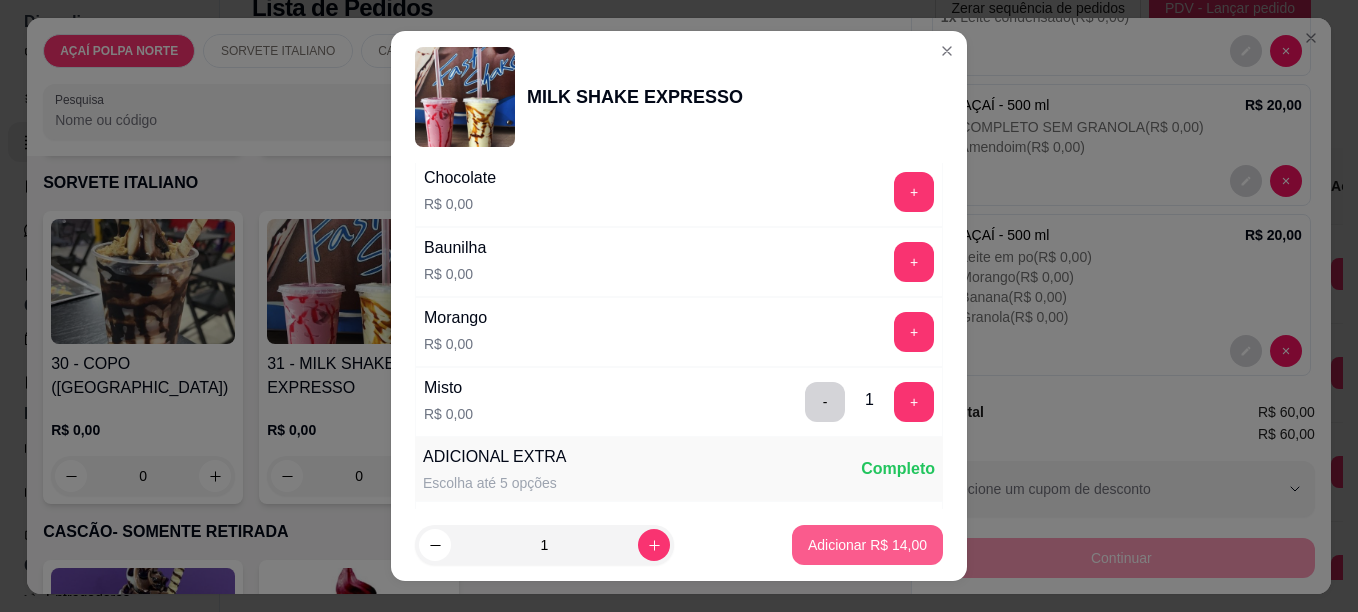 click on "Adicionar   R$ 14,00" at bounding box center [867, 545] 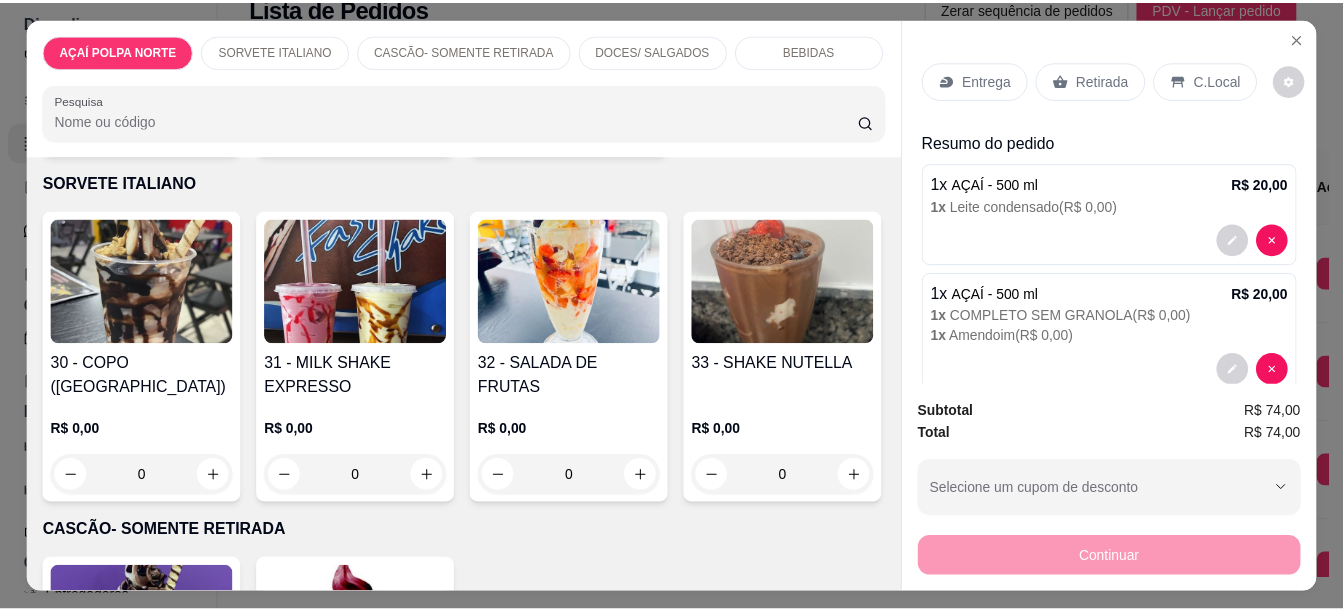 scroll, scrollTop: 0, scrollLeft: 0, axis: both 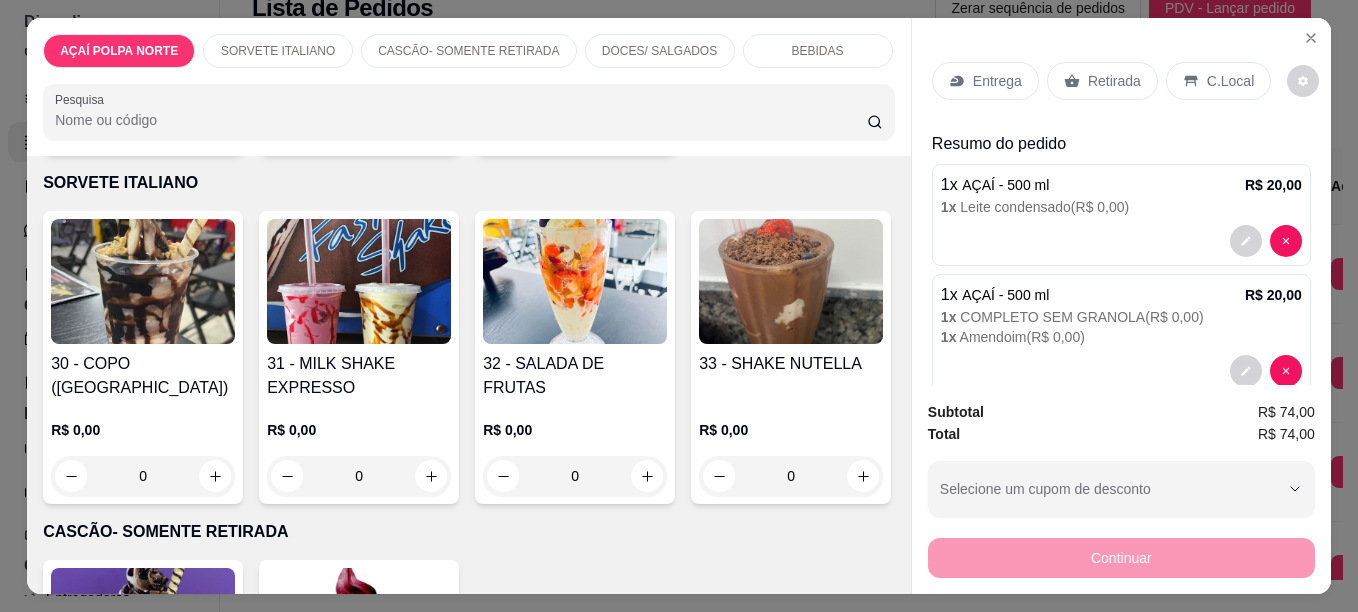 click on "C.Local" at bounding box center [1218, 81] 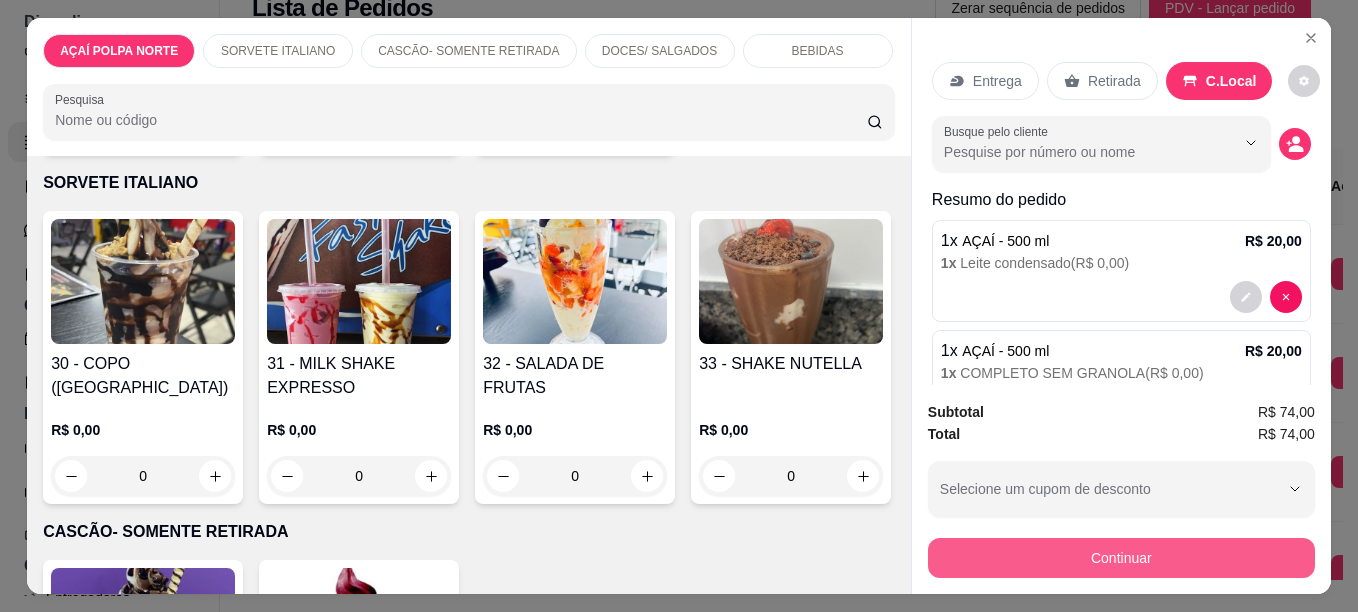 click on "Continuar" at bounding box center (1121, 558) 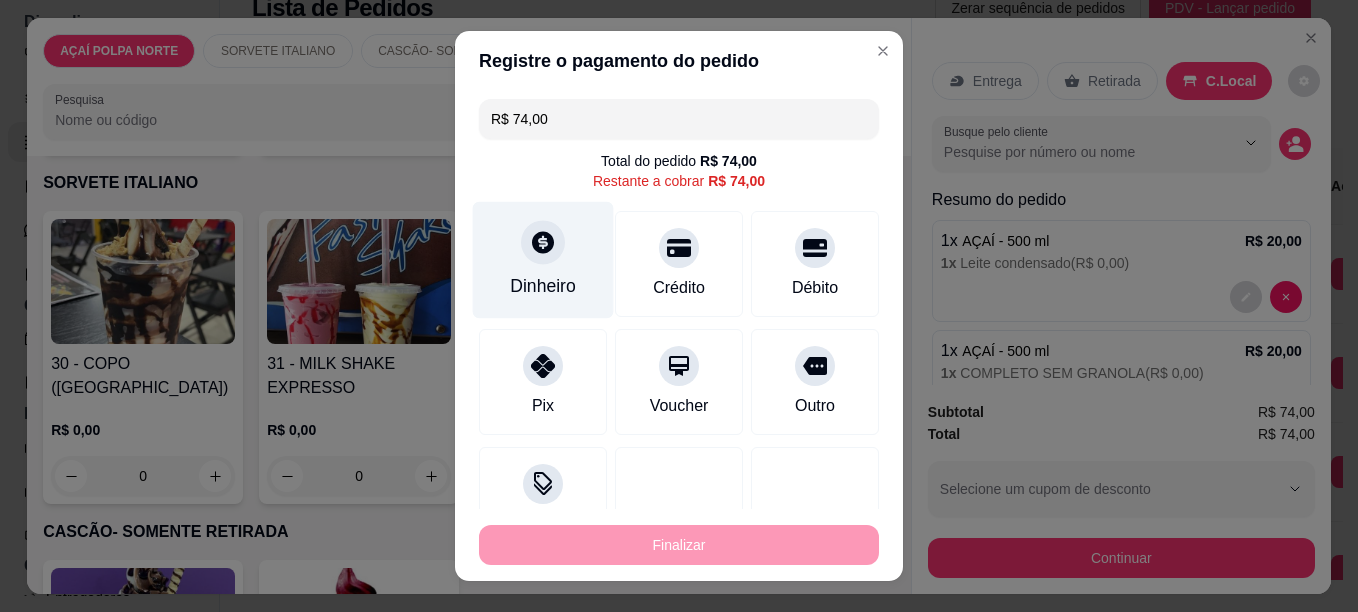 click on "Dinheiro" at bounding box center [543, 259] 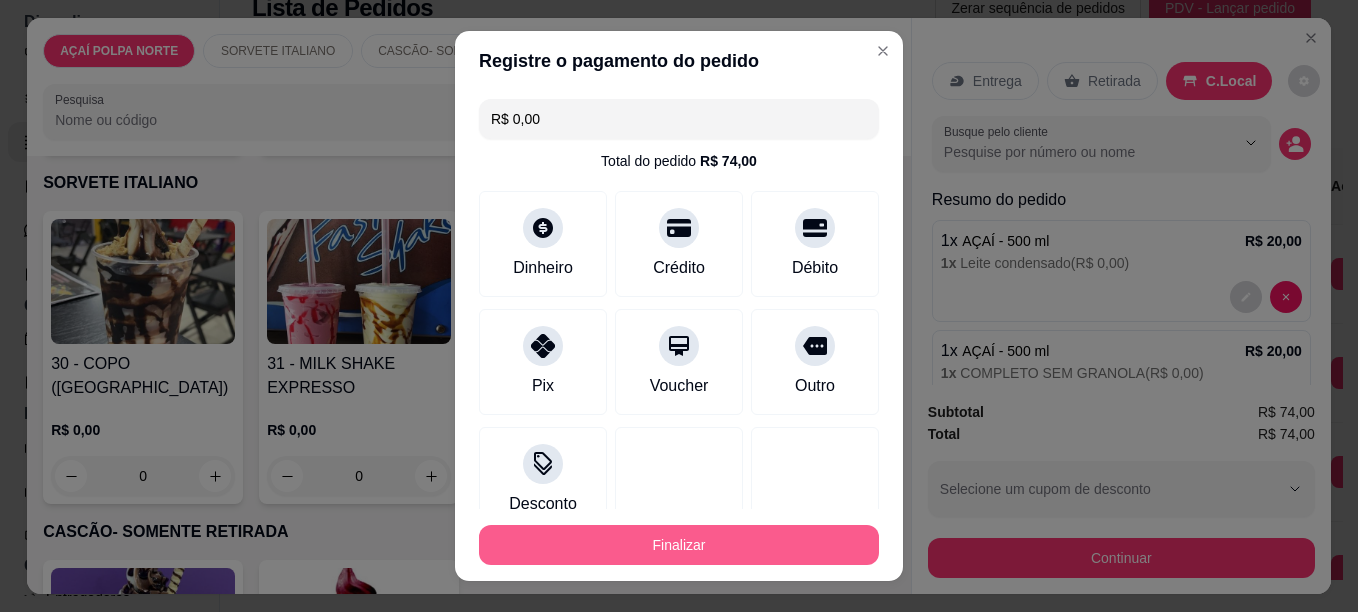 click on "Finalizar" at bounding box center (679, 545) 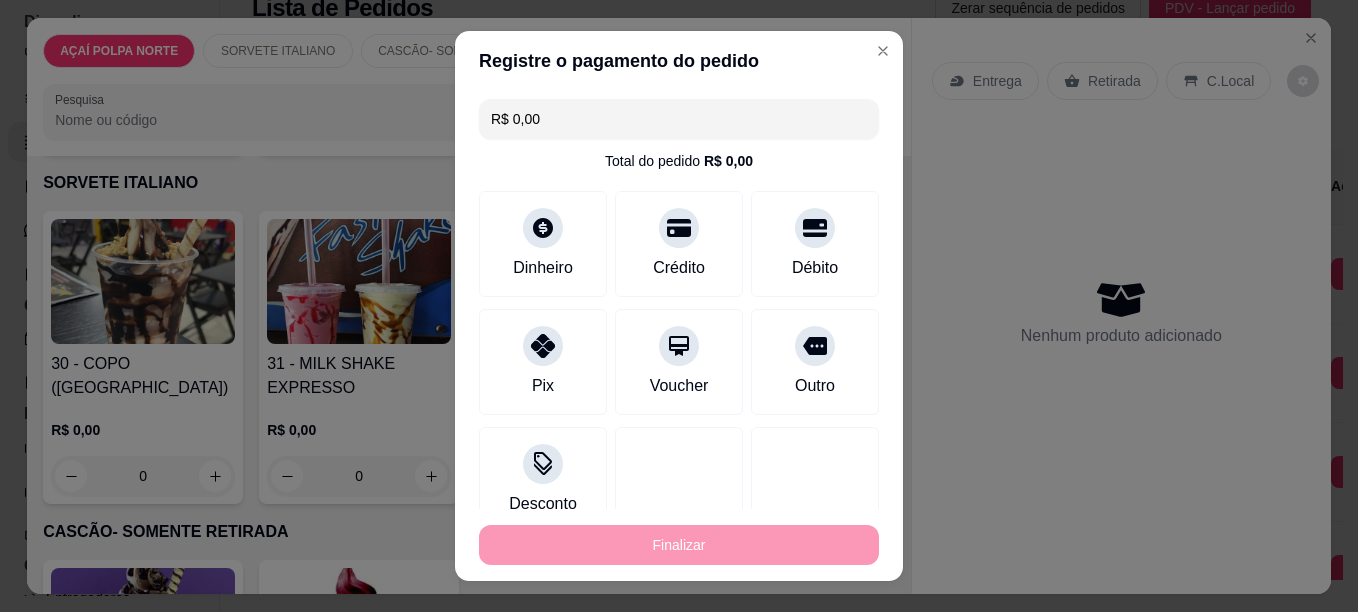 type on "-R$ 74,00" 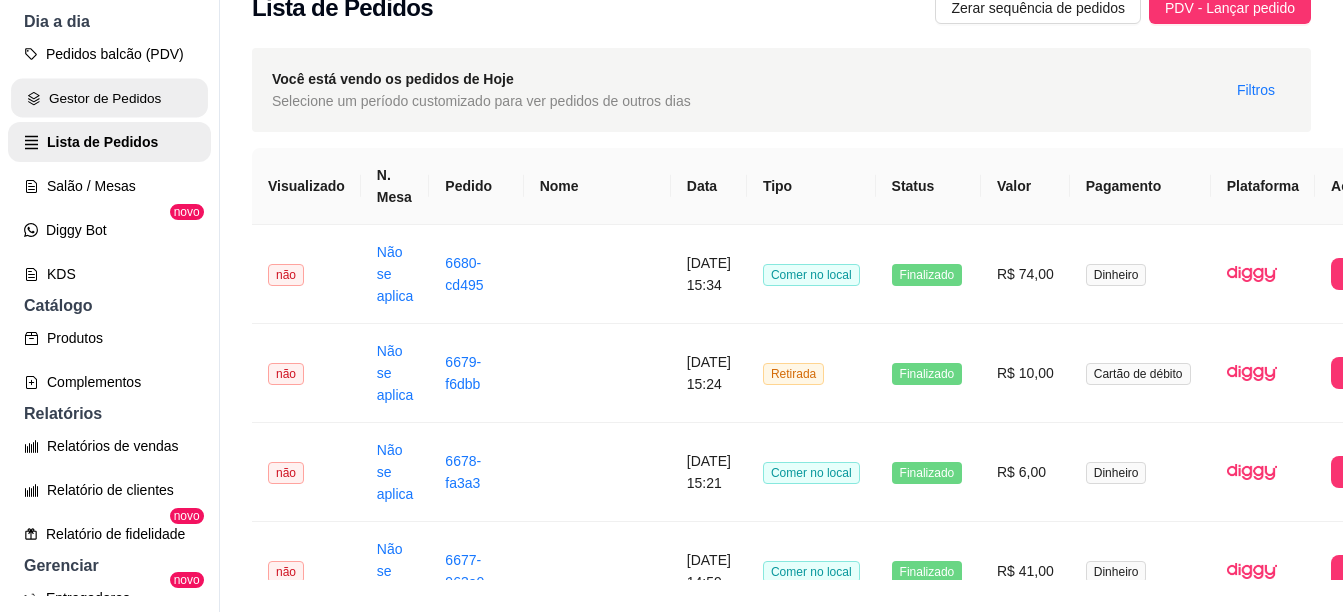 click on "Gestor de Pedidos" at bounding box center [109, 98] 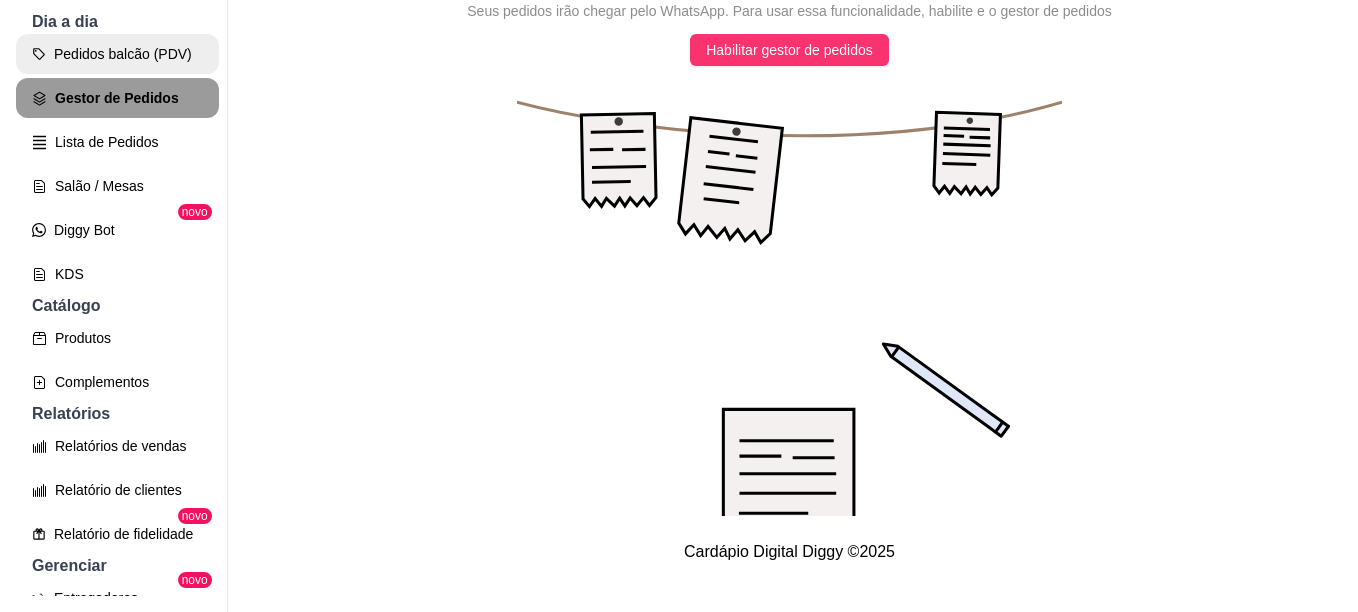 scroll, scrollTop: 0, scrollLeft: 0, axis: both 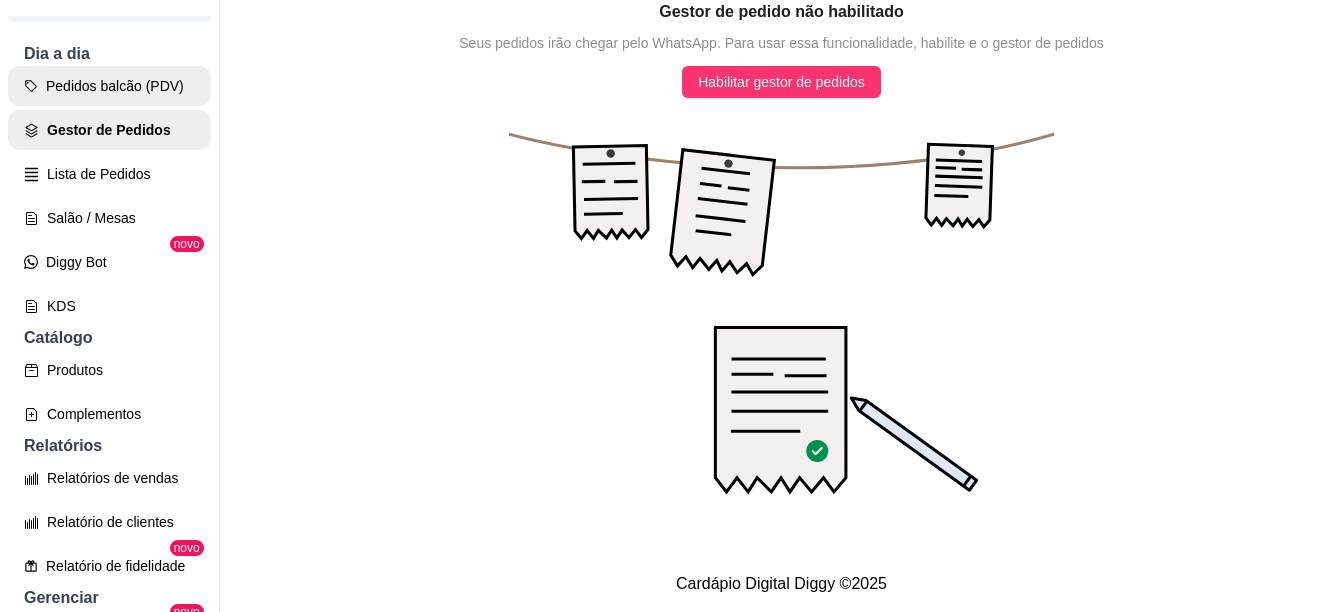 click on "Pedidos balcão (PDV)" at bounding box center [109, 86] 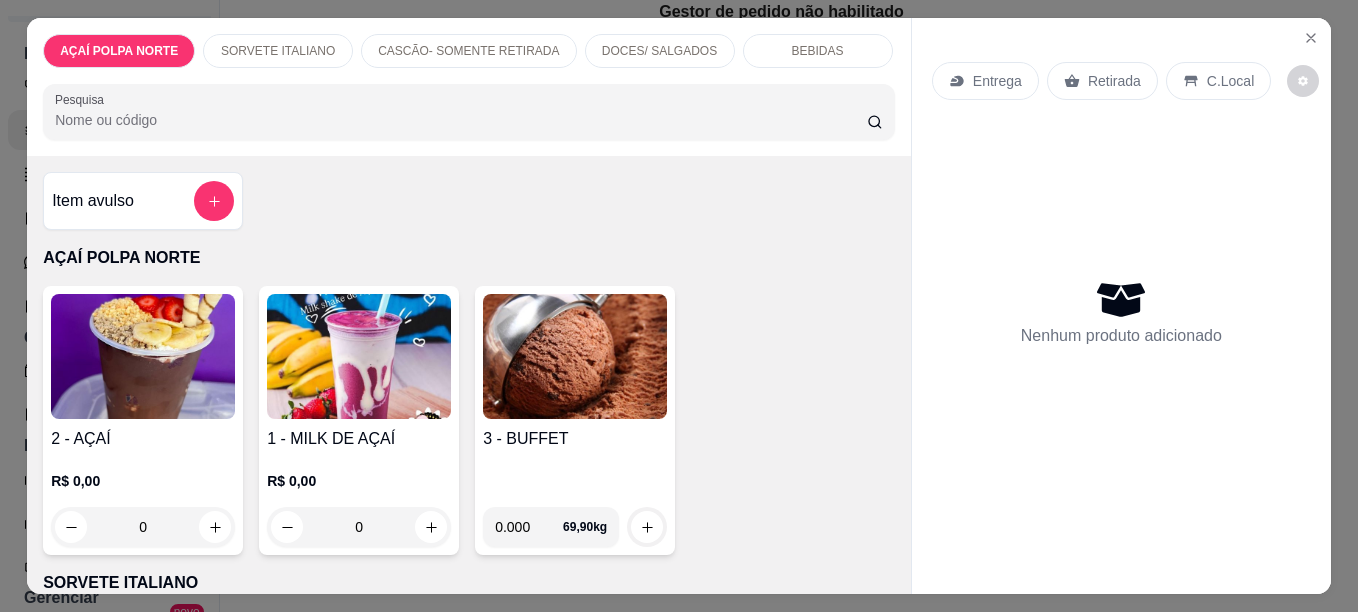 click at bounding box center (143, 356) 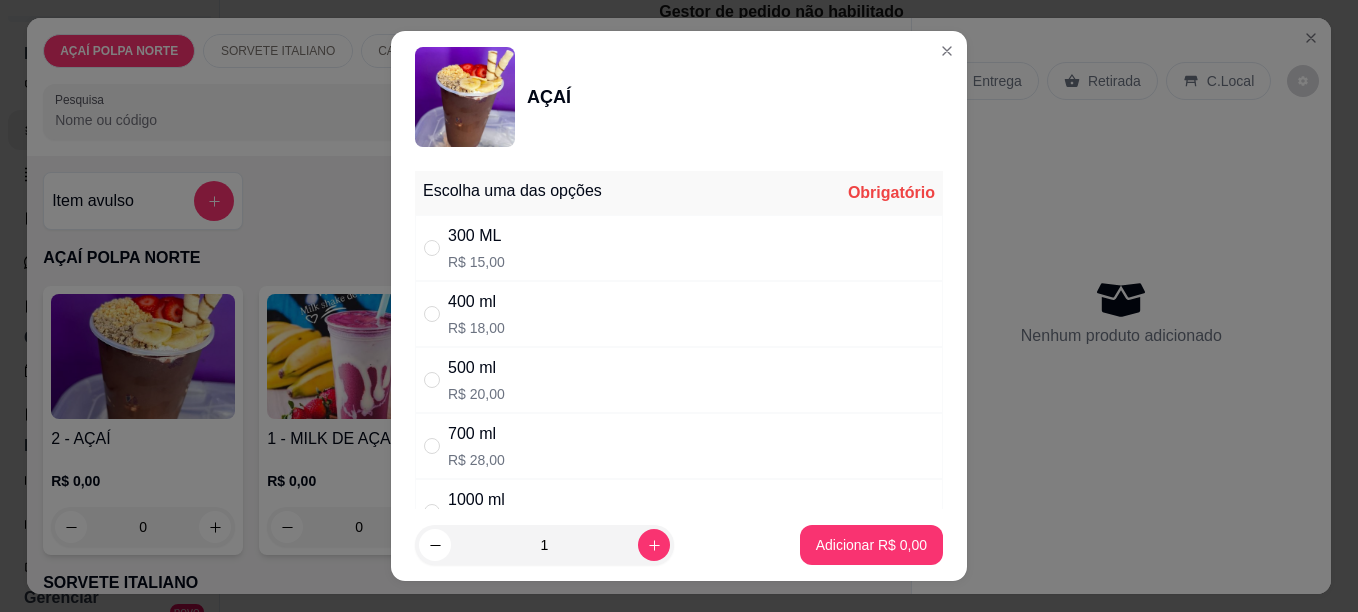 click on "300 ML" at bounding box center [476, 236] 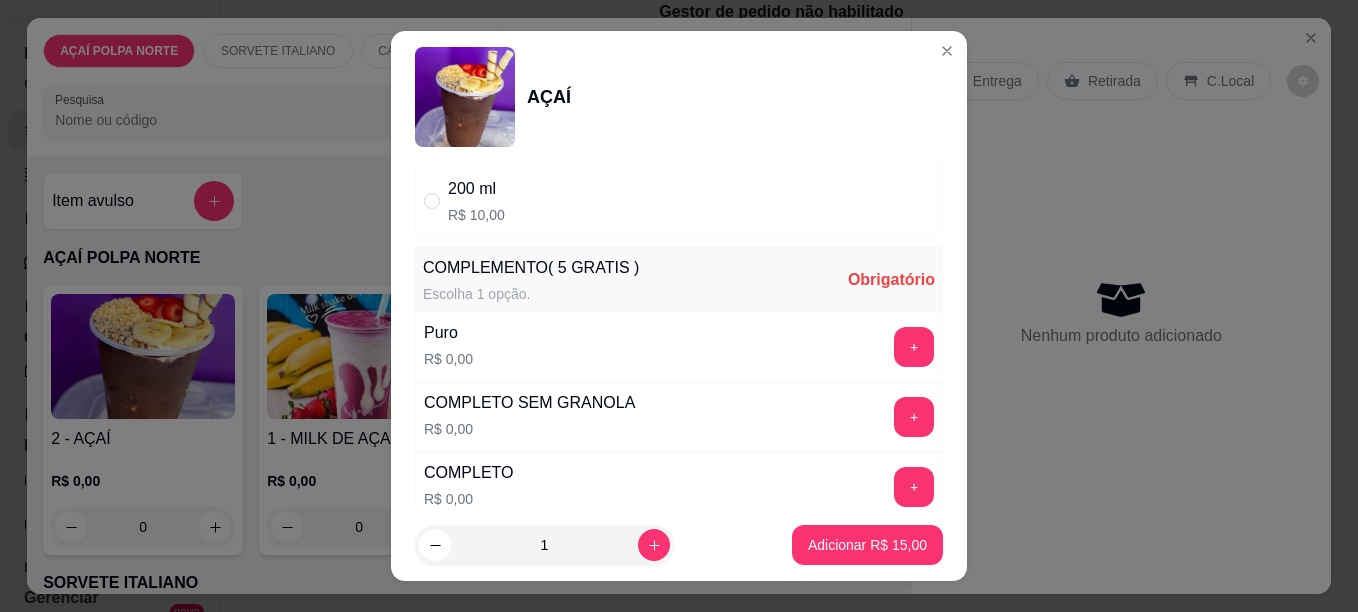 scroll, scrollTop: 500, scrollLeft: 0, axis: vertical 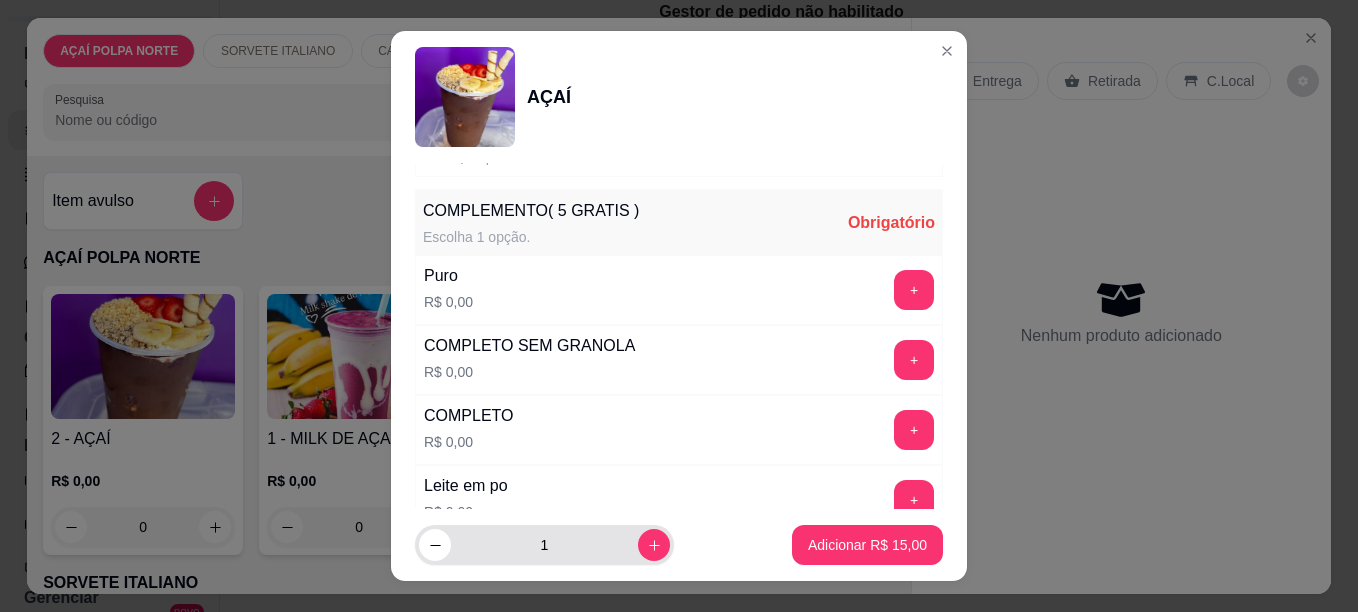 click on "1" at bounding box center [544, 545] 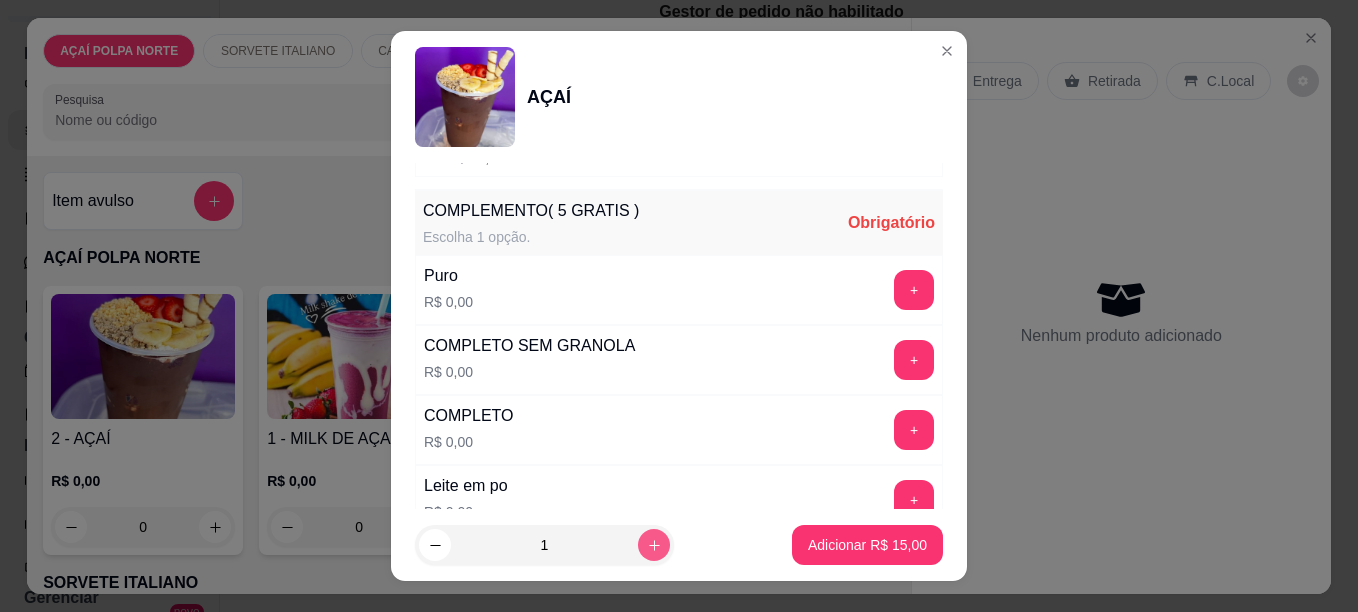click 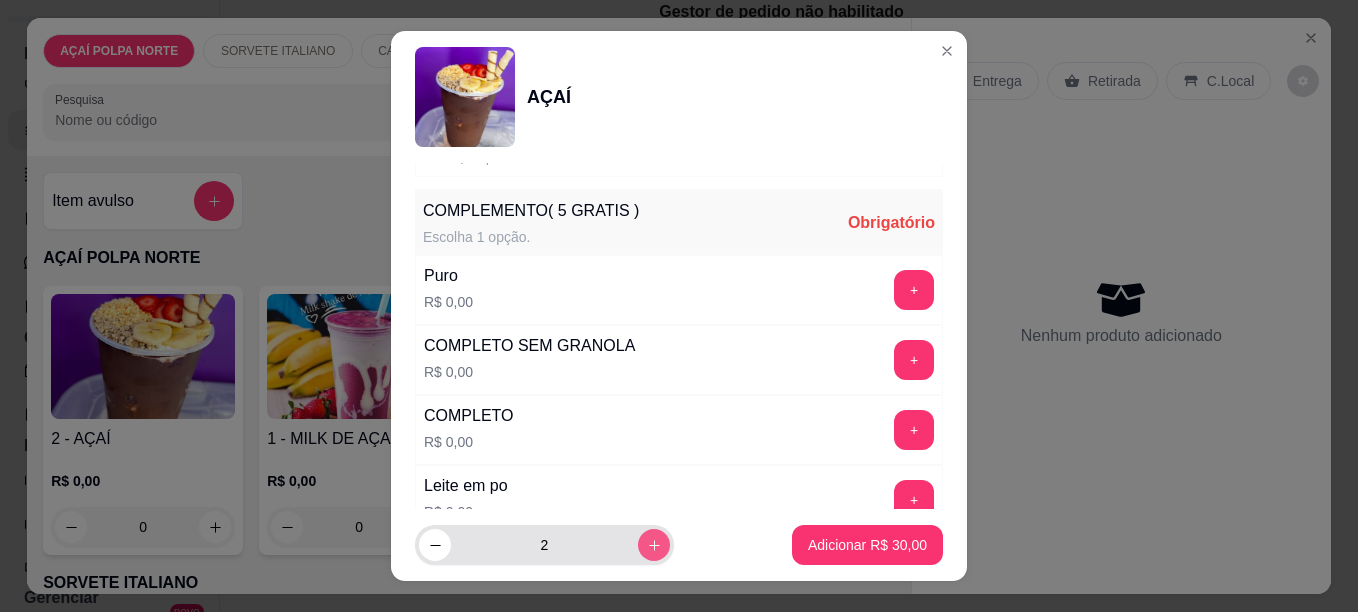 click 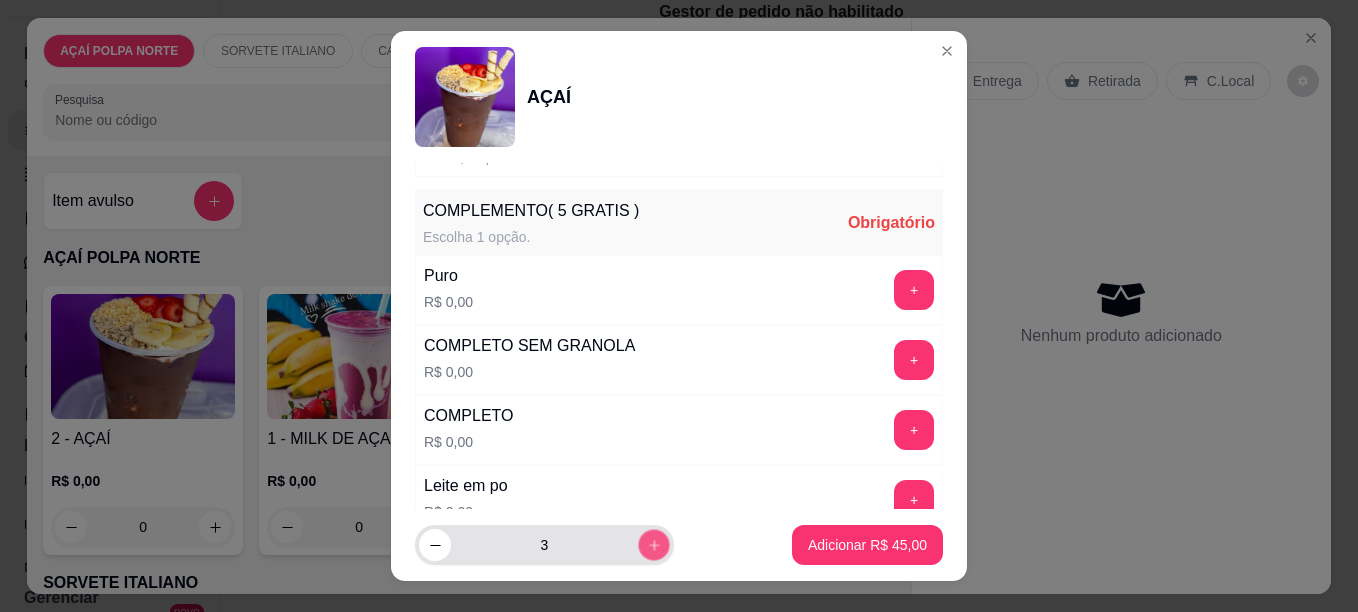 click 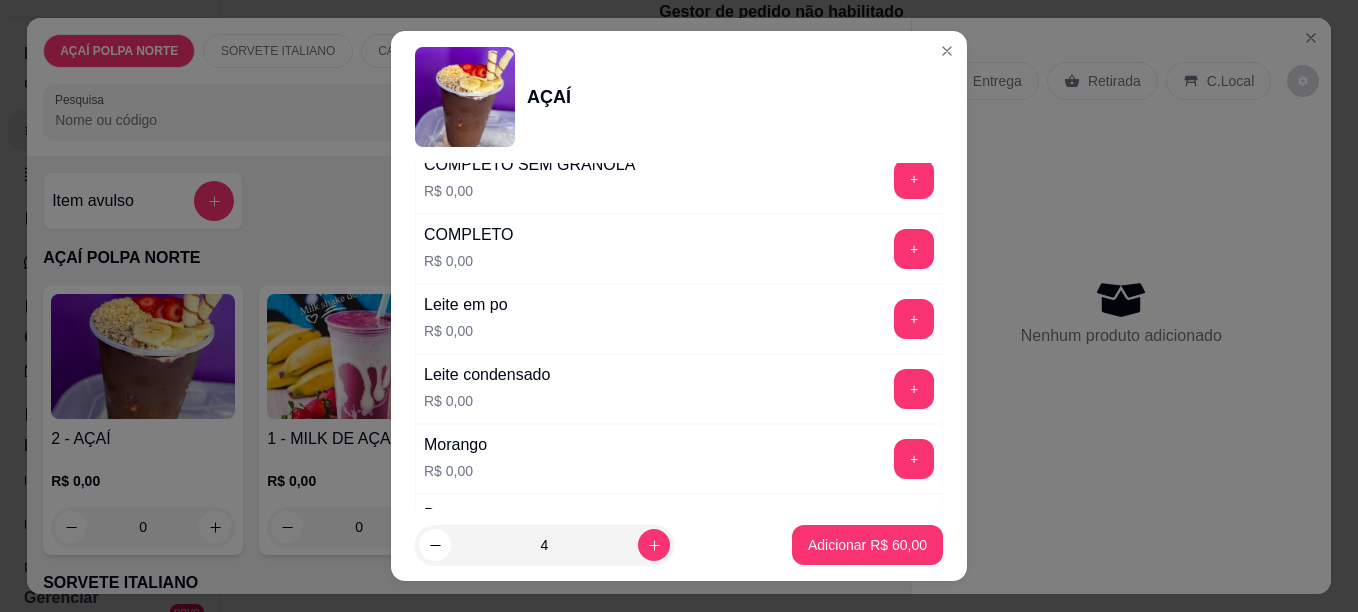 scroll, scrollTop: 700, scrollLeft: 0, axis: vertical 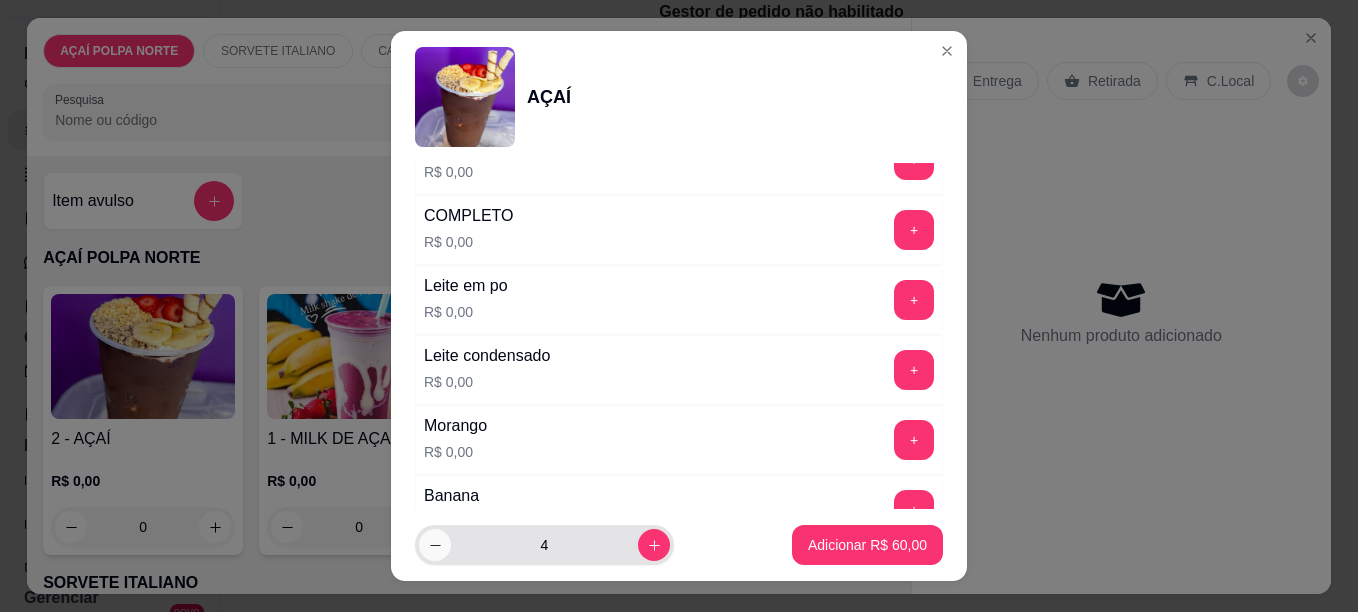 click 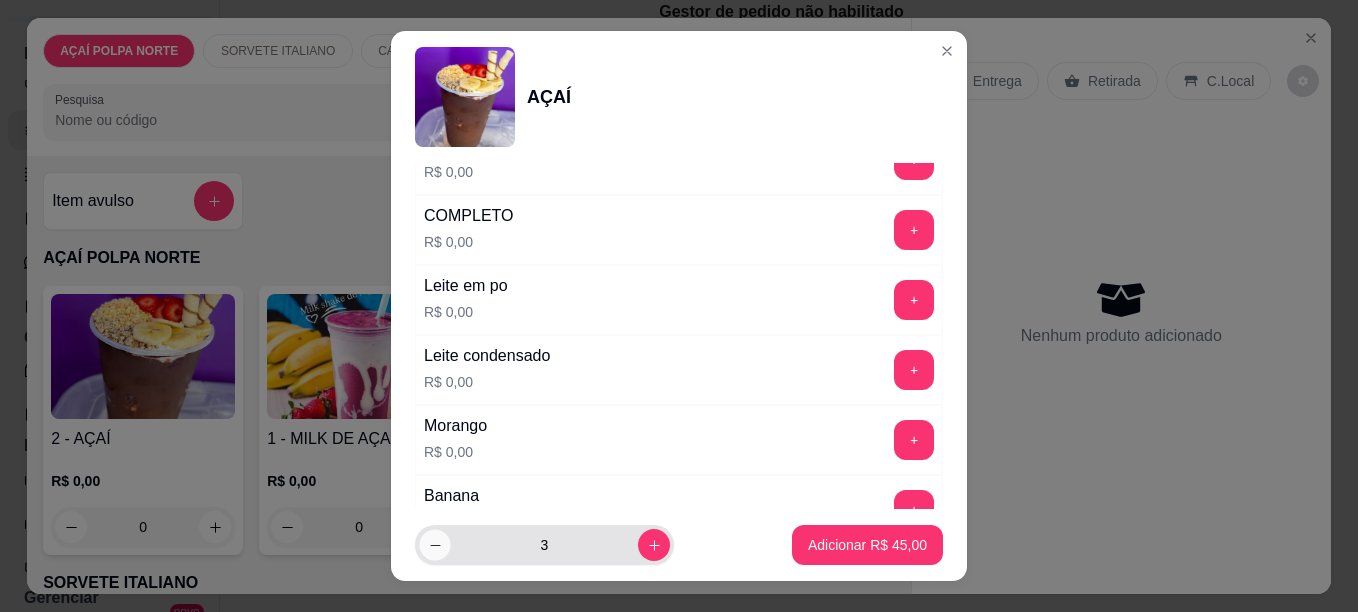 click 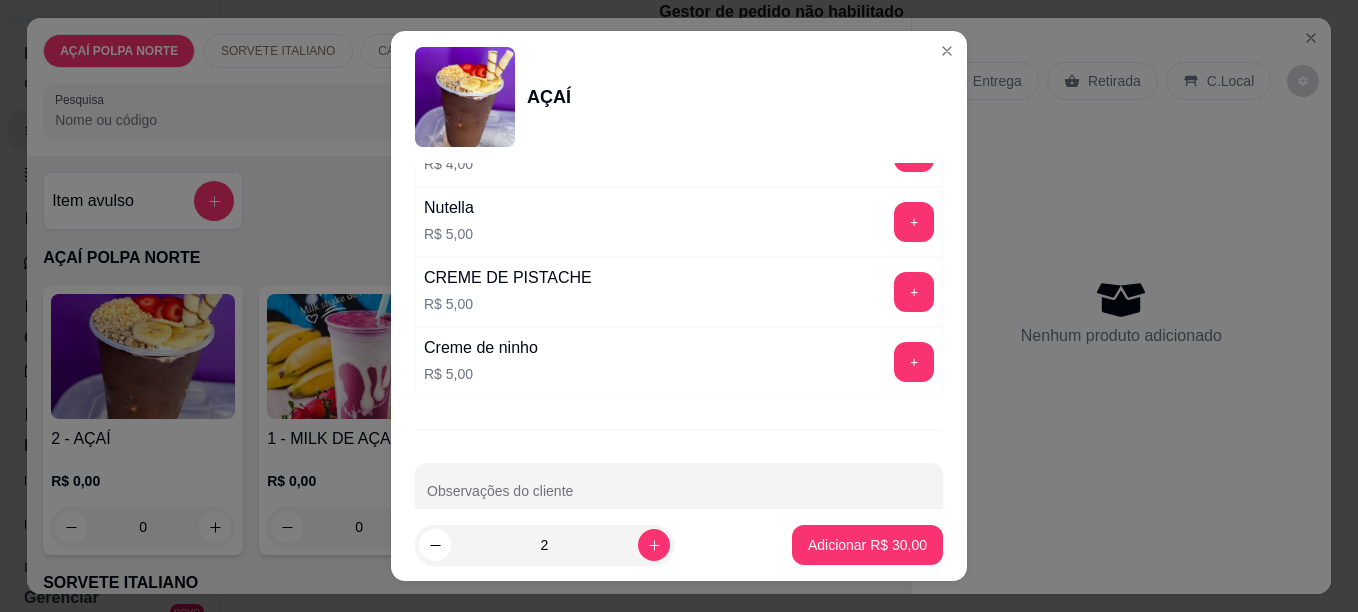 scroll, scrollTop: 2256, scrollLeft: 0, axis: vertical 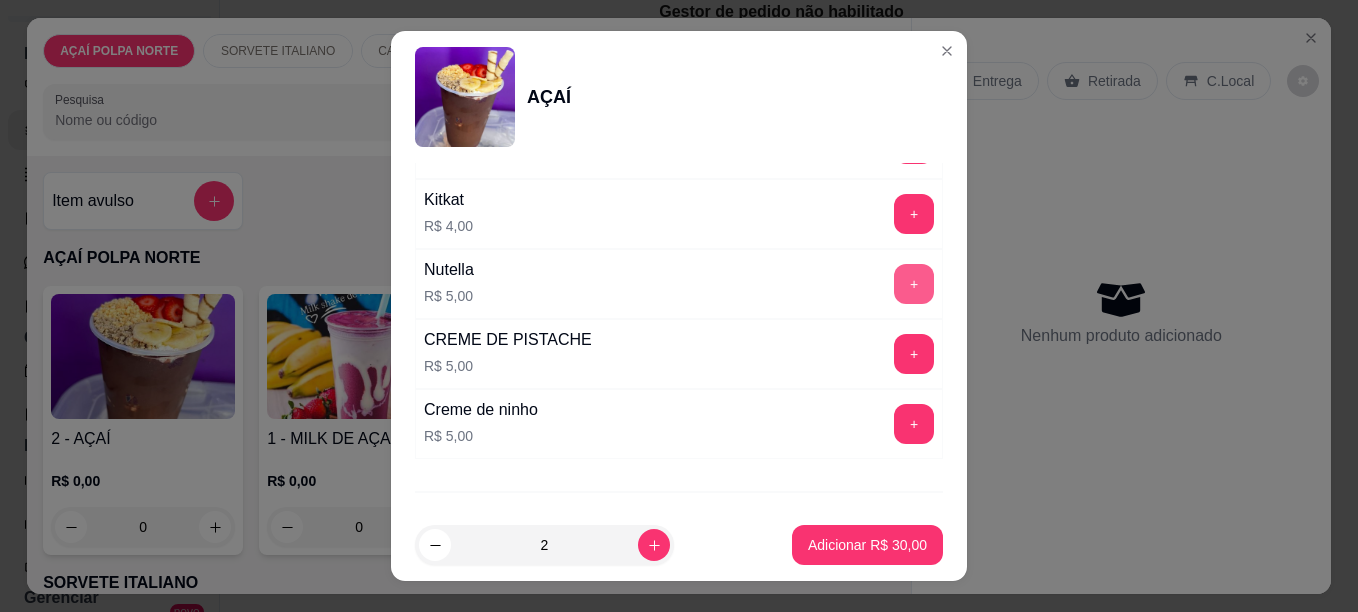 click on "+" at bounding box center (914, 284) 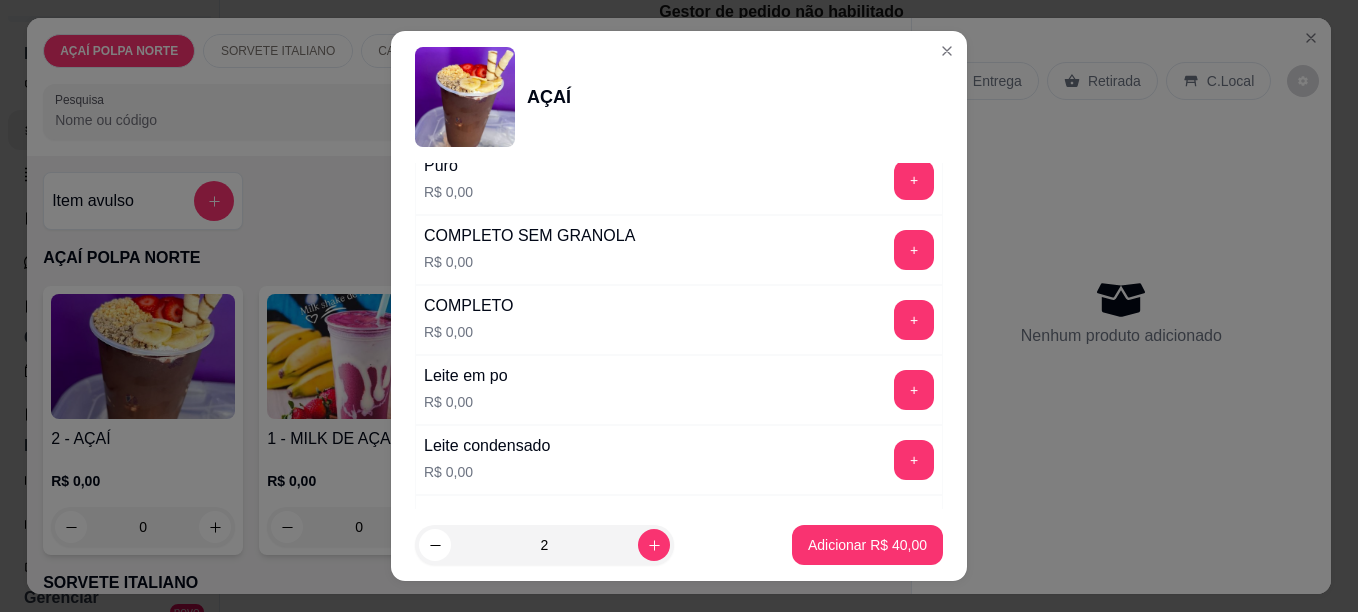 scroll, scrollTop: 656, scrollLeft: 0, axis: vertical 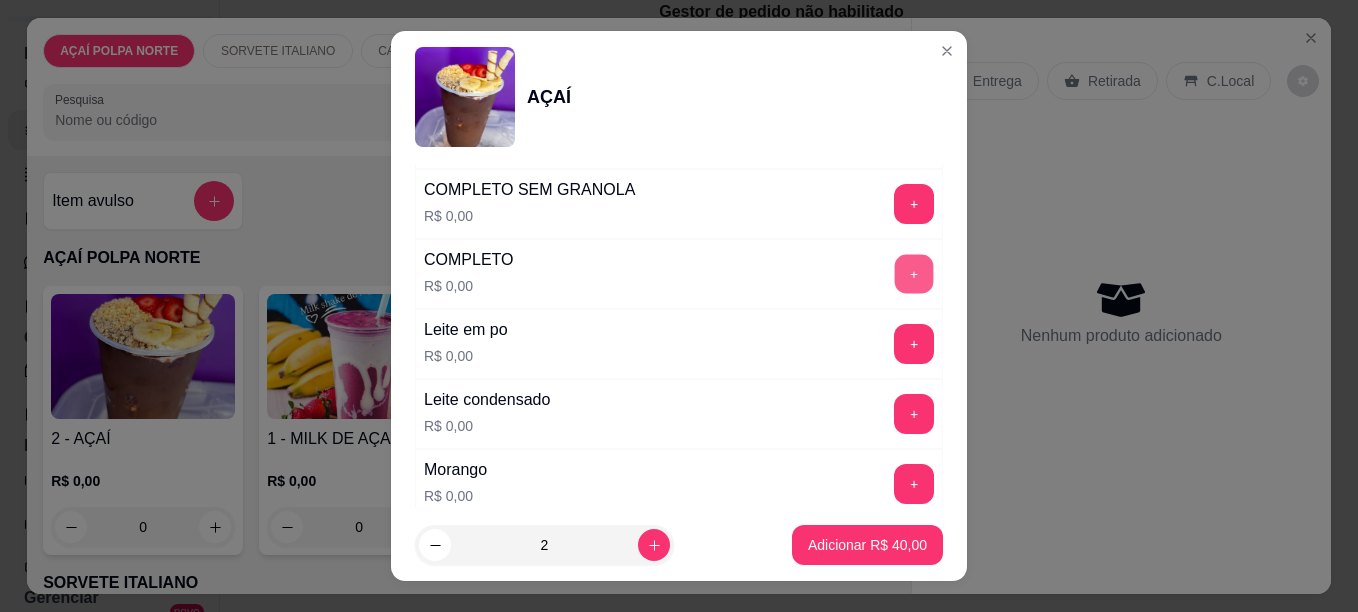 click on "+" at bounding box center [914, 273] 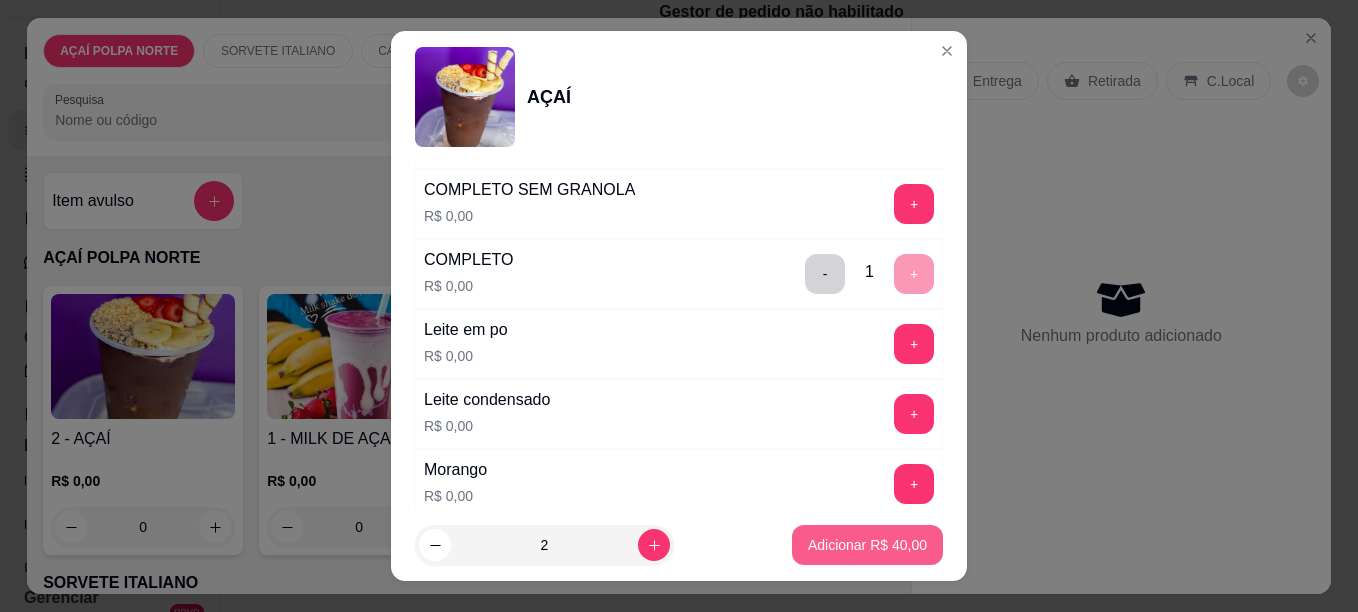 click on "Adicionar   R$ 40,00" at bounding box center (867, 545) 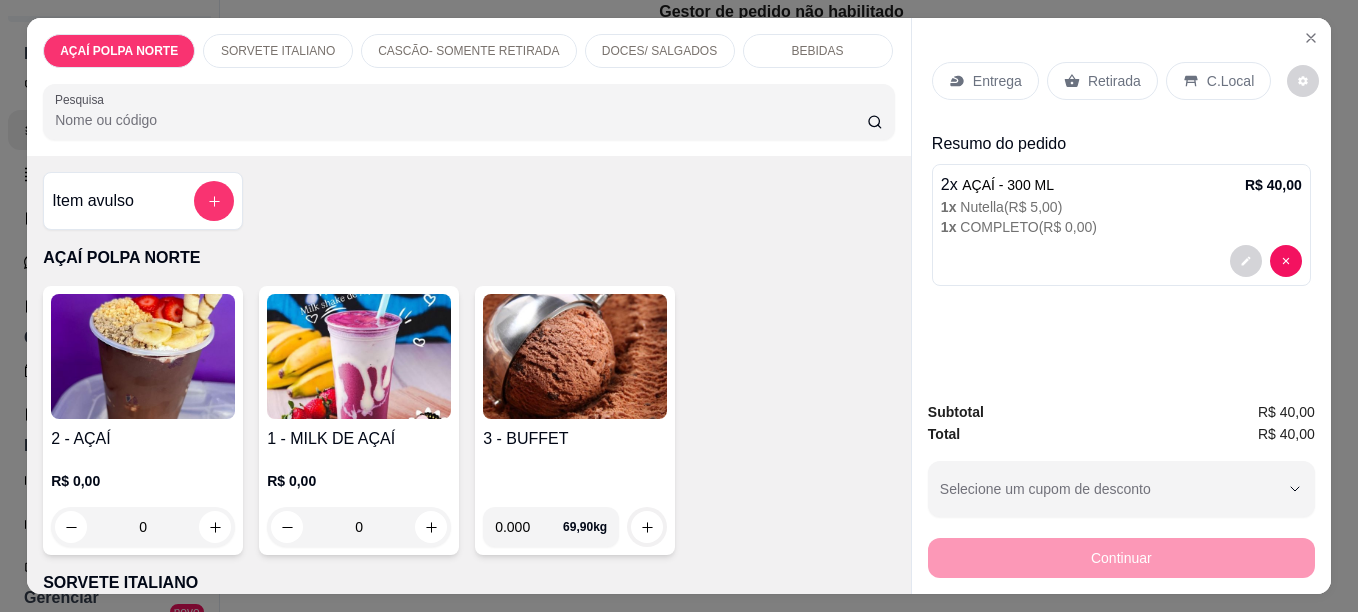 click at bounding box center (143, 356) 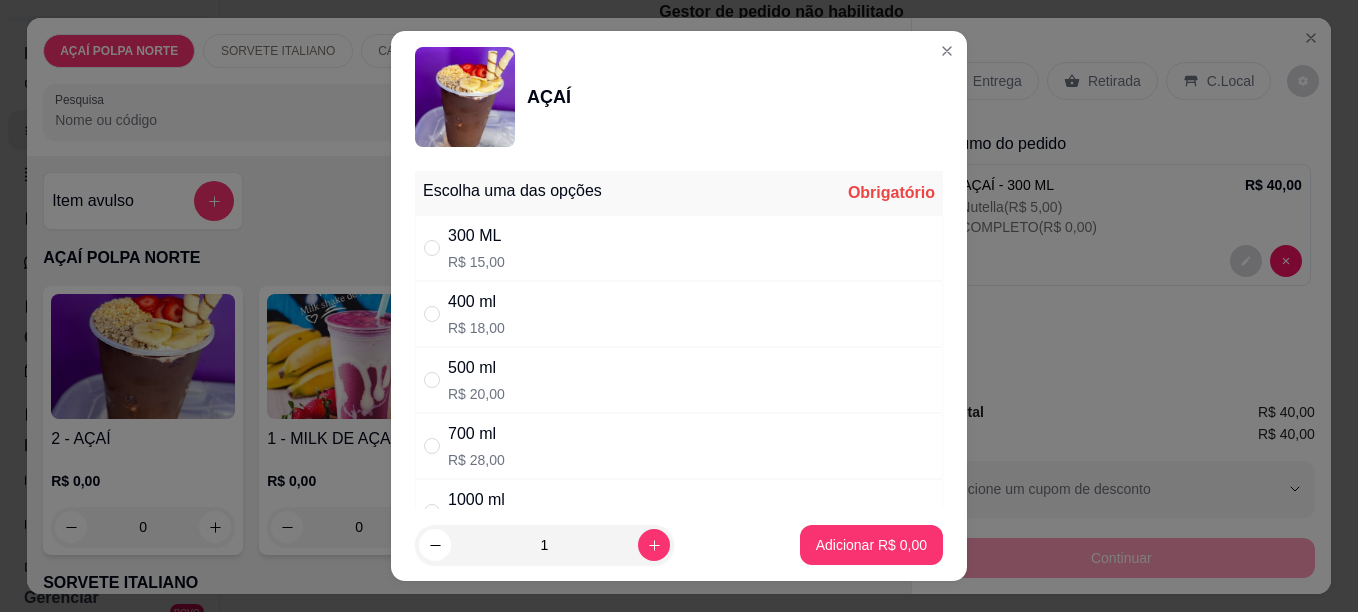 click on "300 ML" at bounding box center (476, 236) 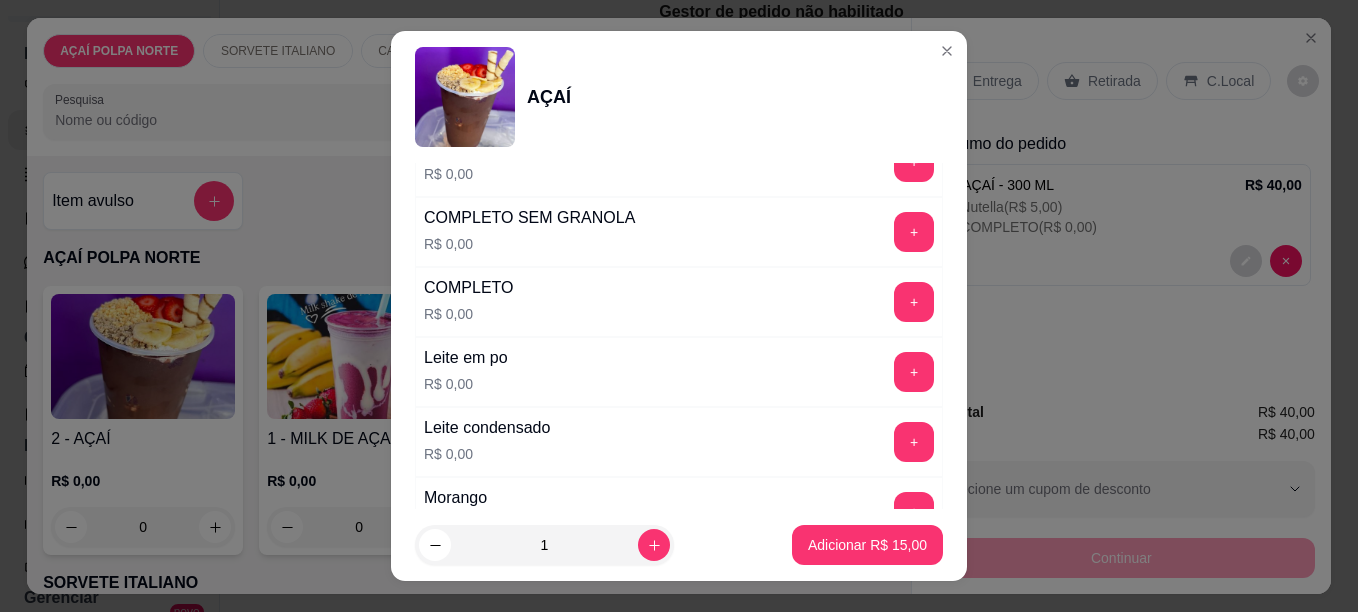 scroll, scrollTop: 600, scrollLeft: 0, axis: vertical 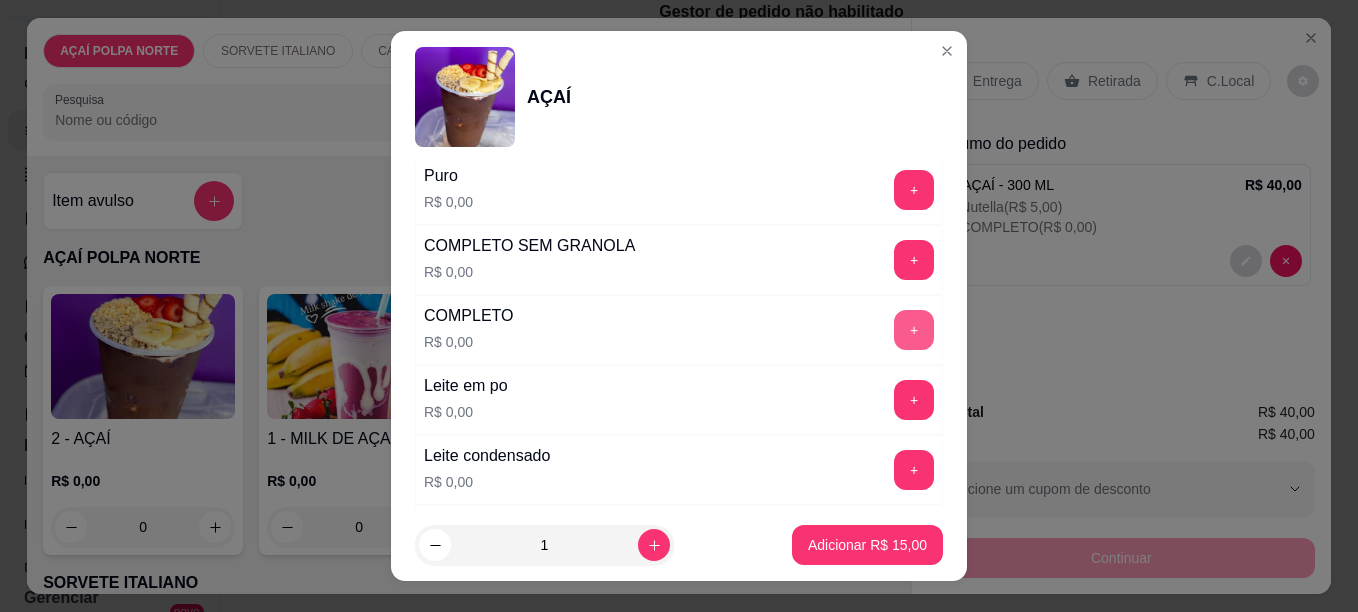 click on "+" at bounding box center [914, 330] 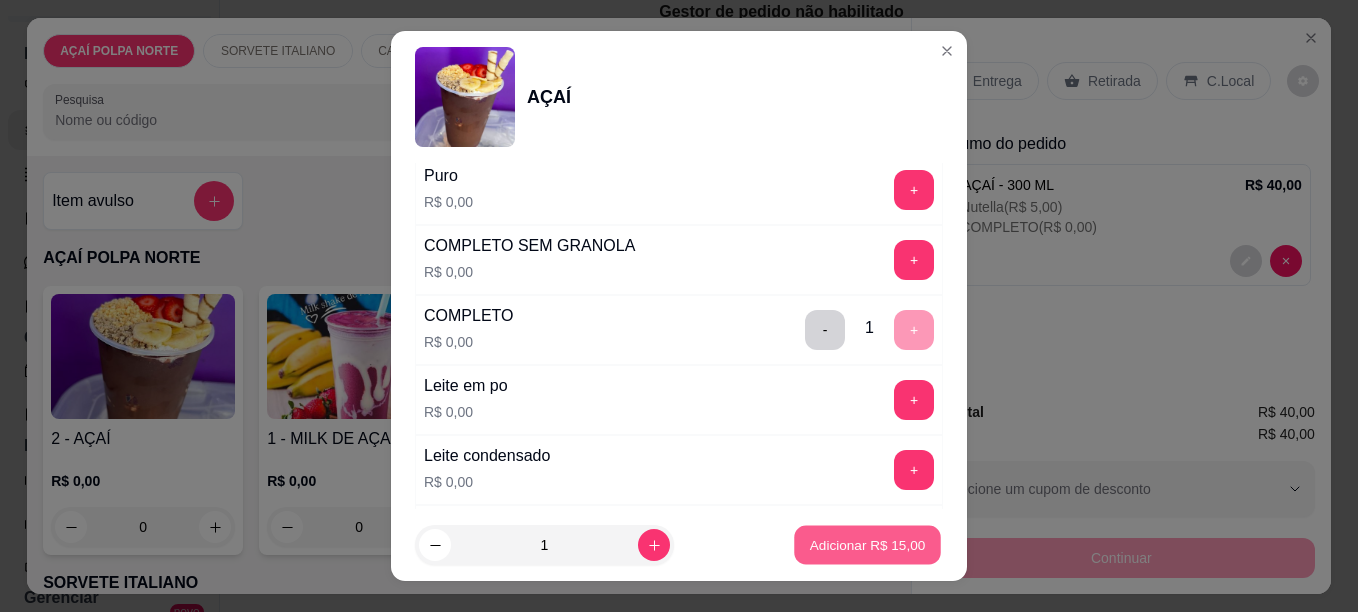 click on "Adicionar   R$ 15,00" at bounding box center [867, 545] 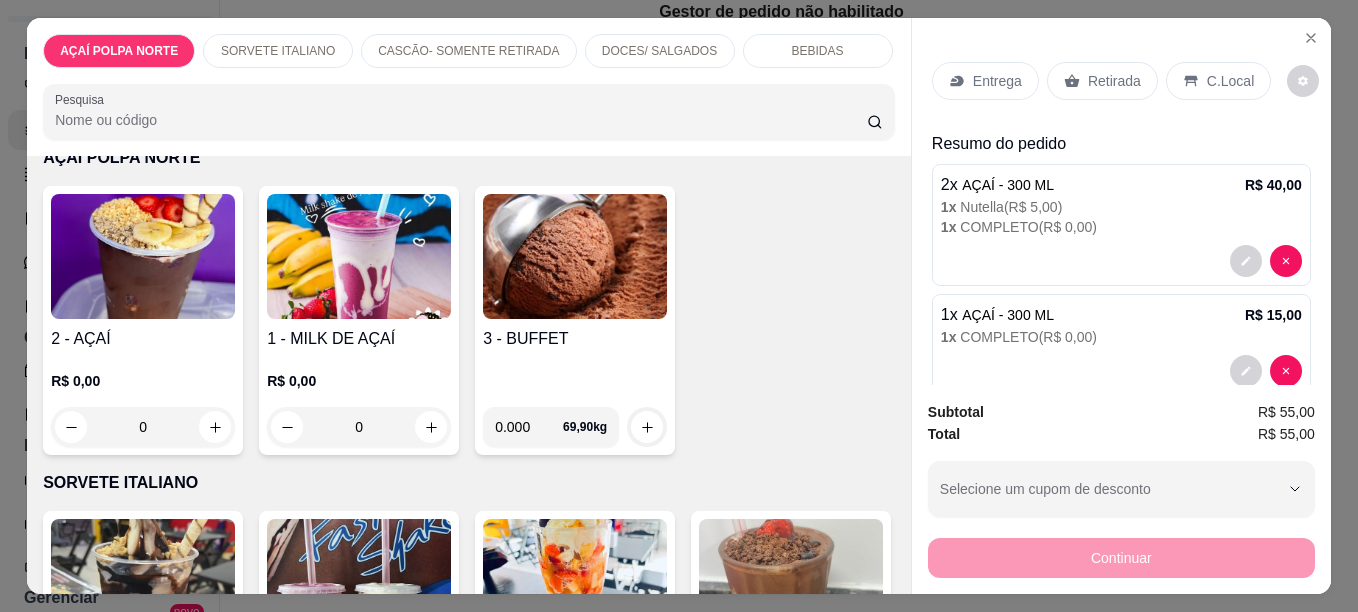 scroll, scrollTop: 300, scrollLeft: 0, axis: vertical 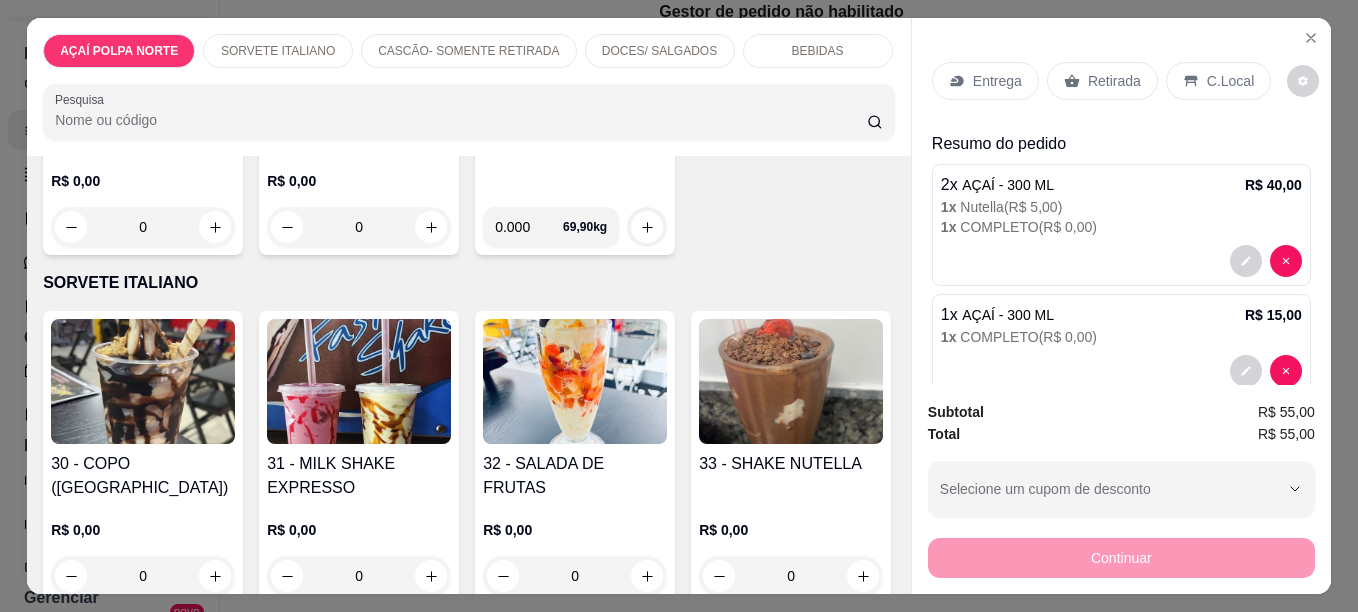 click at bounding box center [359, 381] 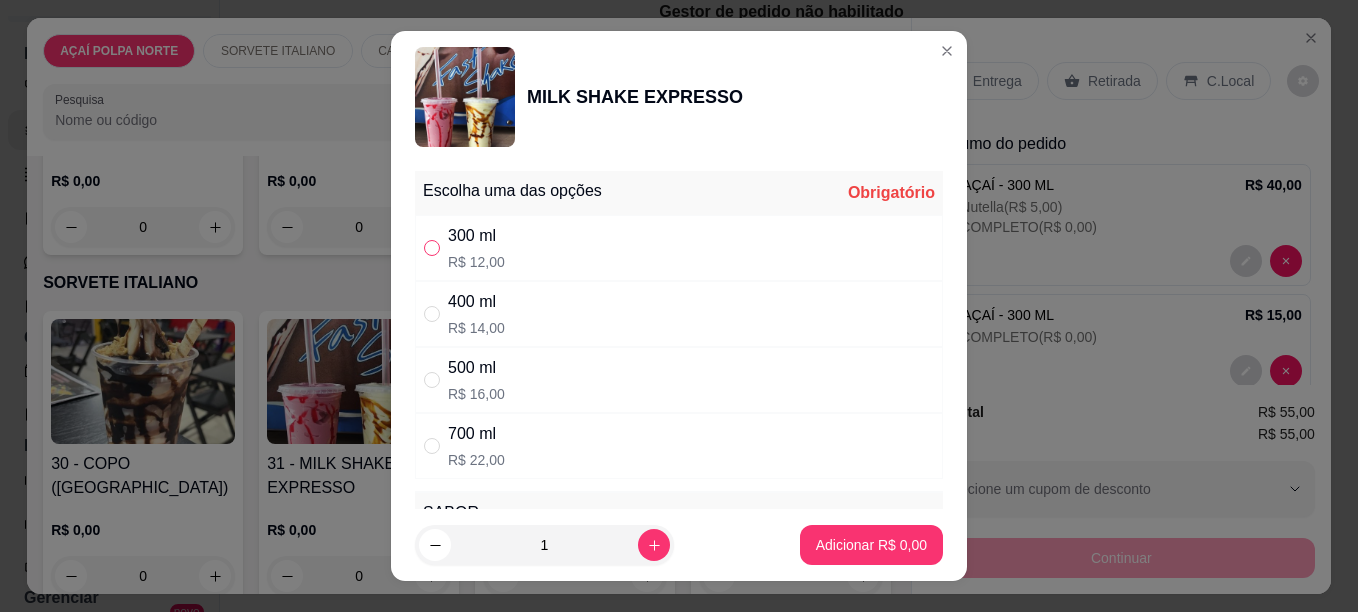 click at bounding box center (432, 248) 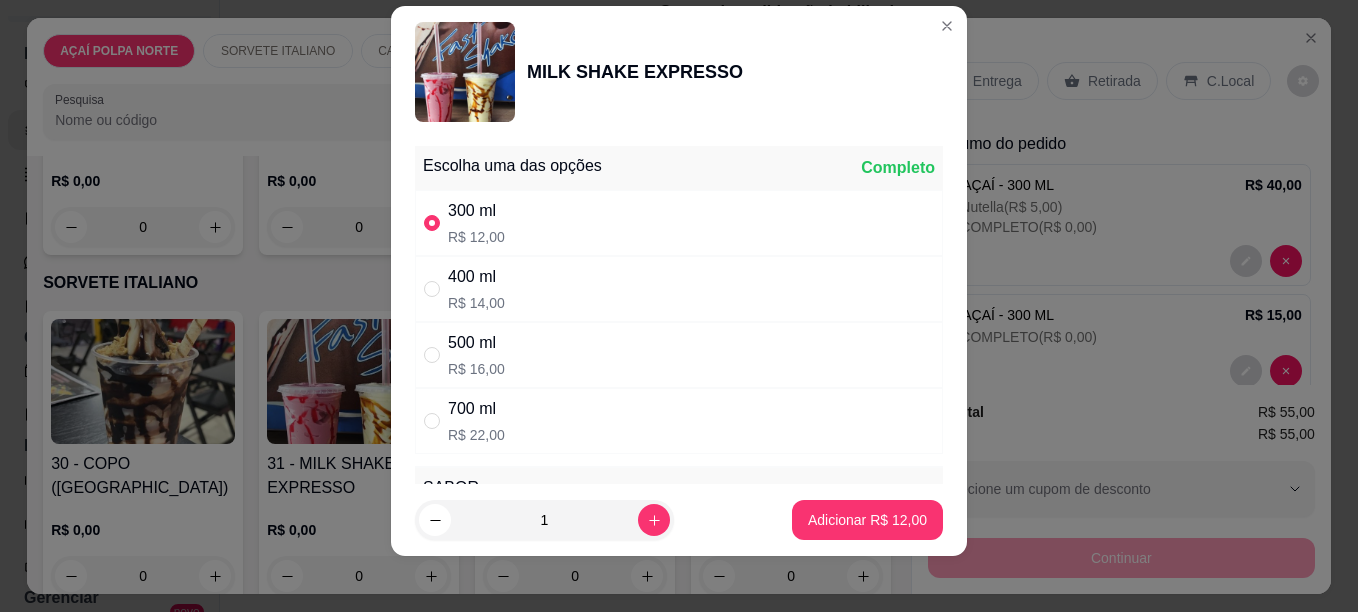 scroll, scrollTop: 33, scrollLeft: 0, axis: vertical 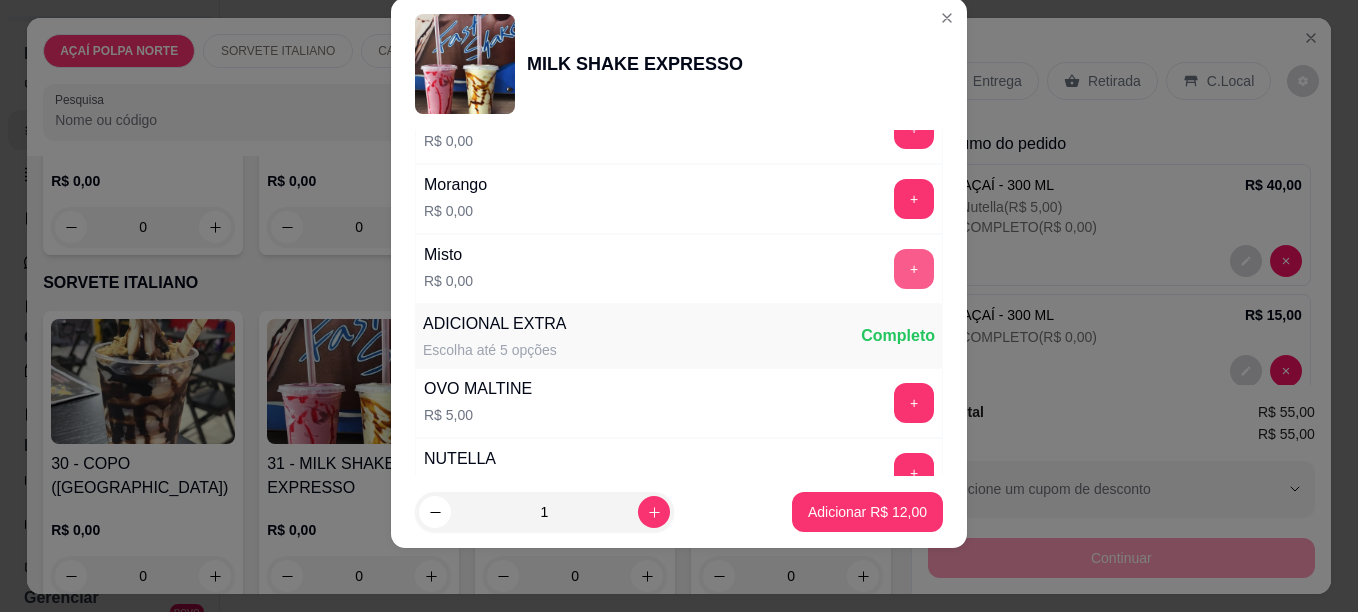 click on "+" at bounding box center [914, 269] 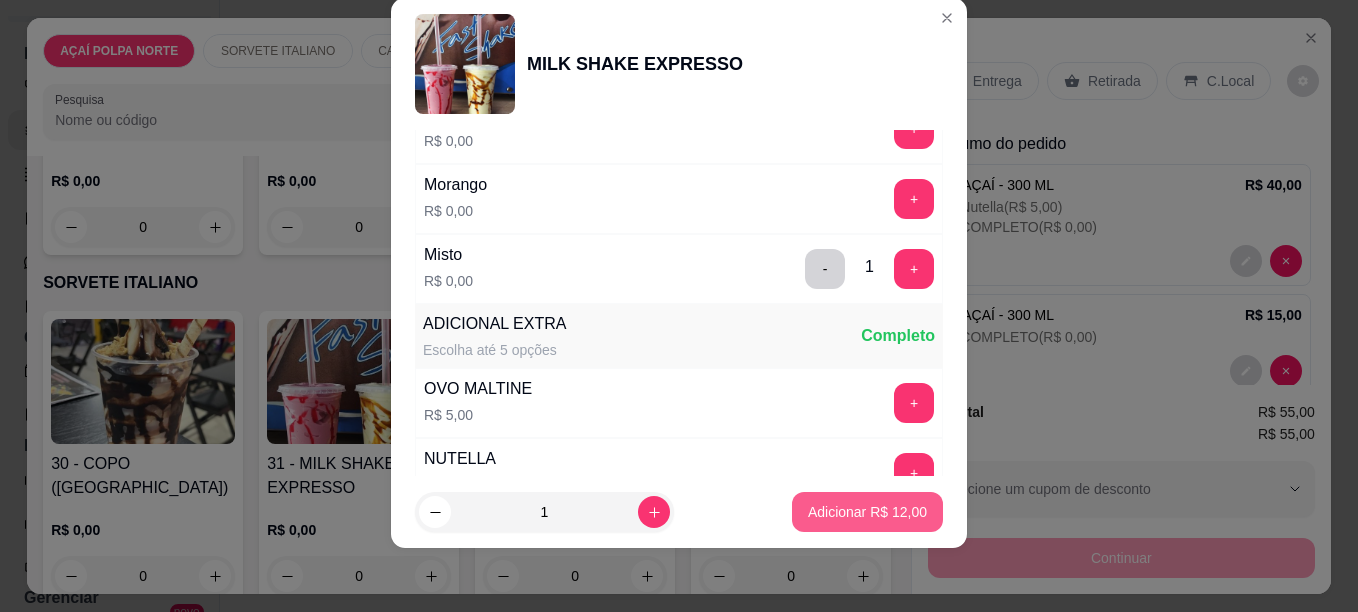 click on "Adicionar   R$ 12,00" at bounding box center (867, 512) 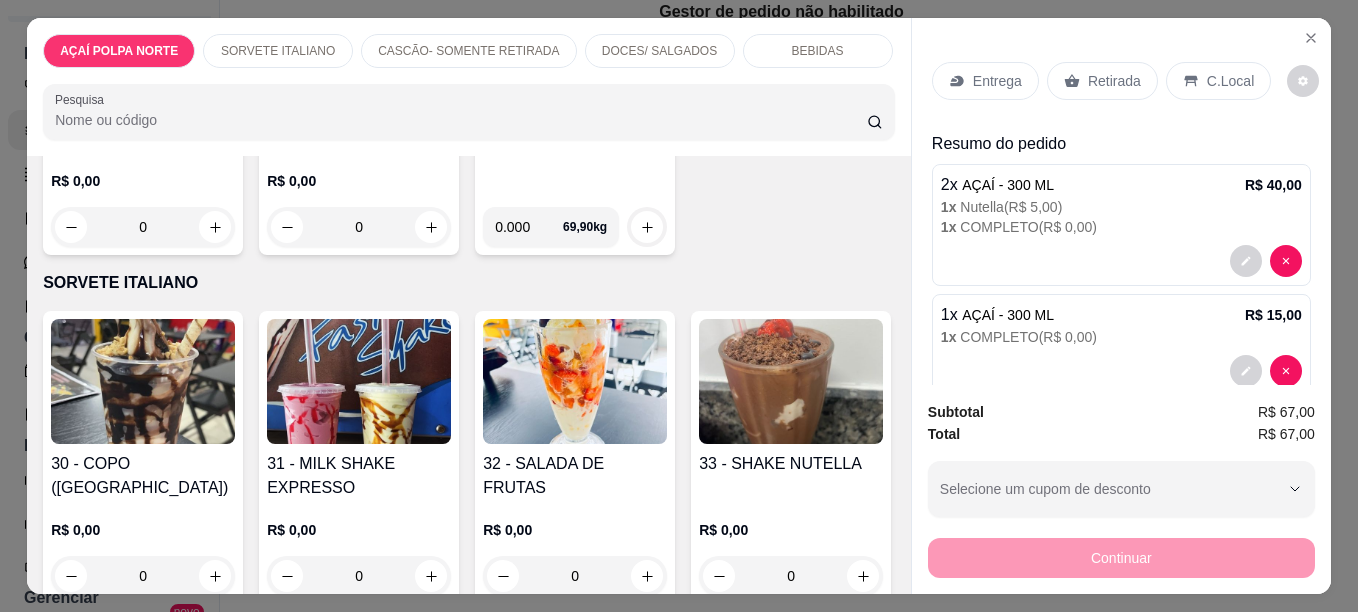 drag, startPoint x: 1063, startPoint y: 69, endPoint x: 1081, endPoint y: 111, distance: 45.694637 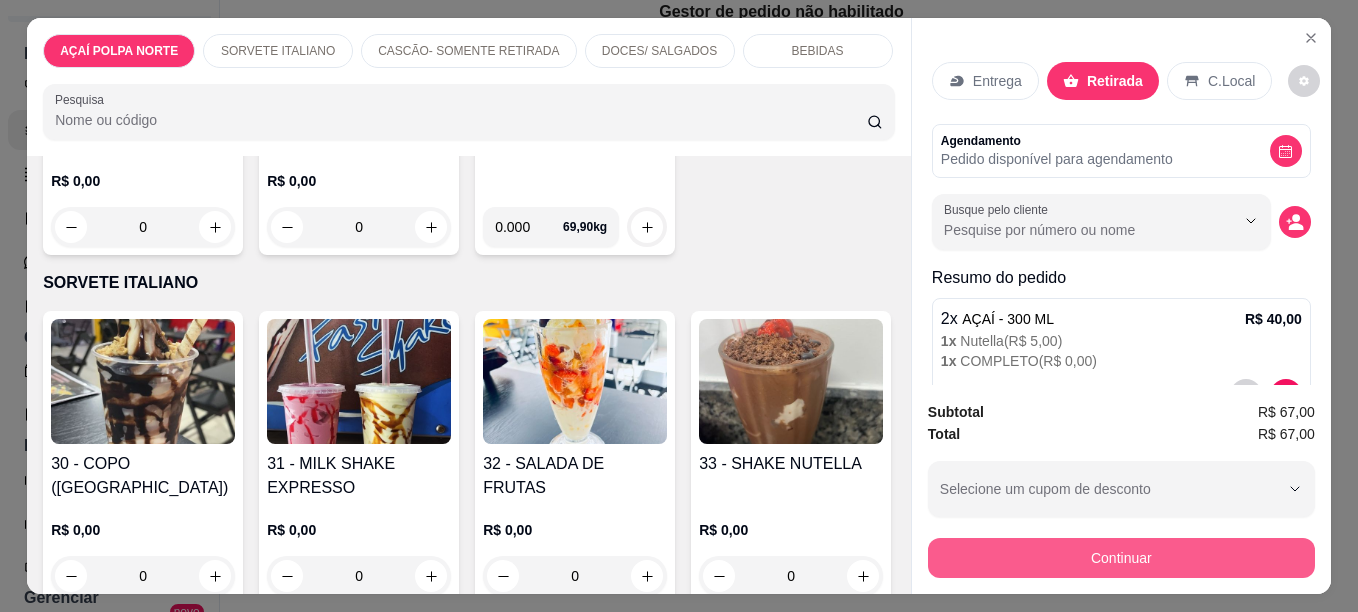 click on "Continuar" at bounding box center [1121, 558] 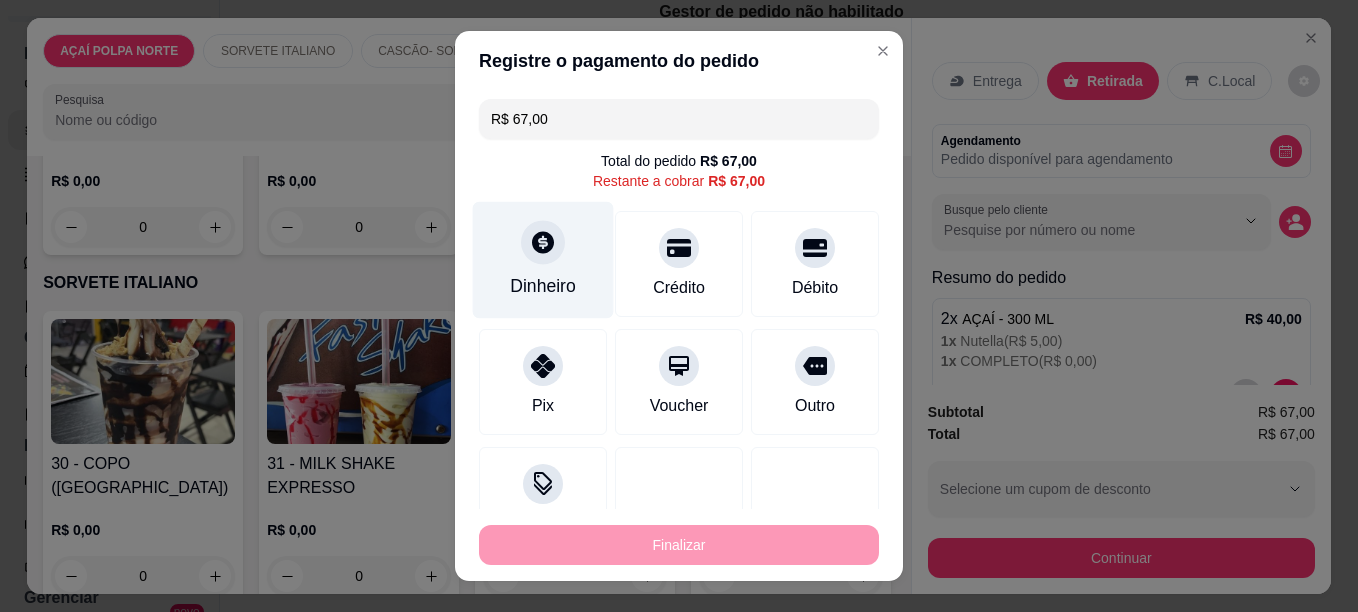 click on "Dinheiro" at bounding box center [543, 286] 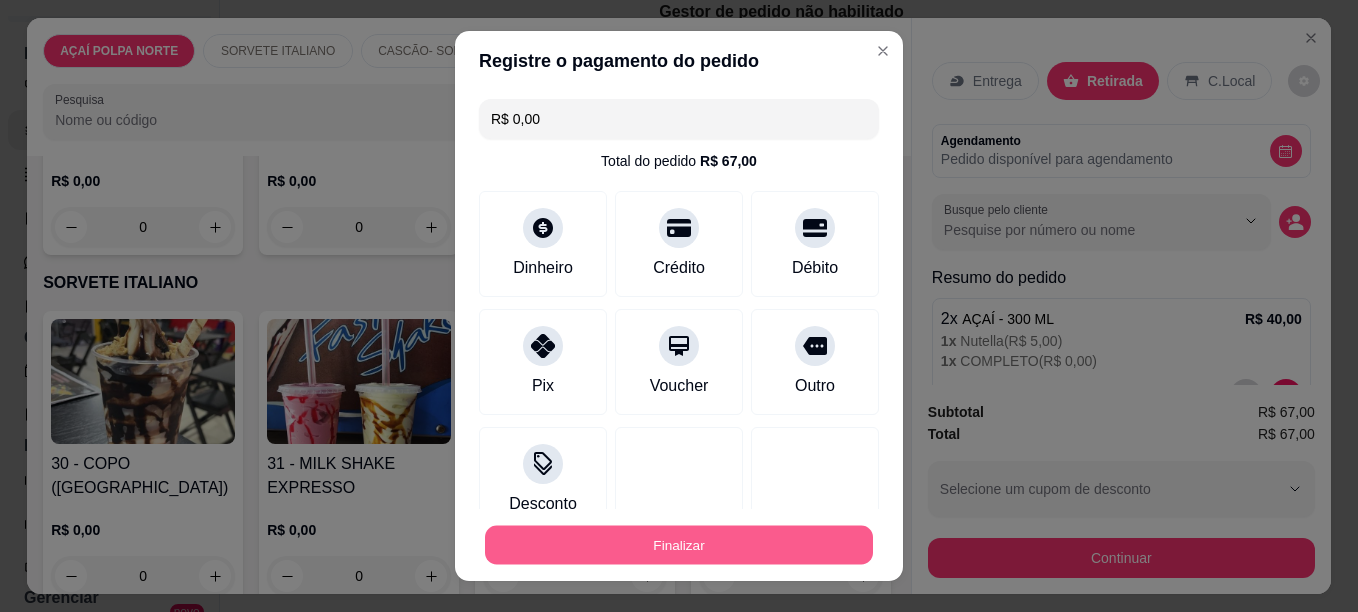 click on "Finalizar" at bounding box center [679, 545] 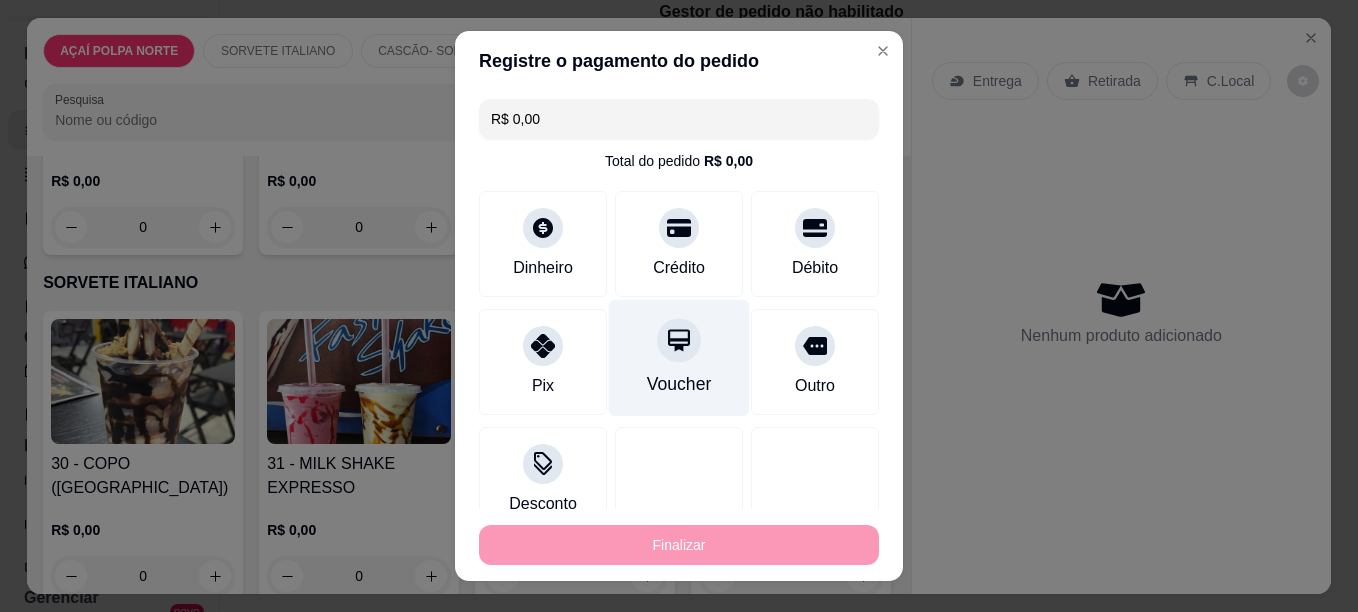 type on "-R$ 67,00" 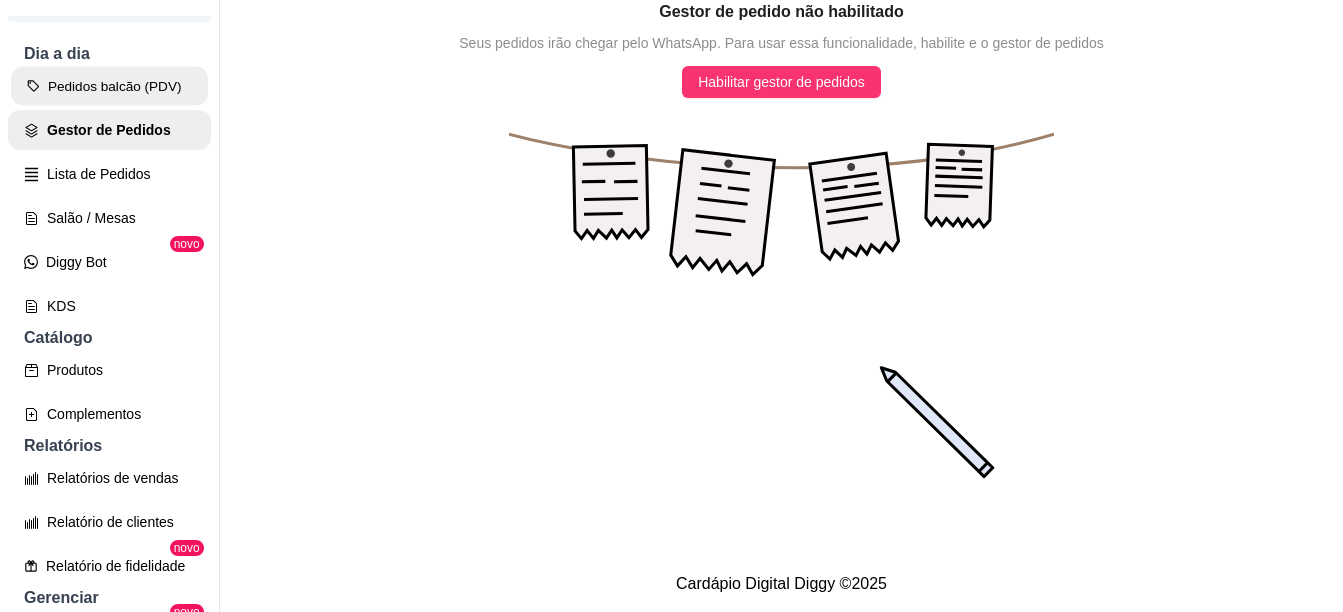 click on "Pedidos balcão (PDV)" at bounding box center [109, 86] 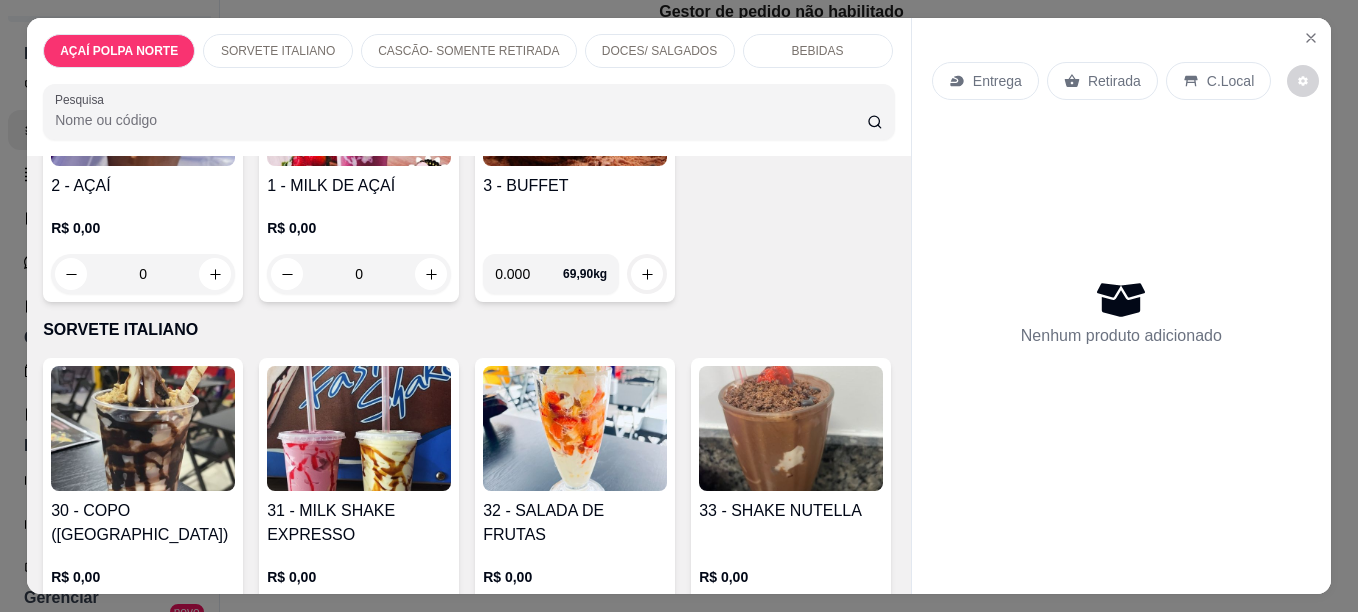 scroll, scrollTop: 400, scrollLeft: 0, axis: vertical 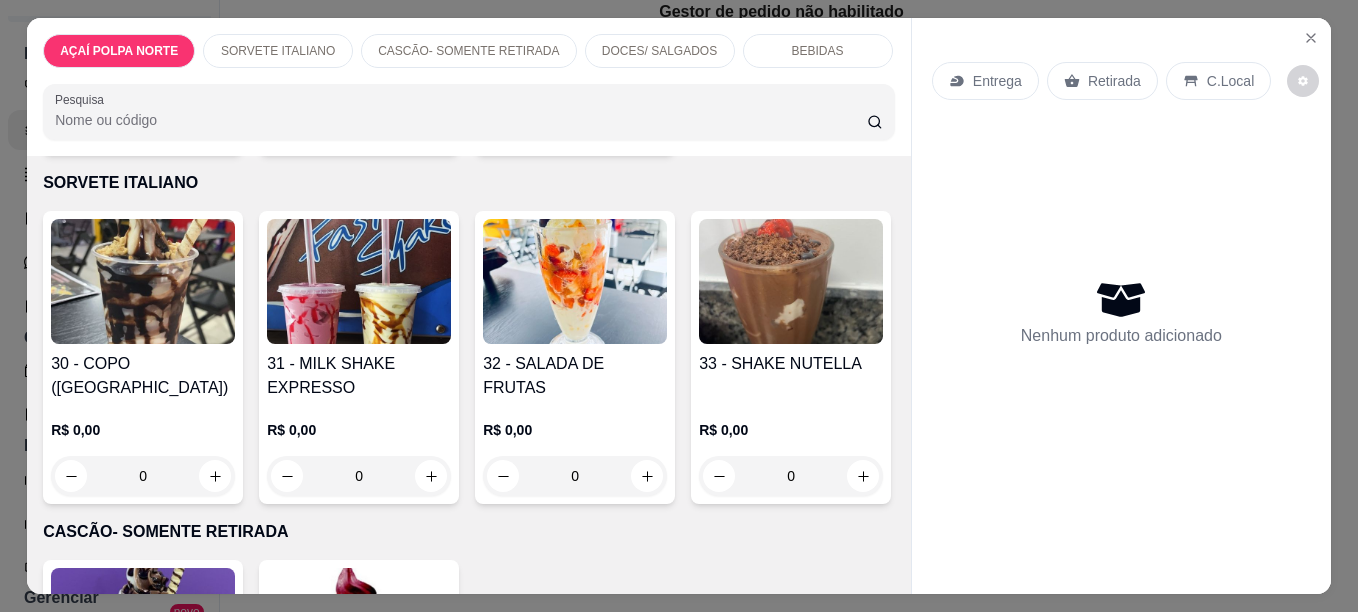 click on "30 - COPO ([GEOGRAPHIC_DATA])" at bounding box center (143, 376) 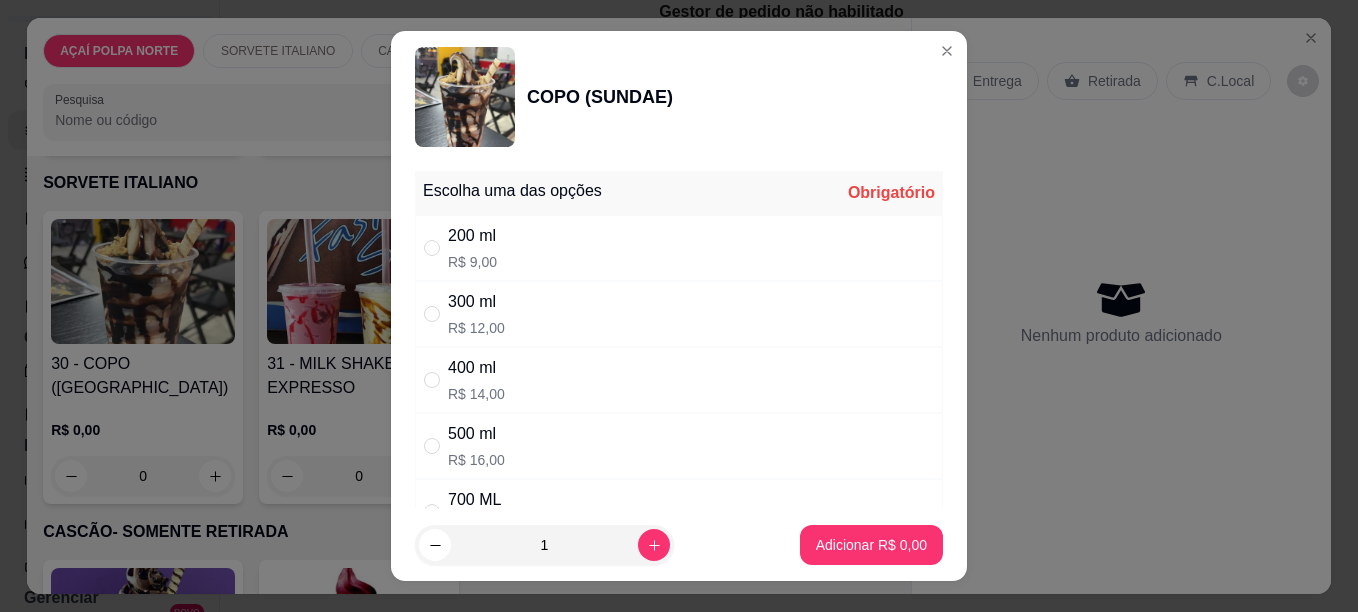 scroll, scrollTop: 100, scrollLeft: 0, axis: vertical 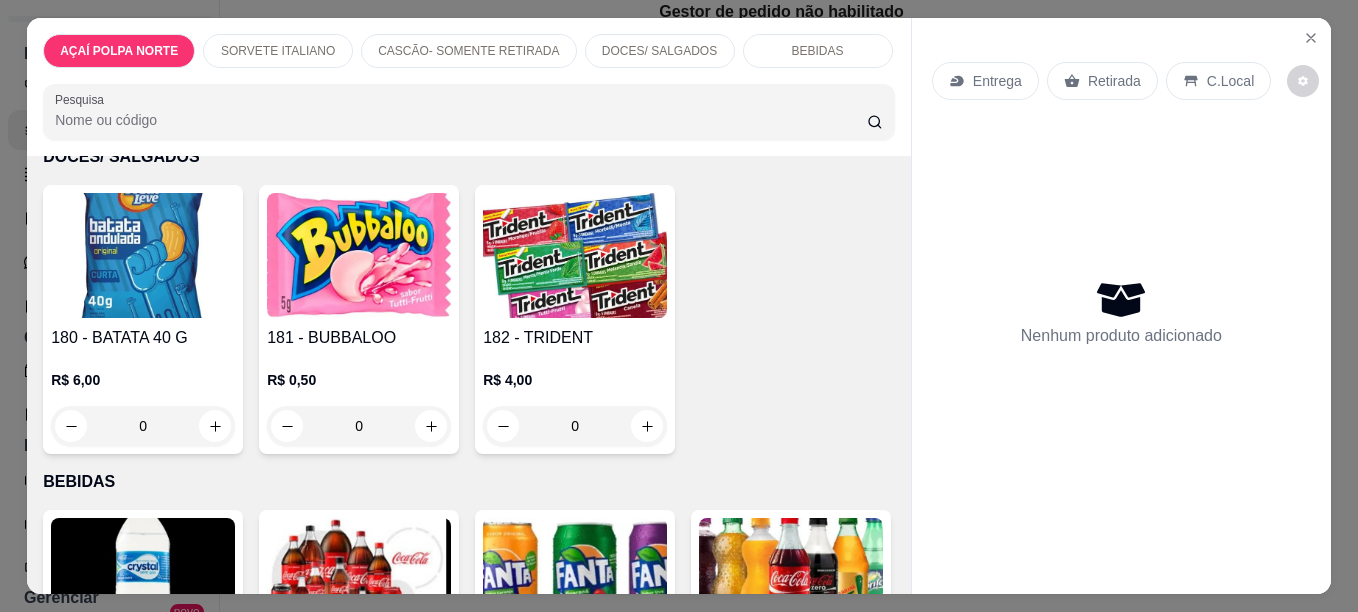 click on "60 - CASCÃO   R$ 0,00 0" at bounding box center [143, -6] 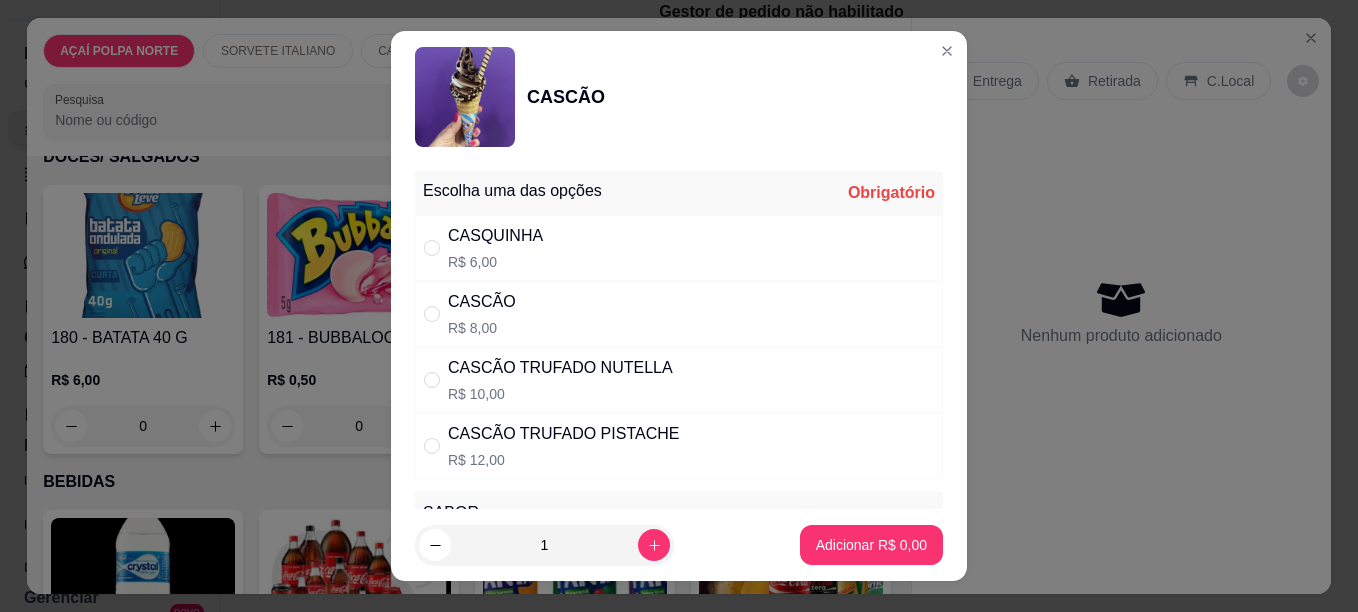 click on "R$ 6,00" at bounding box center [495, 262] 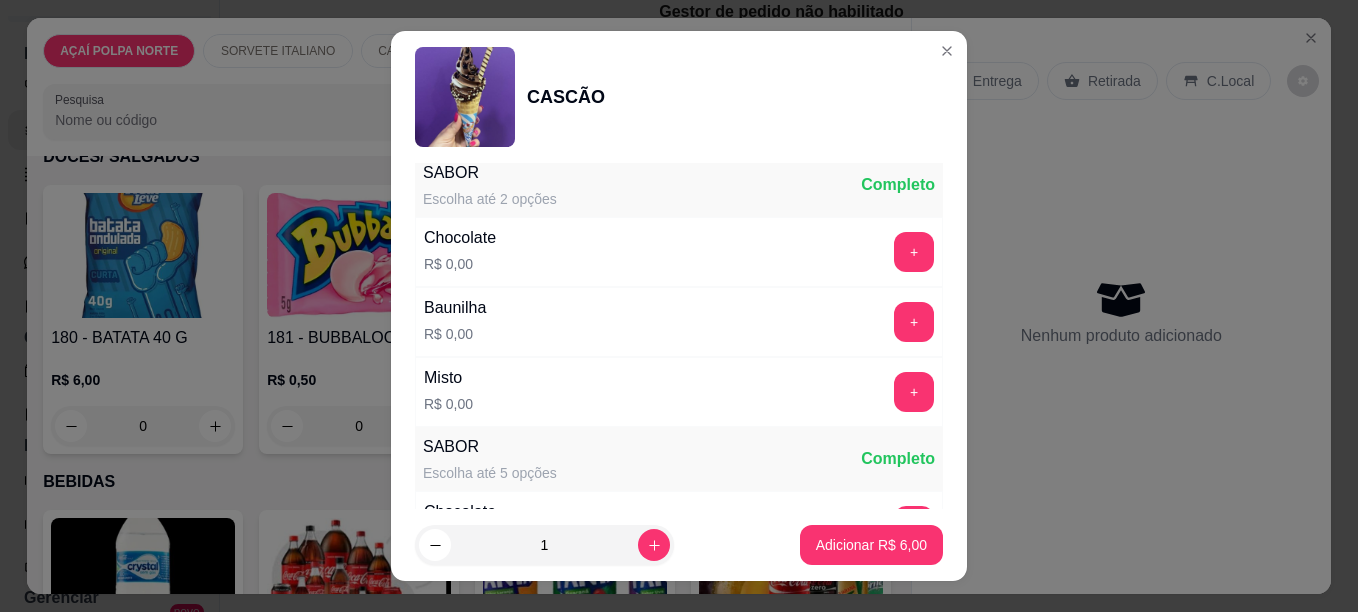 scroll, scrollTop: 400, scrollLeft: 0, axis: vertical 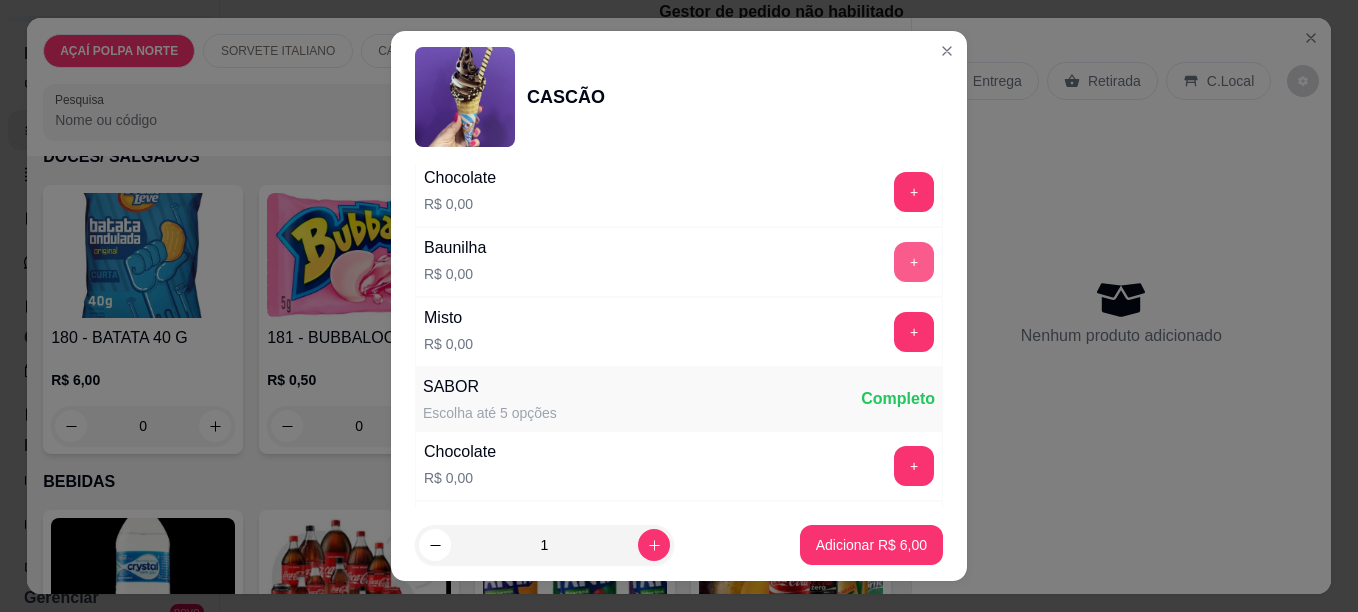 click on "+" at bounding box center (914, 262) 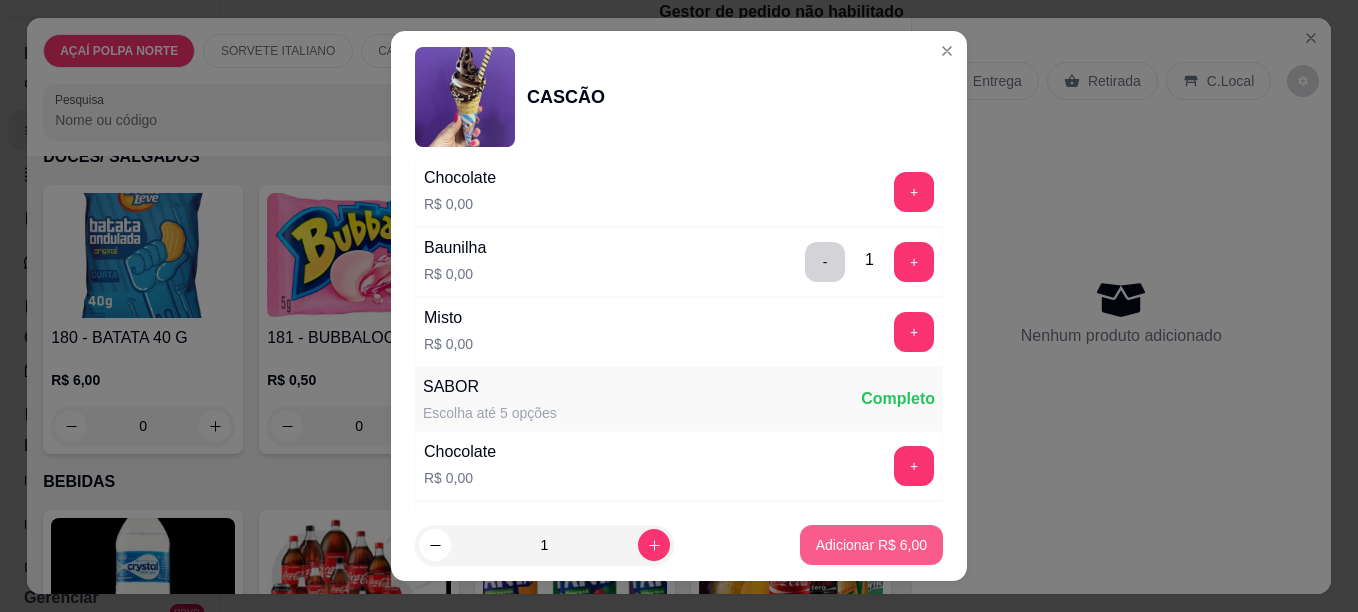click on "Adicionar   R$ 6,00" at bounding box center (871, 545) 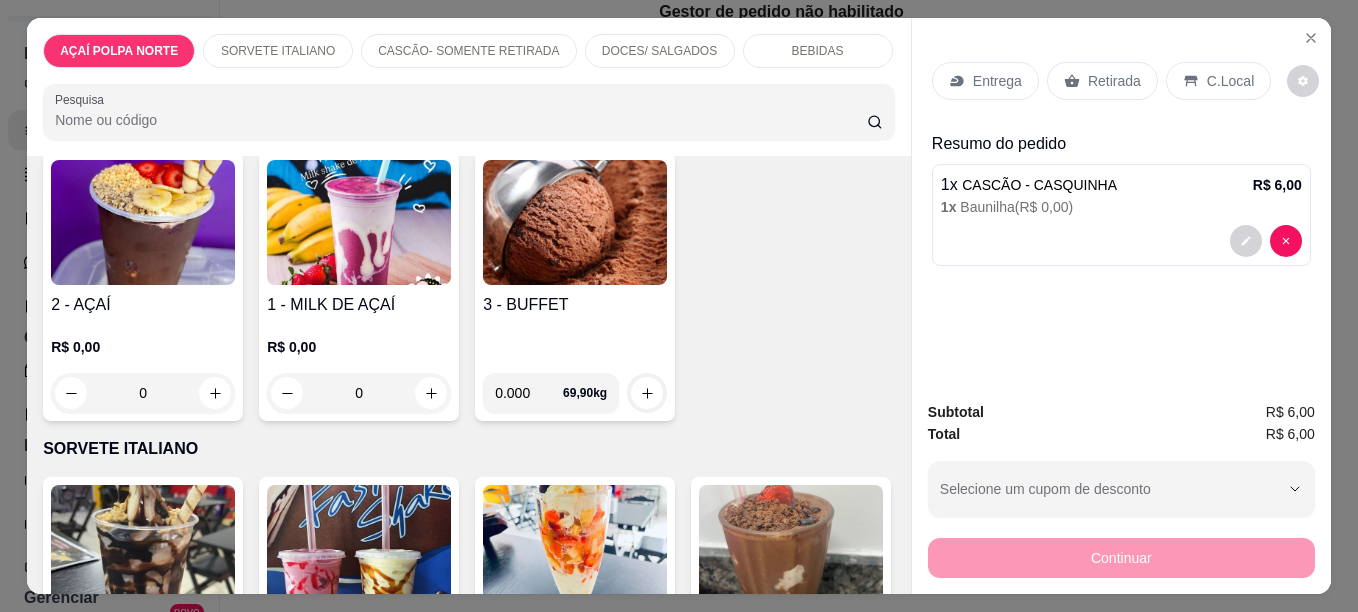 scroll, scrollTop: 0, scrollLeft: 0, axis: both 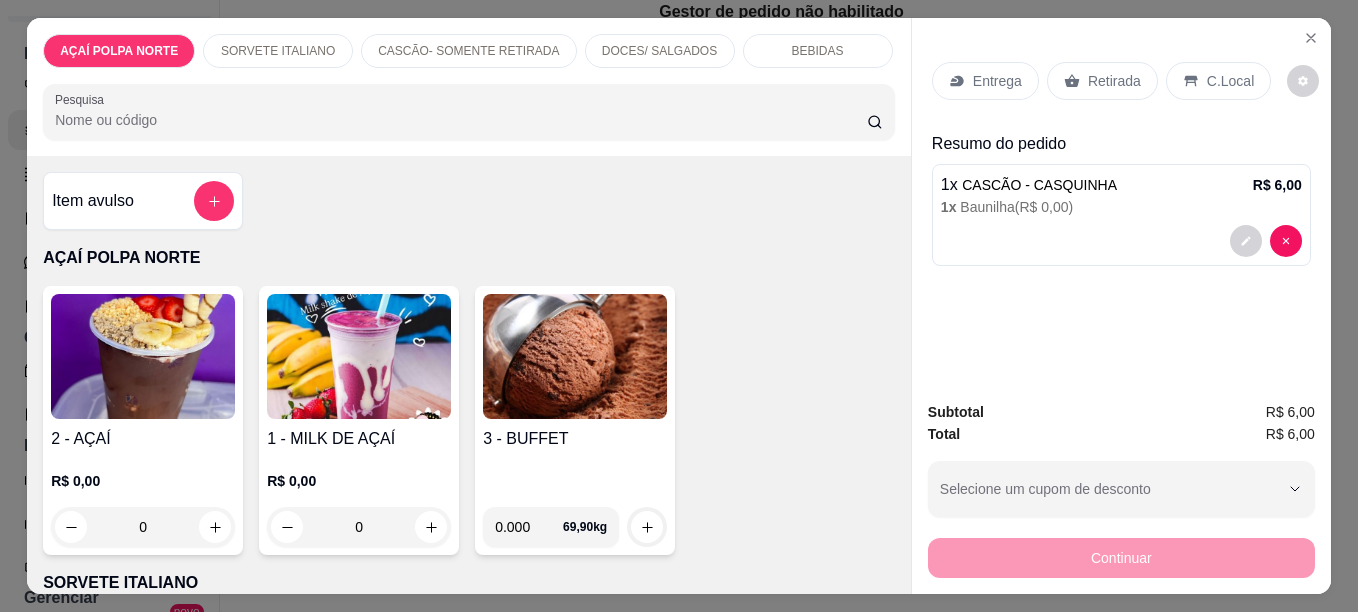 click at bounding box center [143, 356] 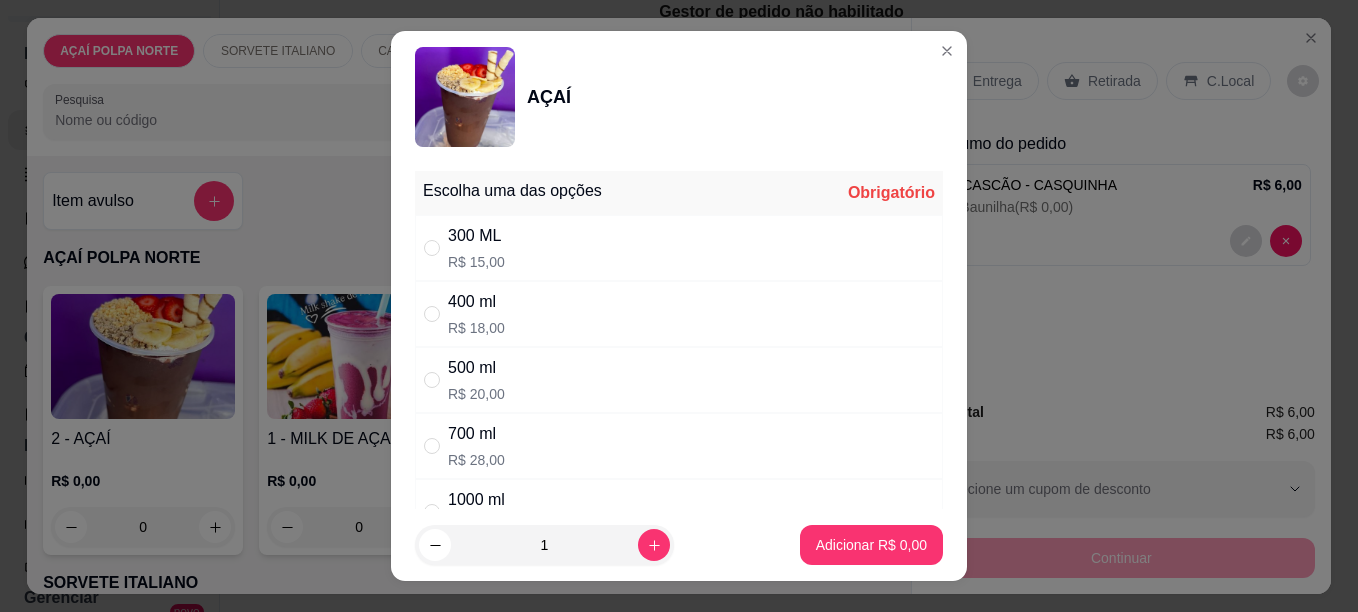 click on "400 ml" at bounding box center [476, 302] 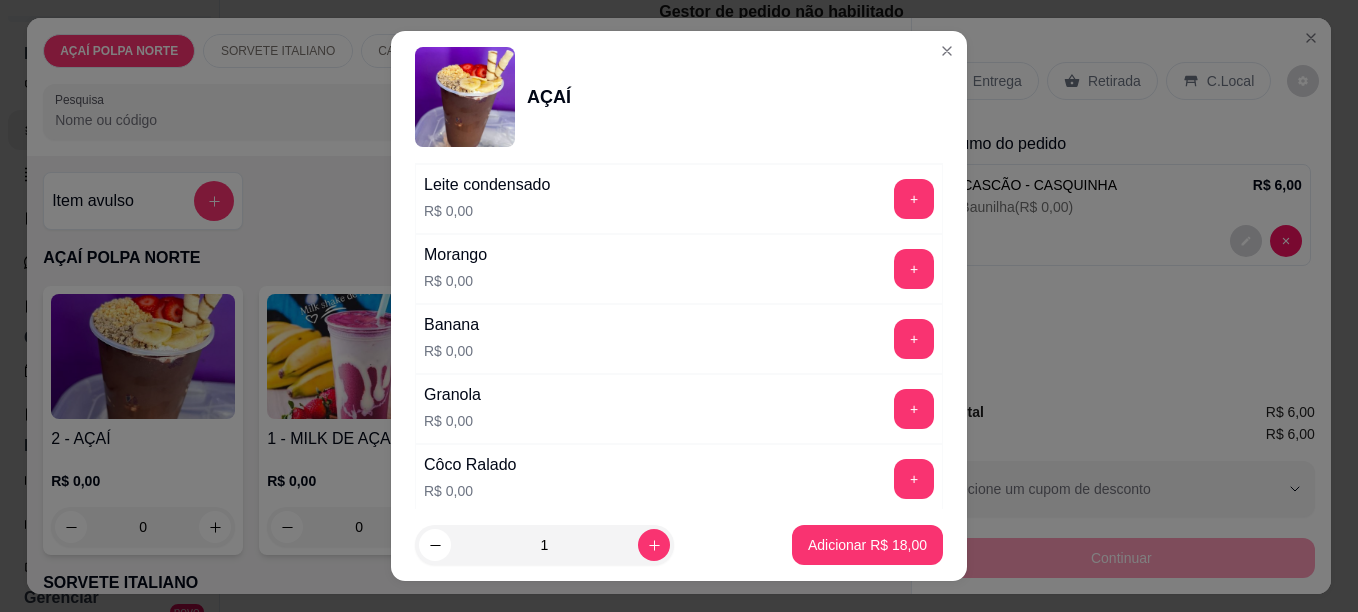 scroll, scrollTop: 900, scrollLeft: 0, axis: vertical 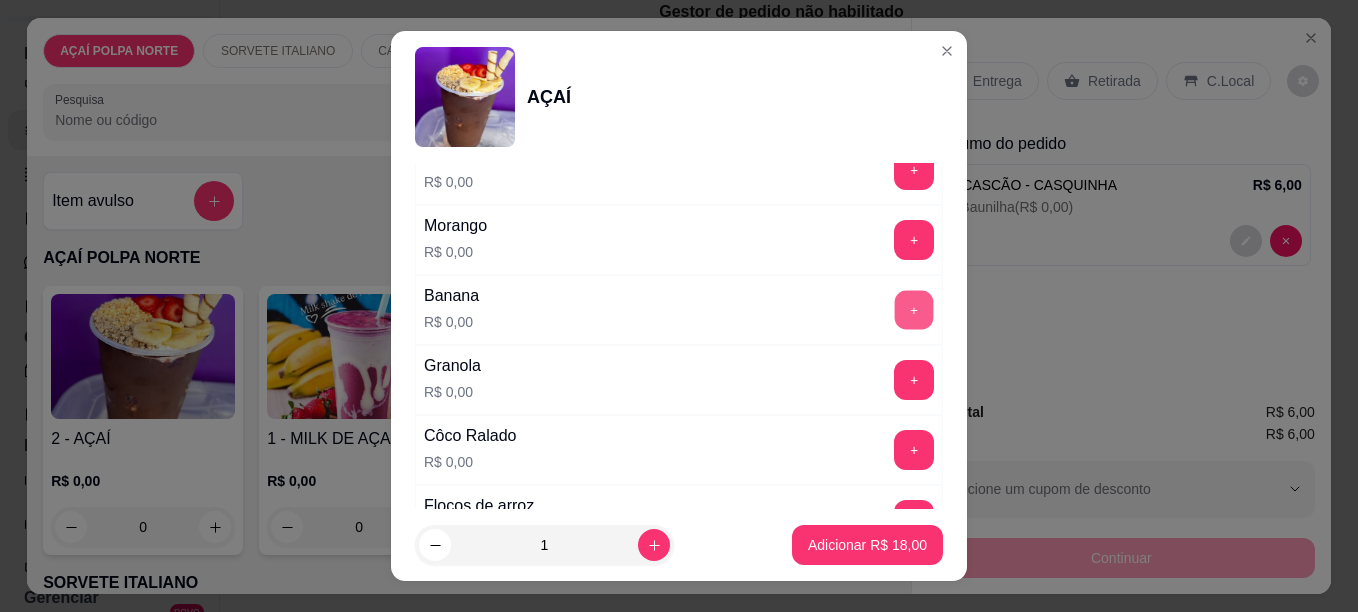 click on "+" at bounding box center [914, 309] 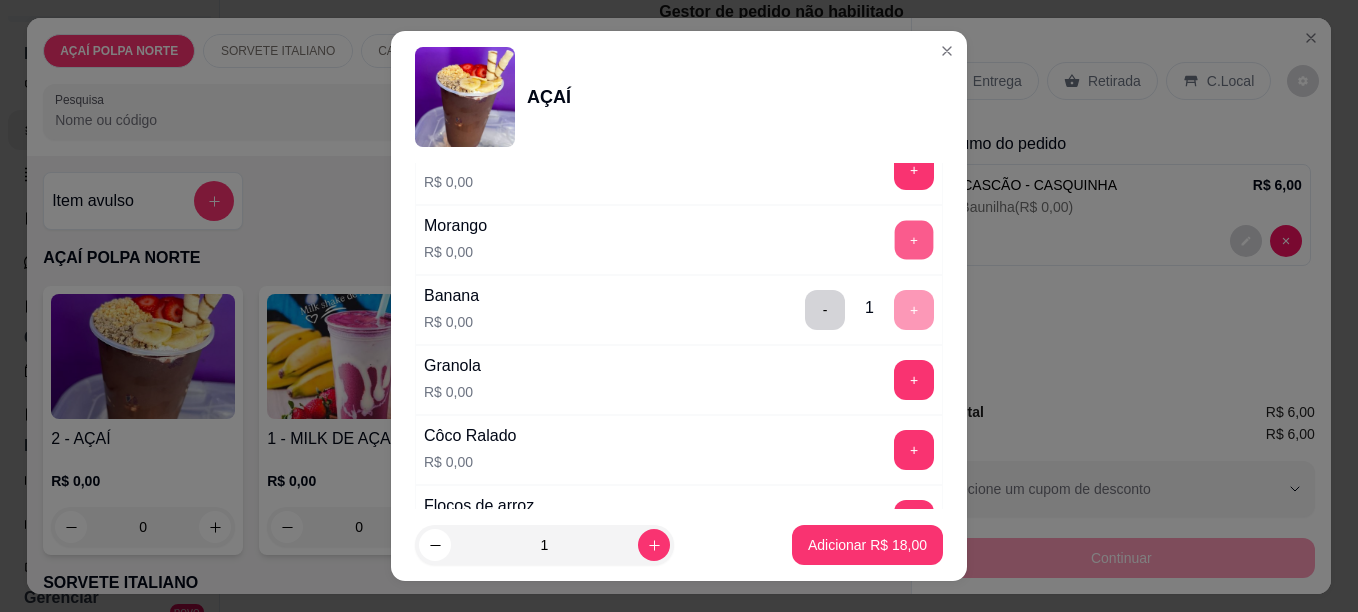 click on "+" at bounding box center (914, 239) 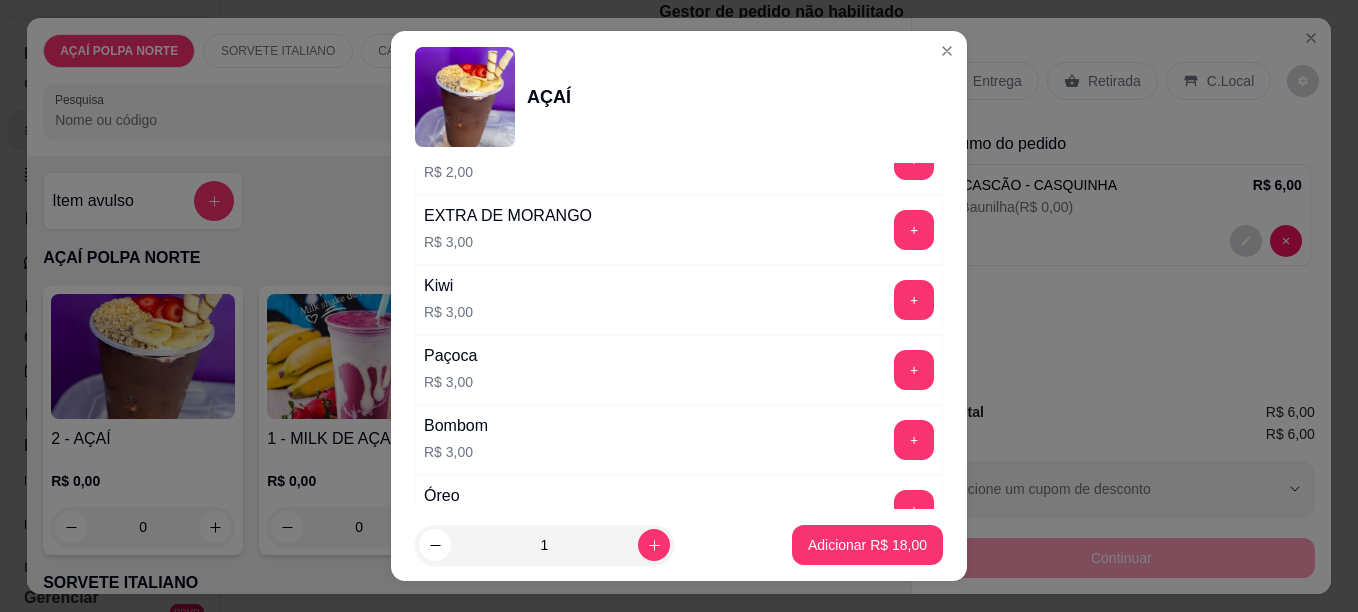 scroll, scrollTop: 1700, scrollLeft: 0, axis: vertical 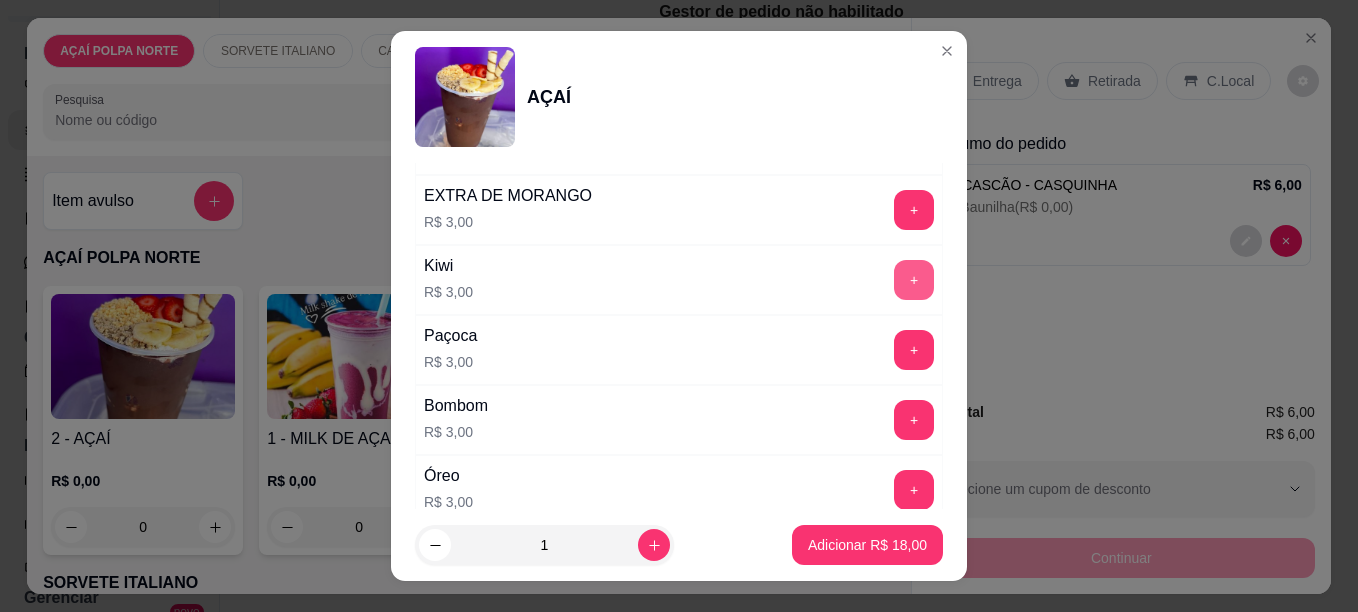click on "+" at bounding box center (914, 280) 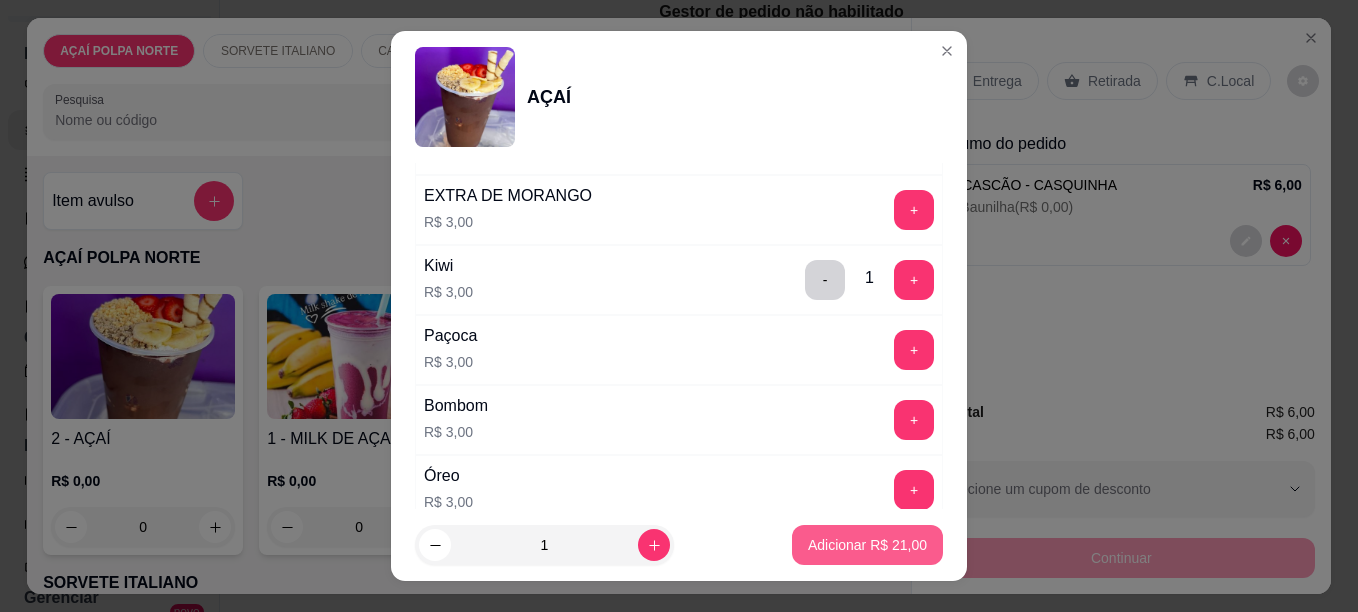 click on "Adicionar   R$ 21,00" at bounding box center [867, 545] 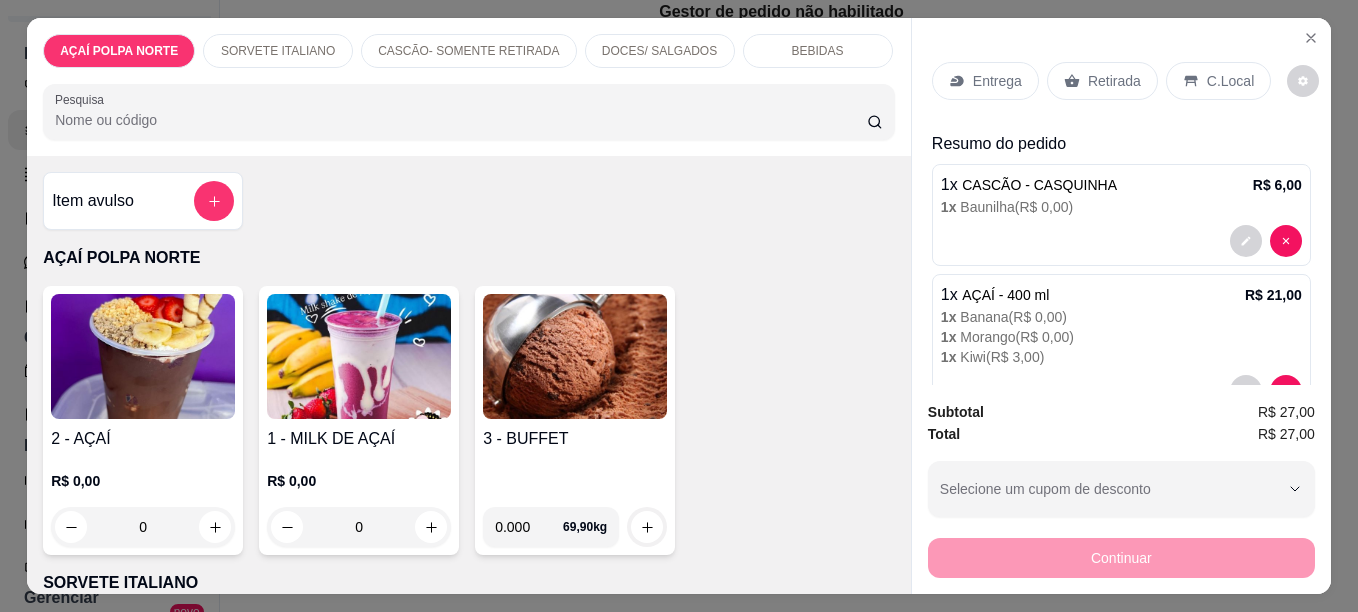 scroll, scrollTop: 60, scrollLeft: 0, axis: vertical 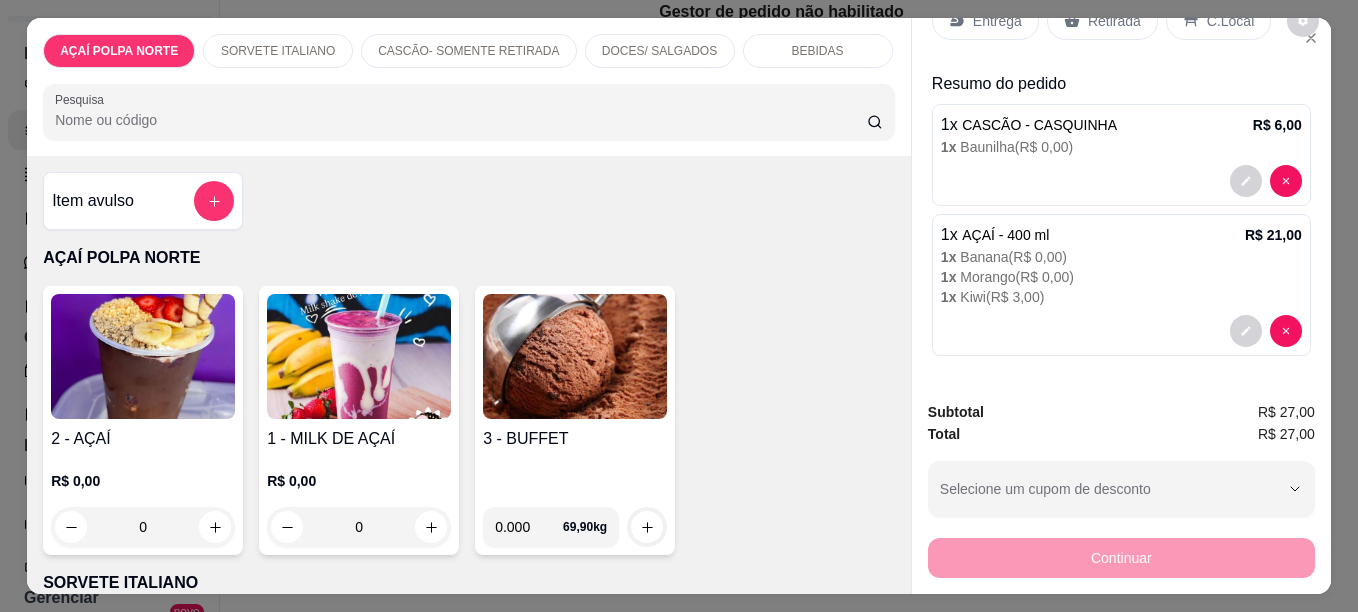 click at bounding box center (143, 356) 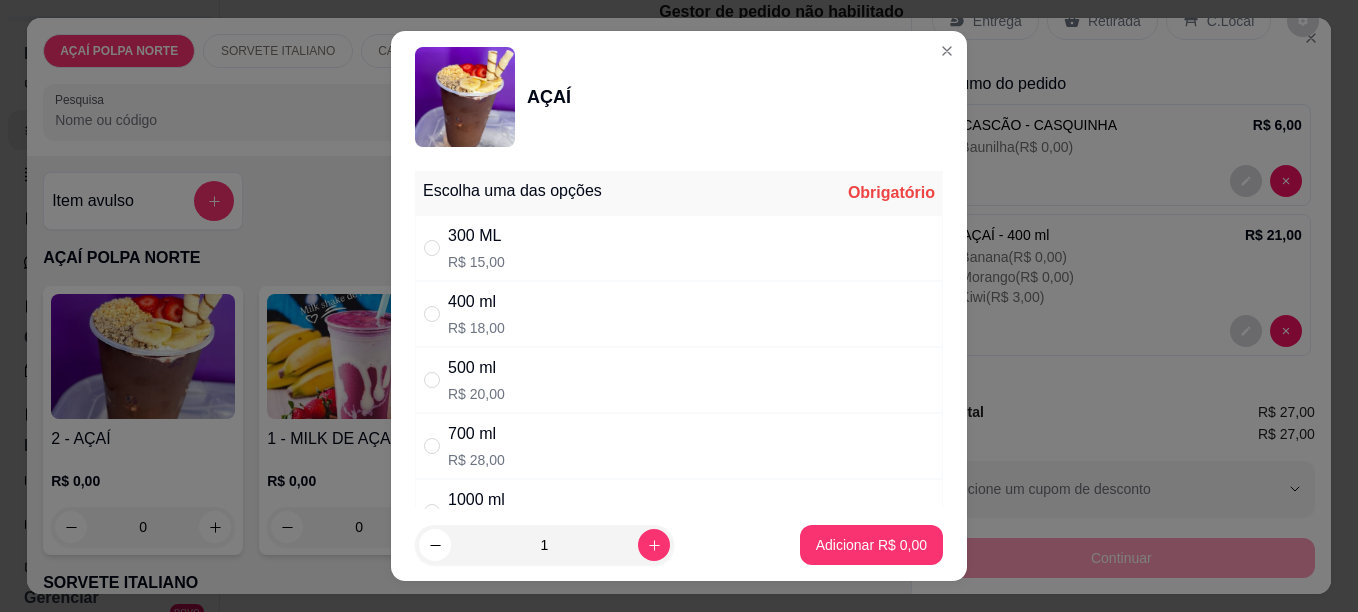 click on "500 ml" at bounding box center (476, 368) 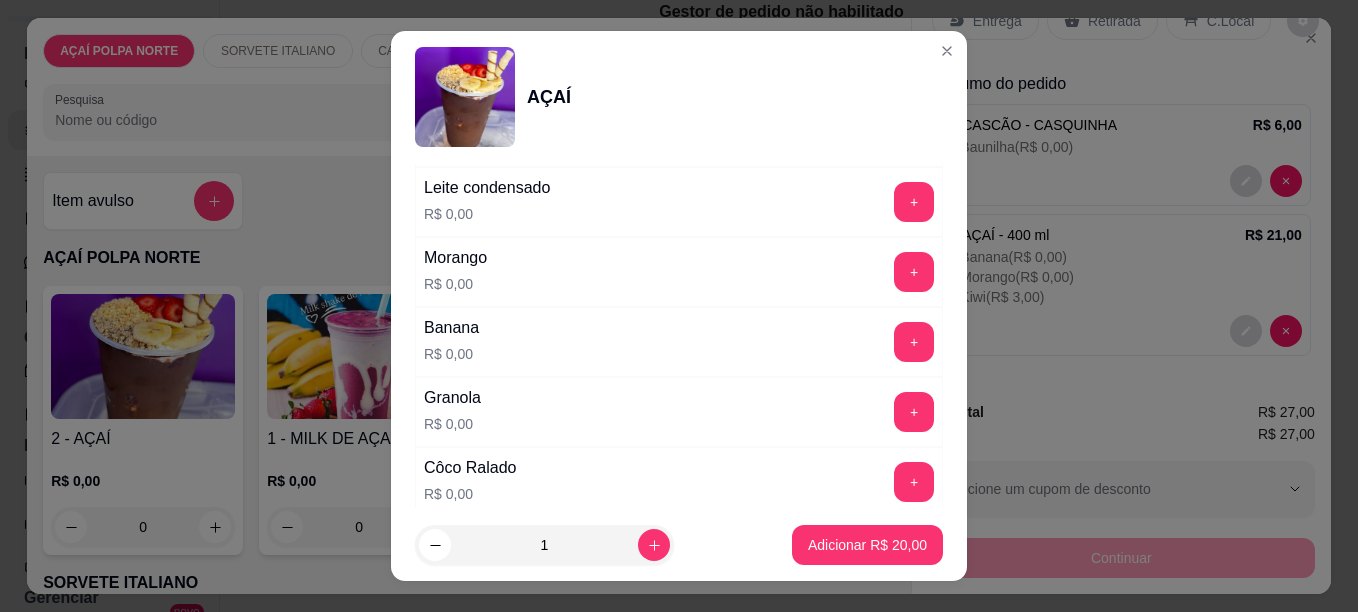 scroll, scrollTop: 900, scrollLeft: 0, axis: vertical 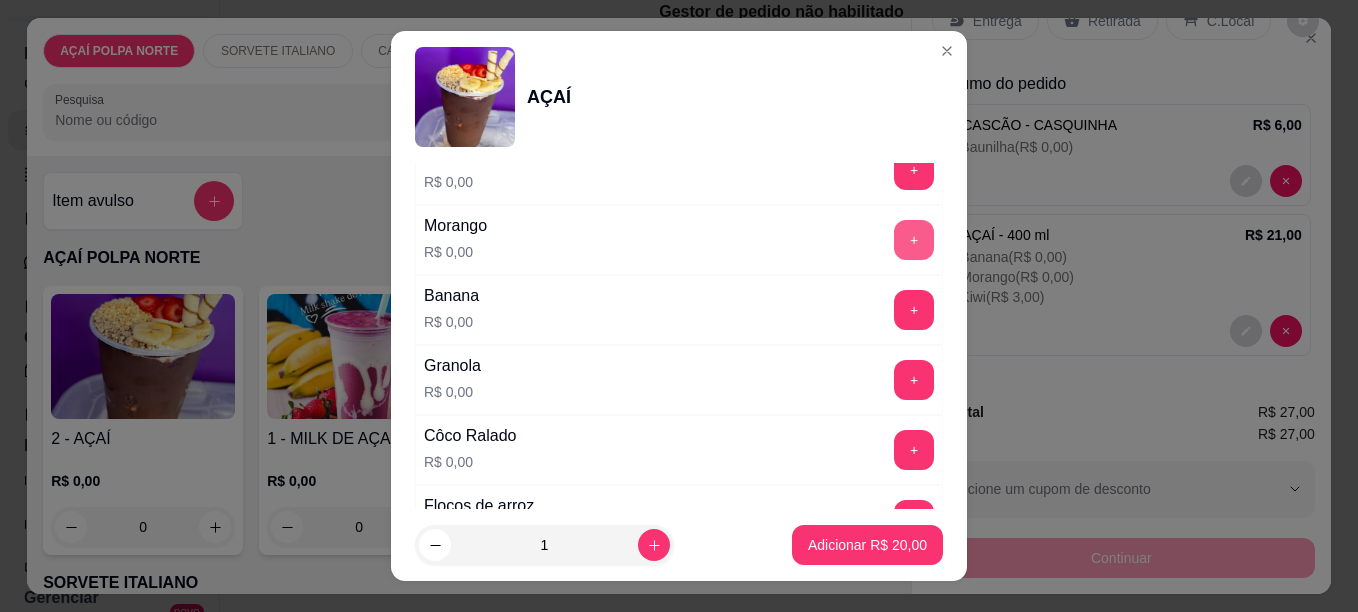 click on "+" at bounding box center (914, 240) 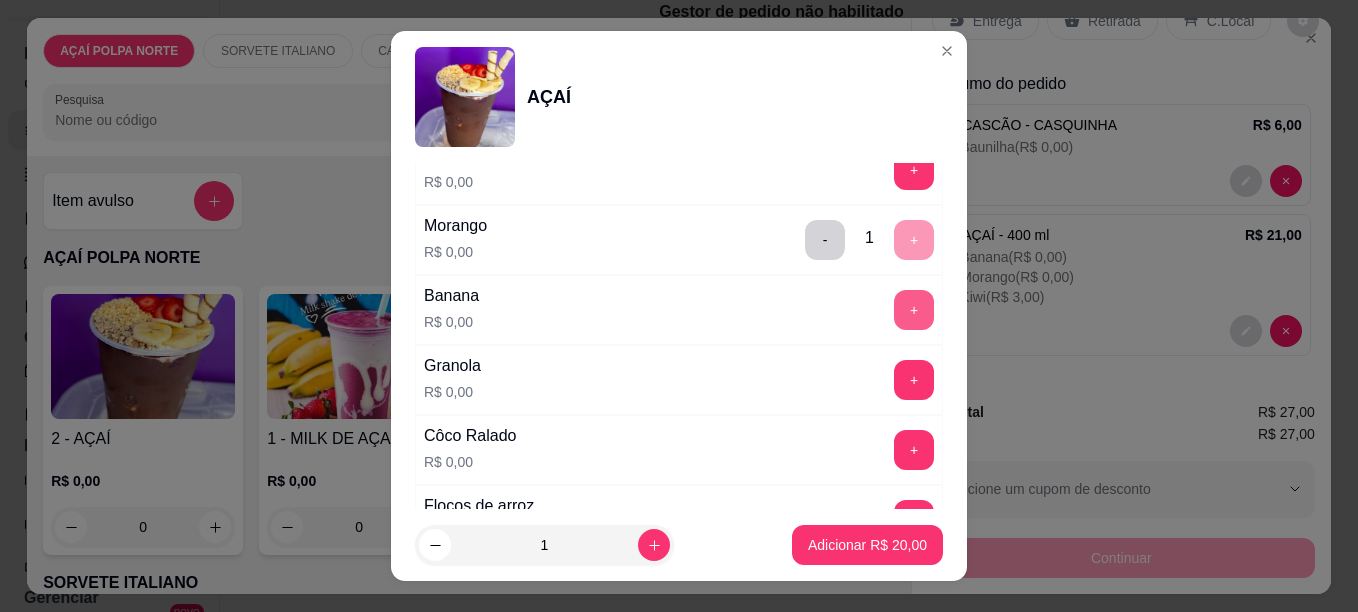 click on "+" at bounding box center (914, 310) 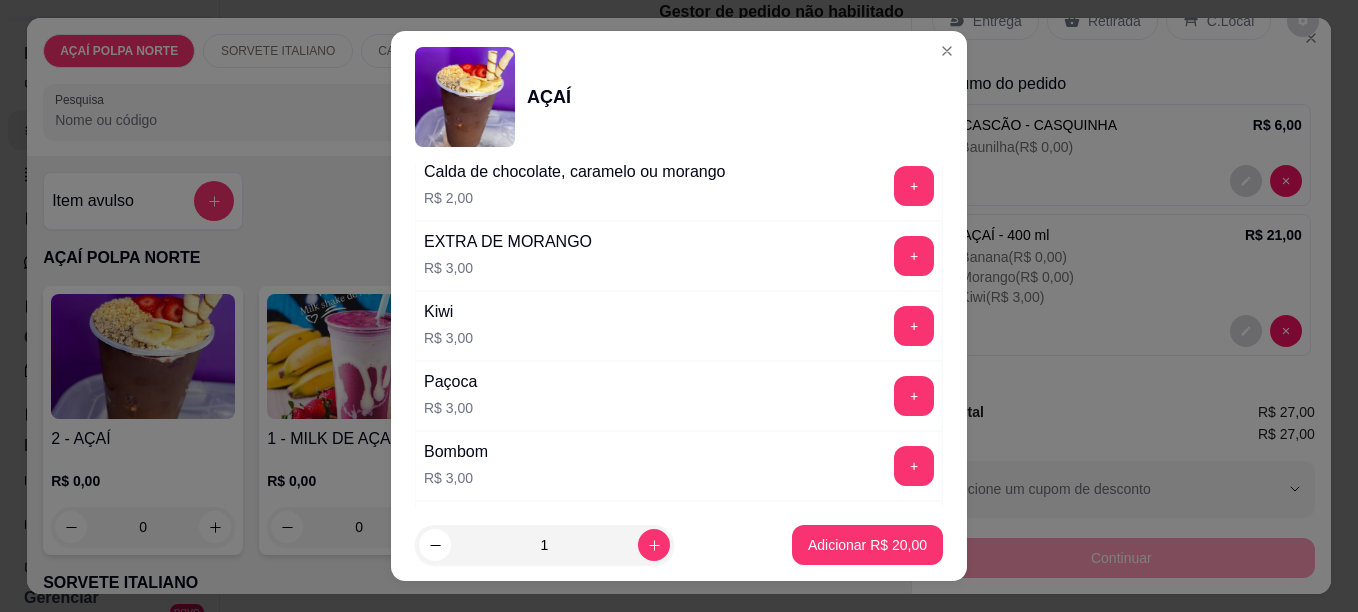 scroll, scrollTop: 1700, scrollLeft: 0, axis: vertical 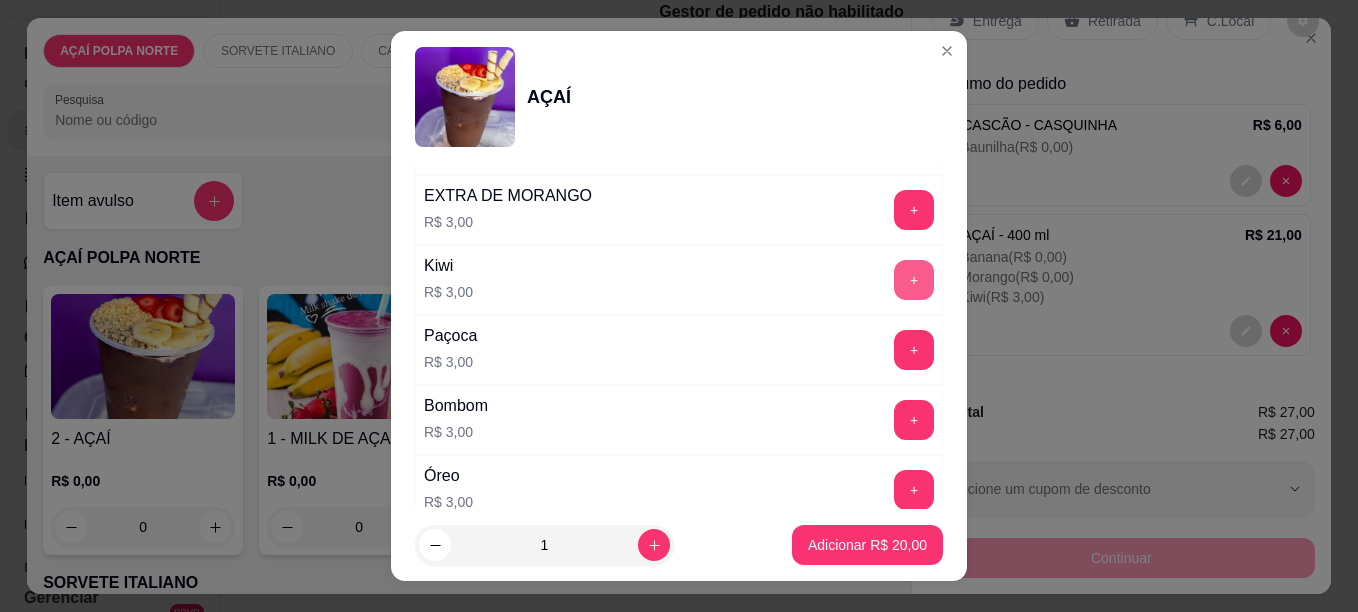 click on "+" at bounding box center (914, 280) 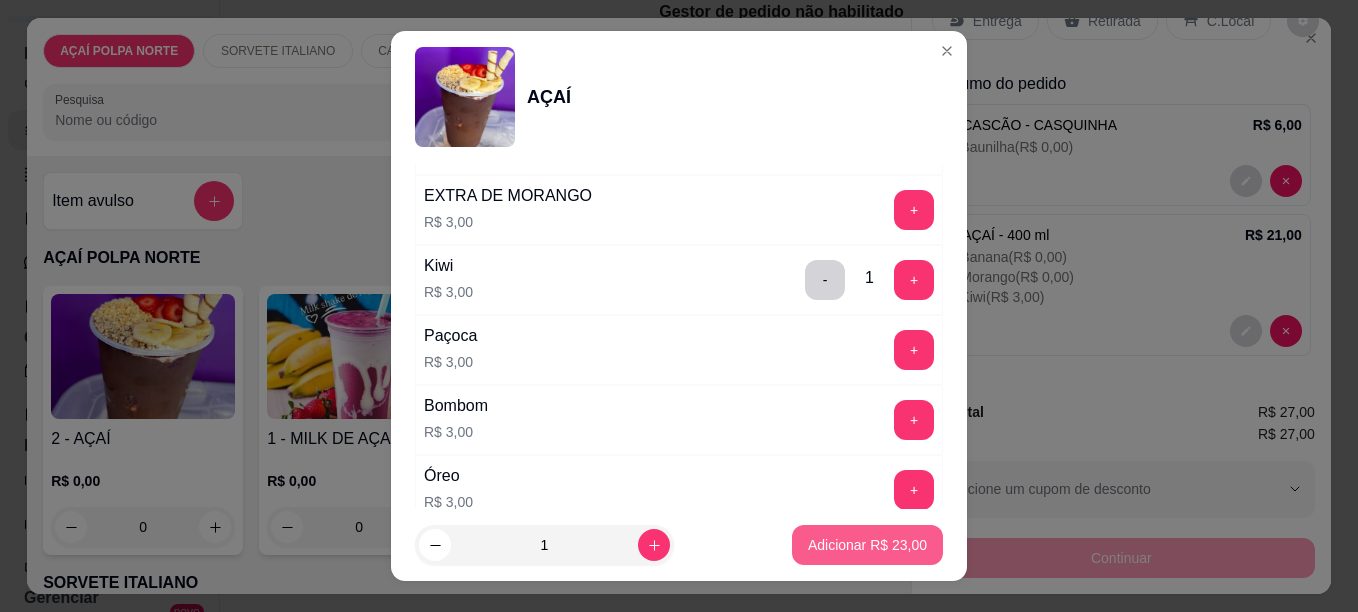 click on "Adicionar   R$ 23,00" at bounding box center (867, 545) 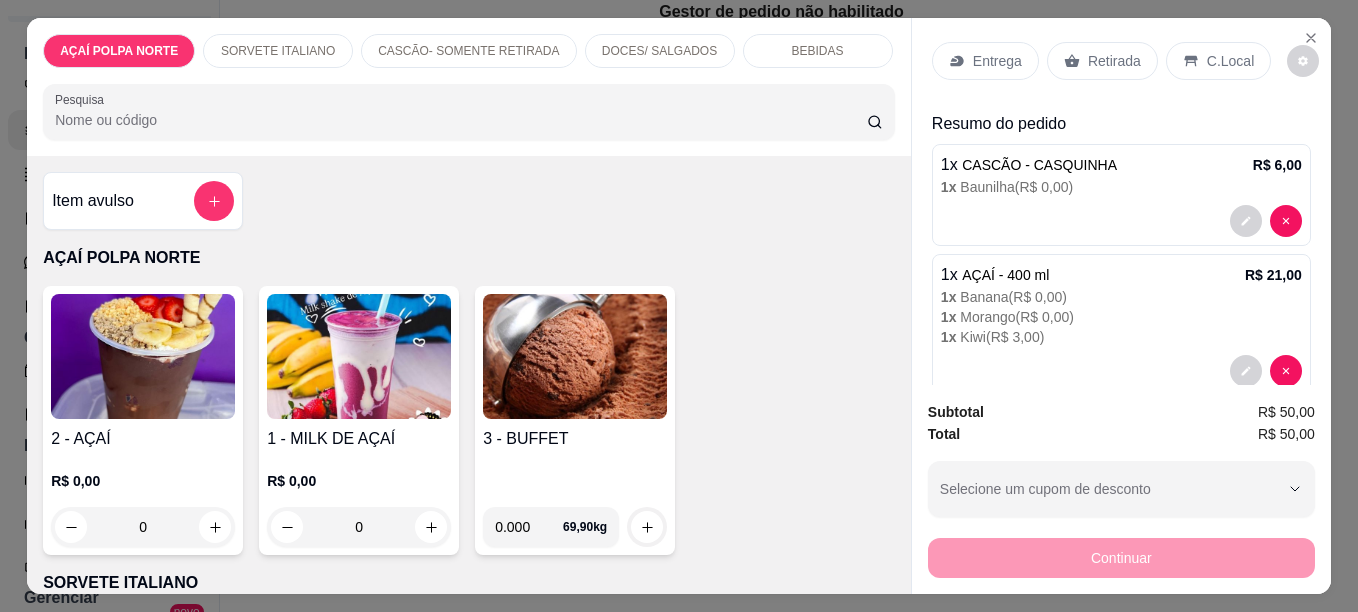 scroll, scrollTop: 0, scrollLeft: 0, axis: both 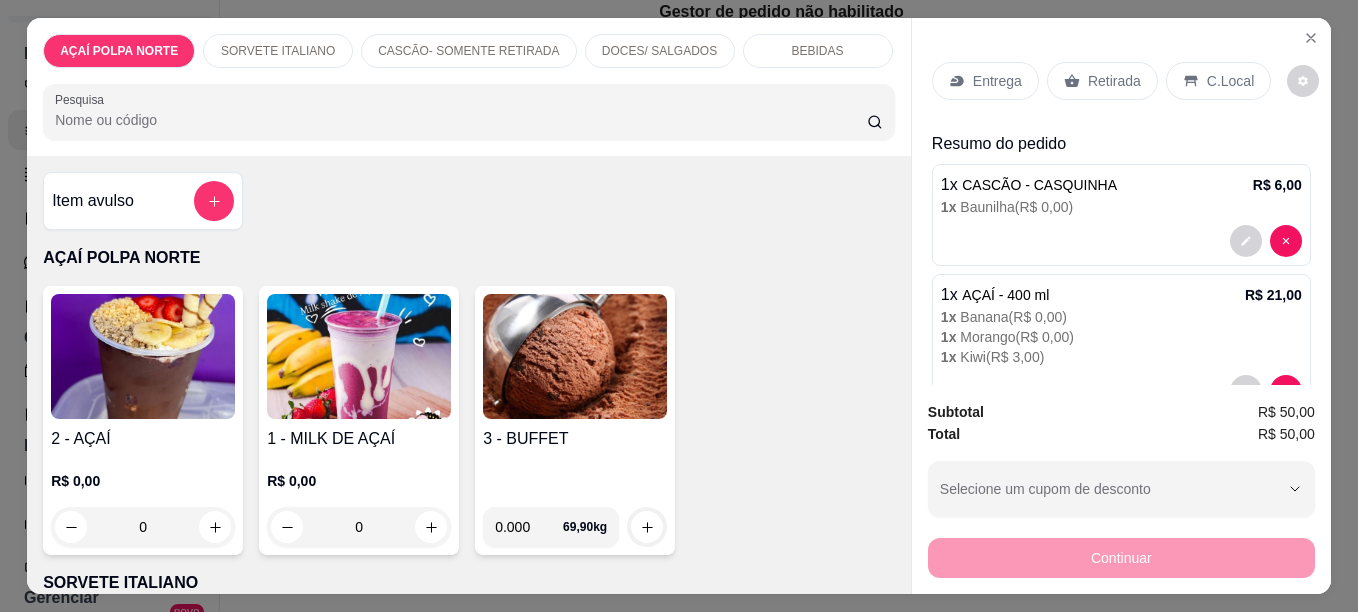drag, startPoint x: 1200, startPoint y: 78, endPoint x: 1131, endPoint y: 168, distance: 113.40635 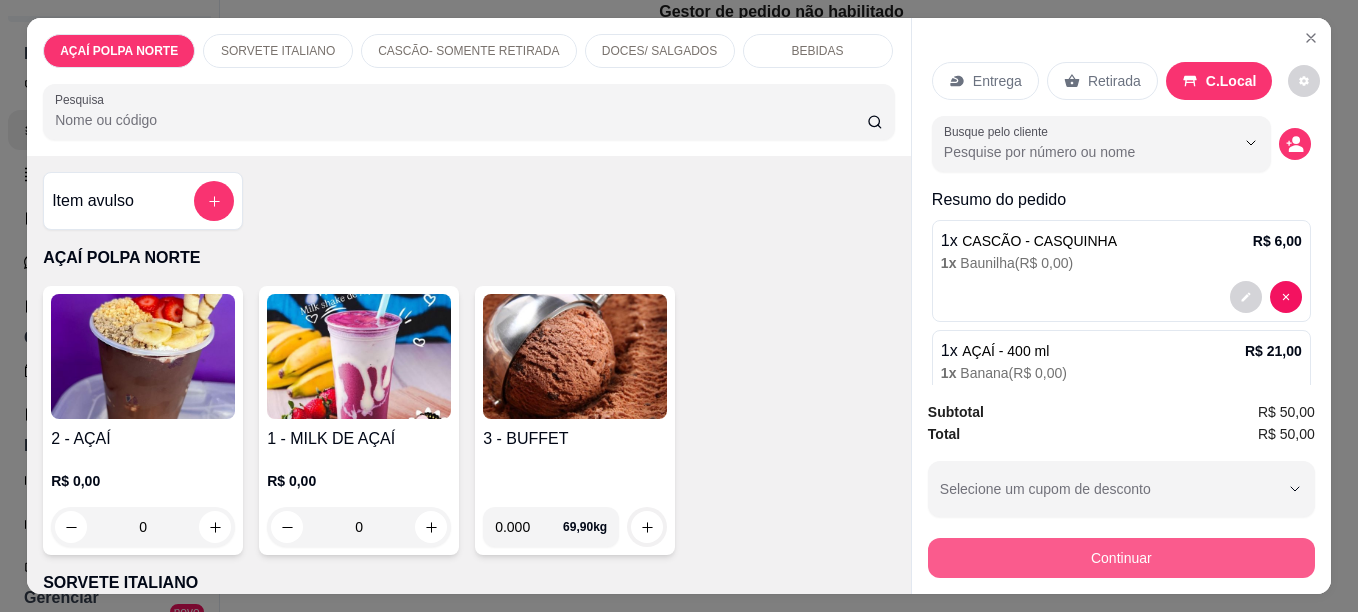 click on "Continuar" at bounding box center [1121, 558] 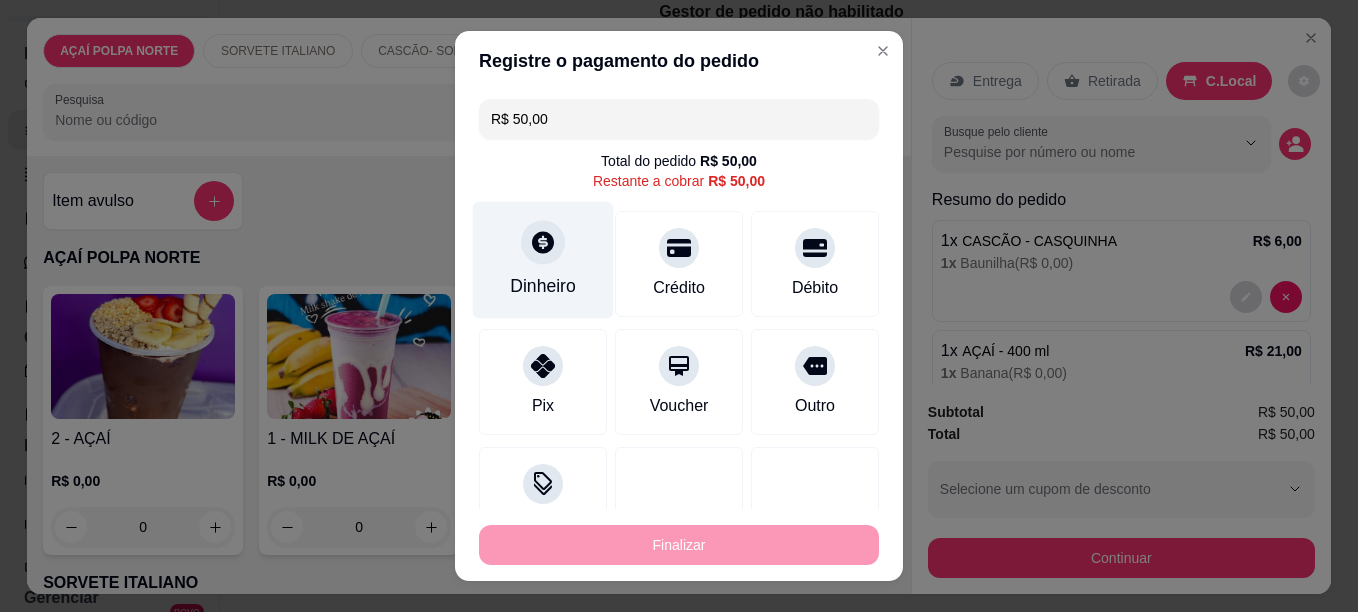 click on "Dinheiro" at bounding box center [543, 259] 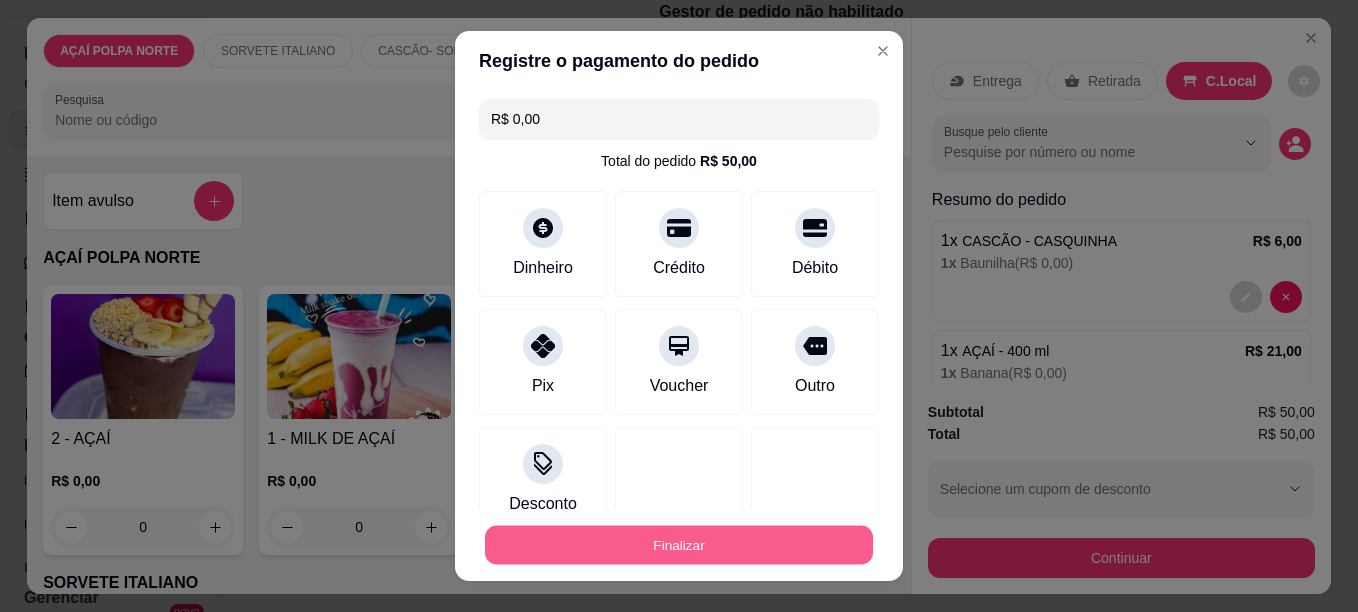 click on "Finalizar" at bounding box center [679, 545] 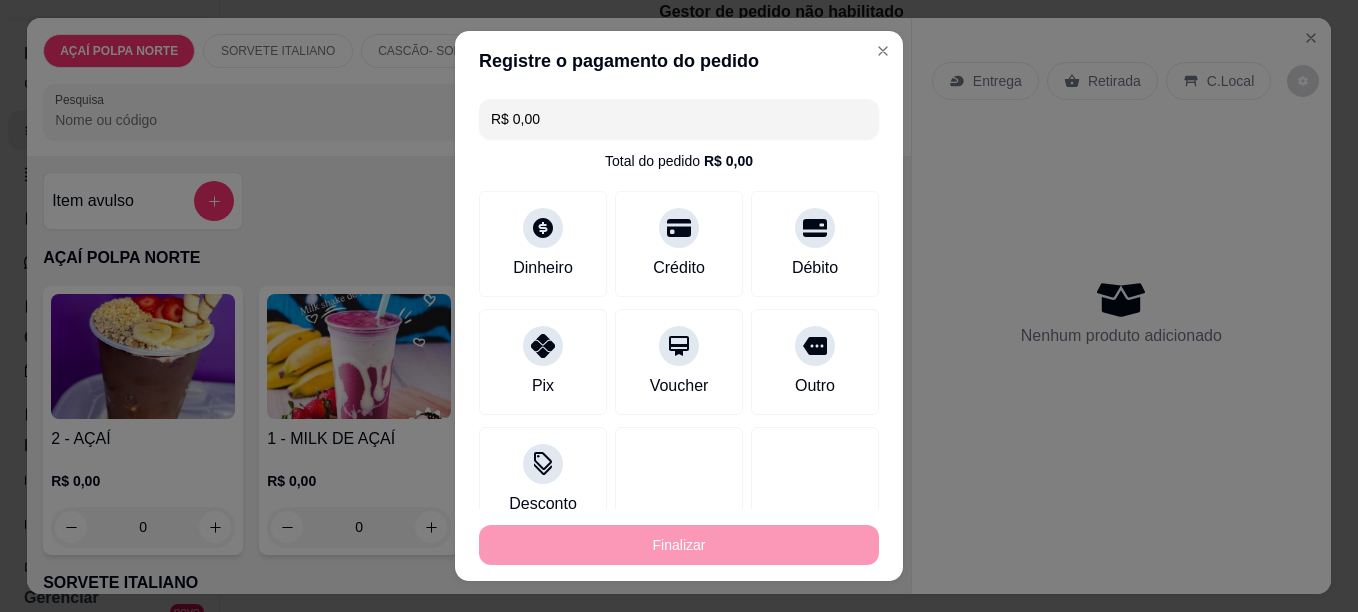 type on "-R$ 50,00" 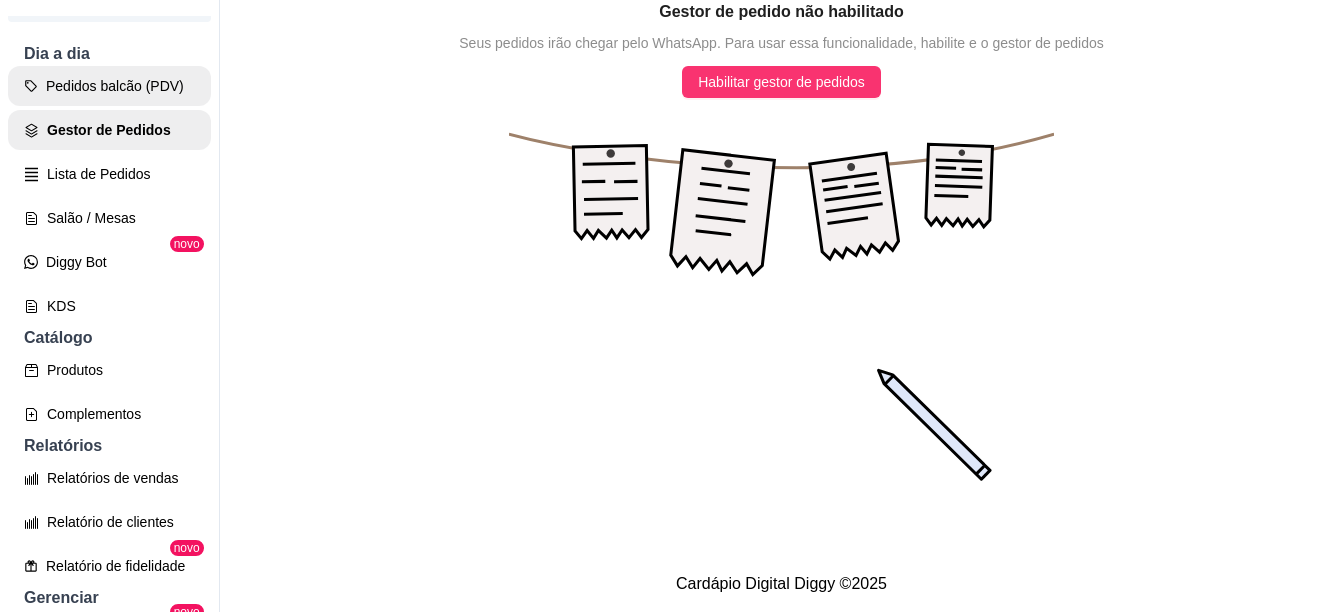click on "Pedidos balcão (PDV)" at bounding box center (109, 86) 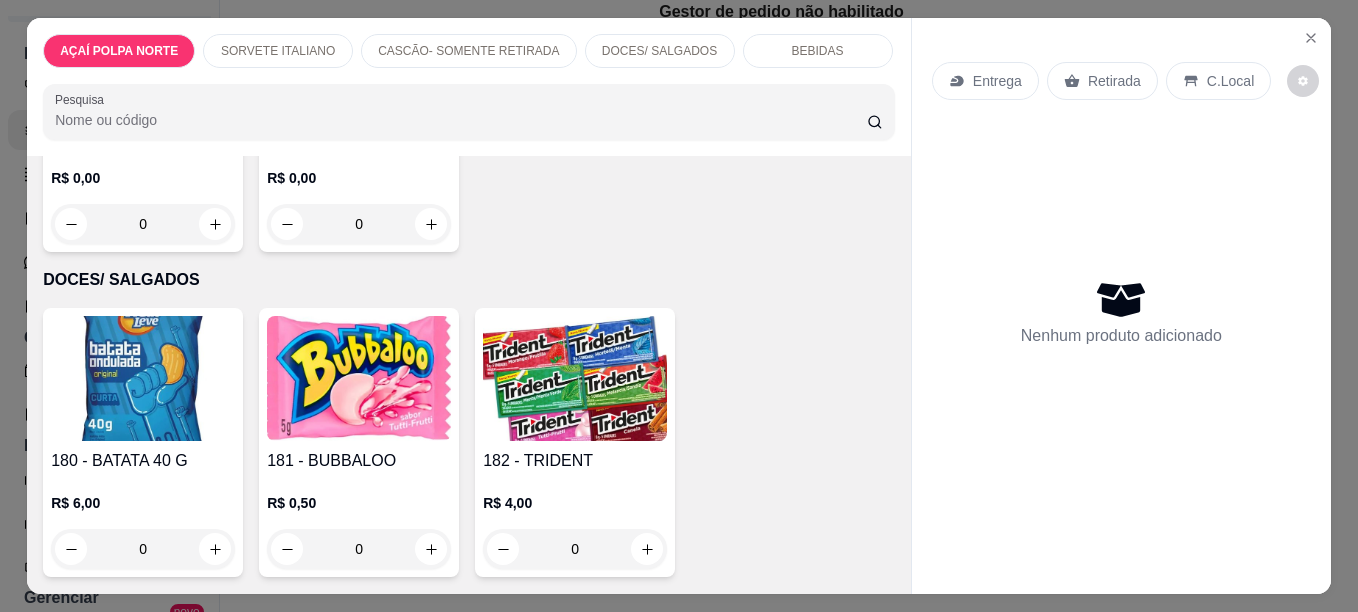 scroll, scrollTop: 1000, scrollLeft: 0, axis: vertical 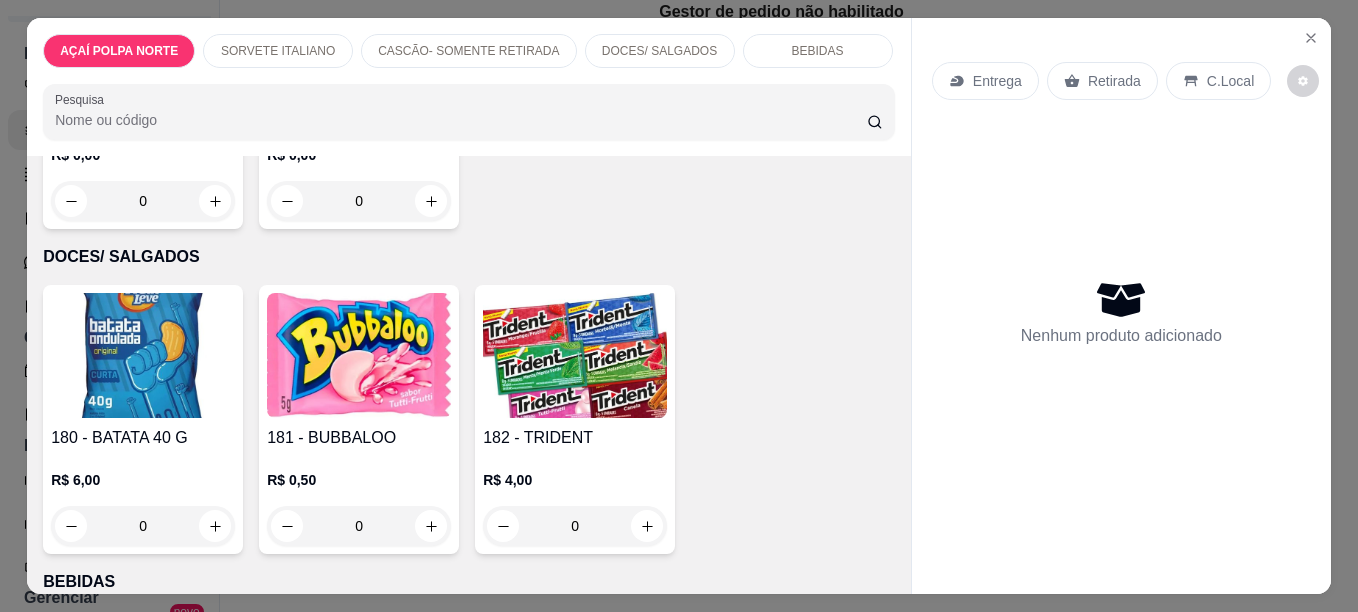 click at bounding box center [143, 30] 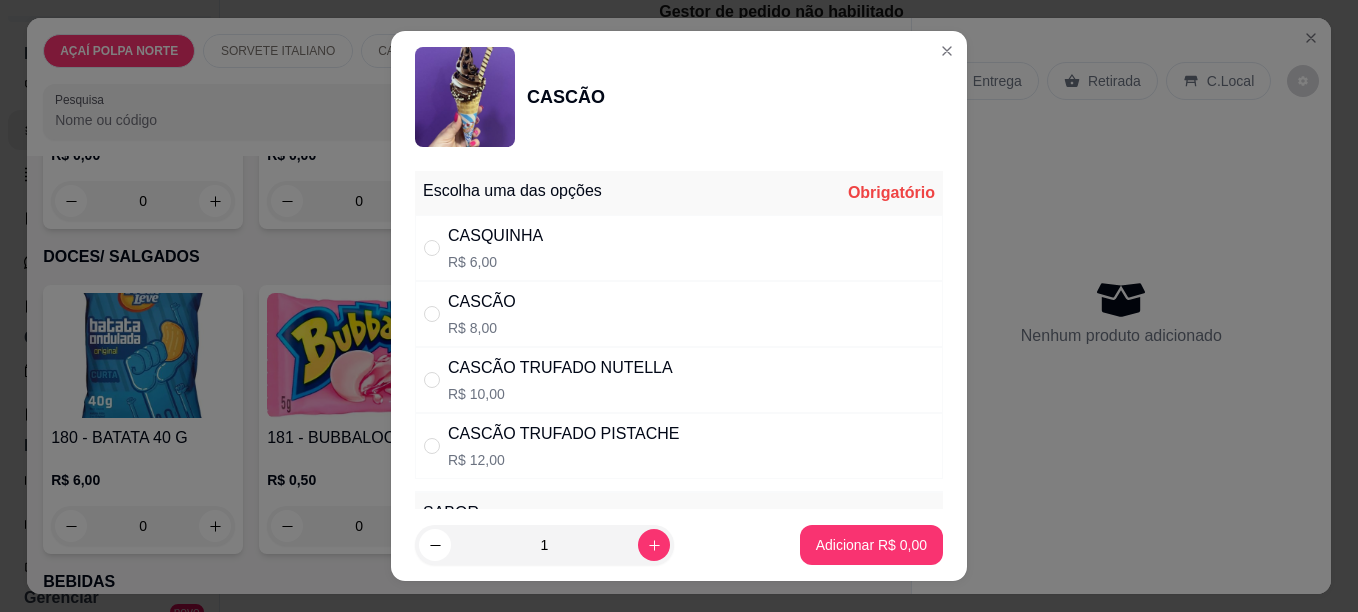 click on "CASCÃO" at bounding box center [482, 302] 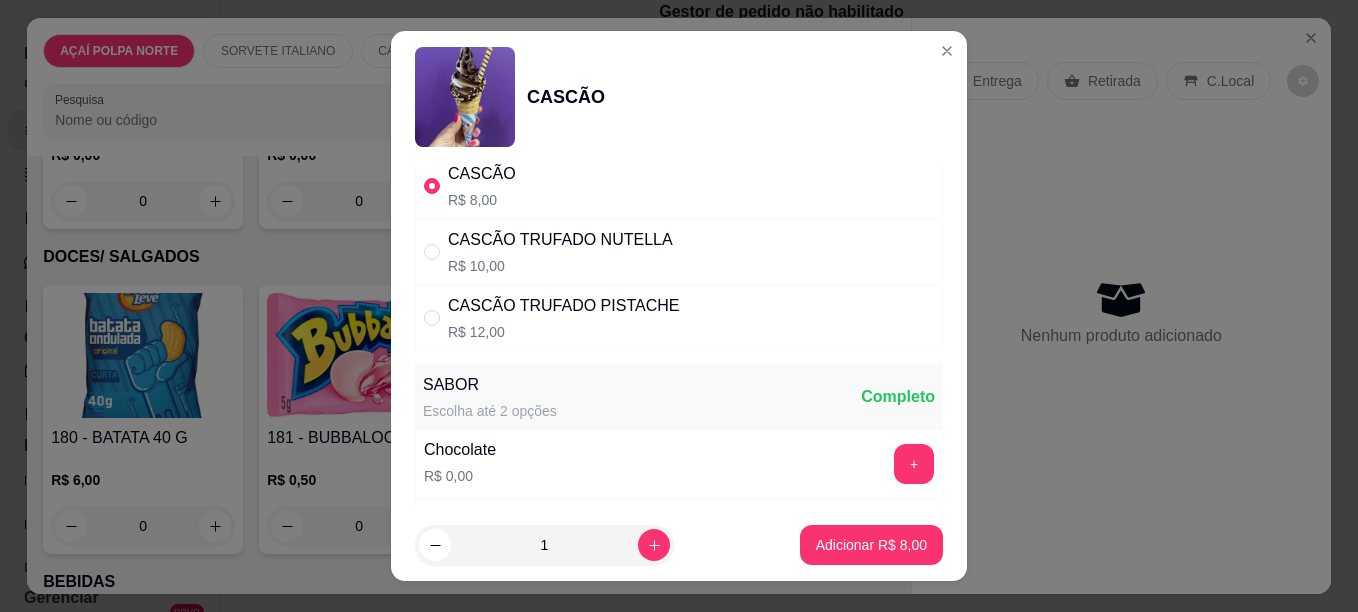 scroll, scrollTop: 100, scrollLeft: 0, axis: vertical 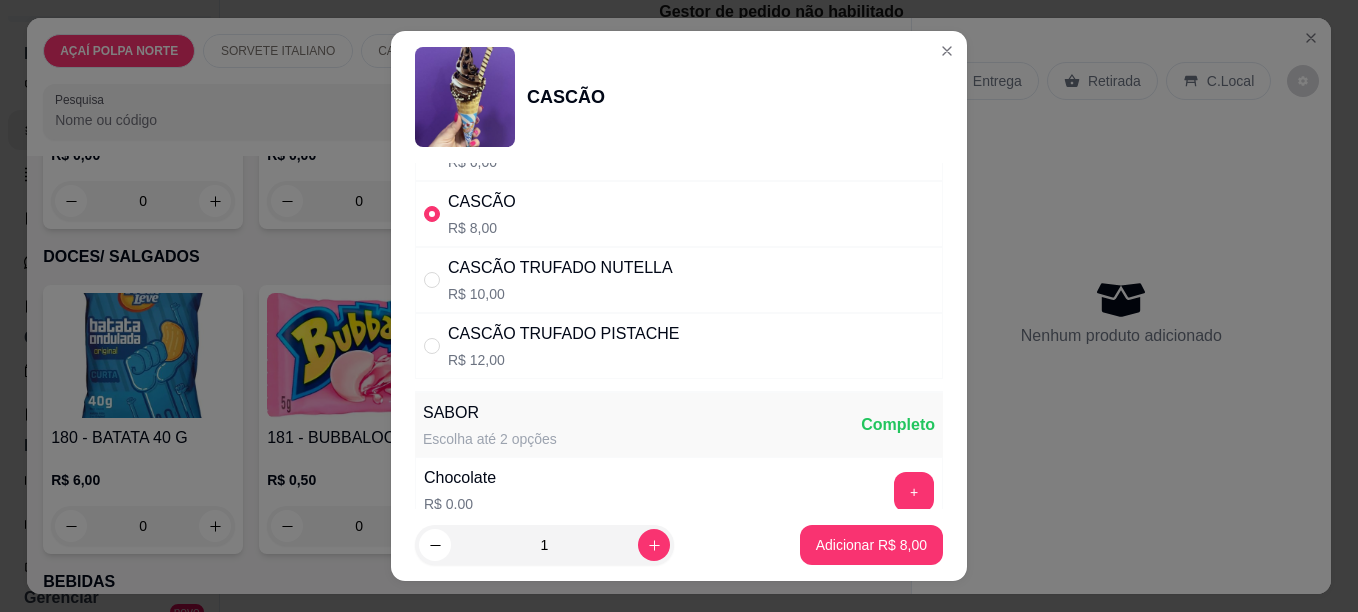 click on "CASCÃO TRUFADO PISTACHE" at bounding box center [563, 334] 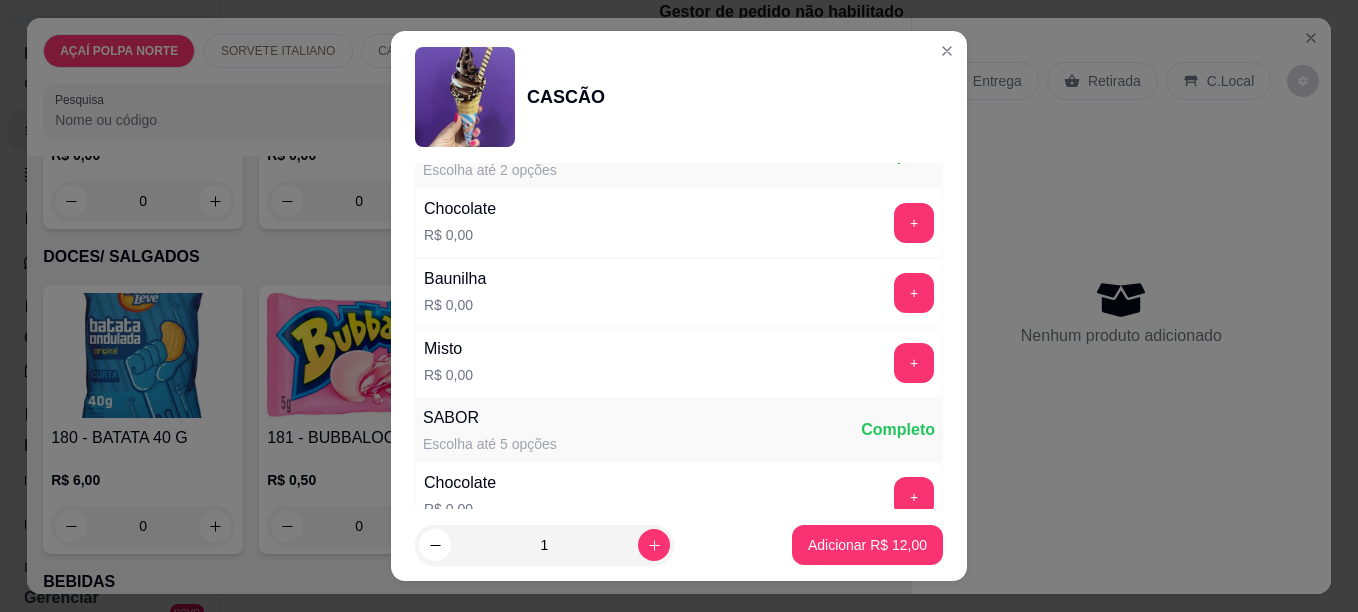 scroll, scrollTop: 400, scrollLeft: 0, axis: vertical 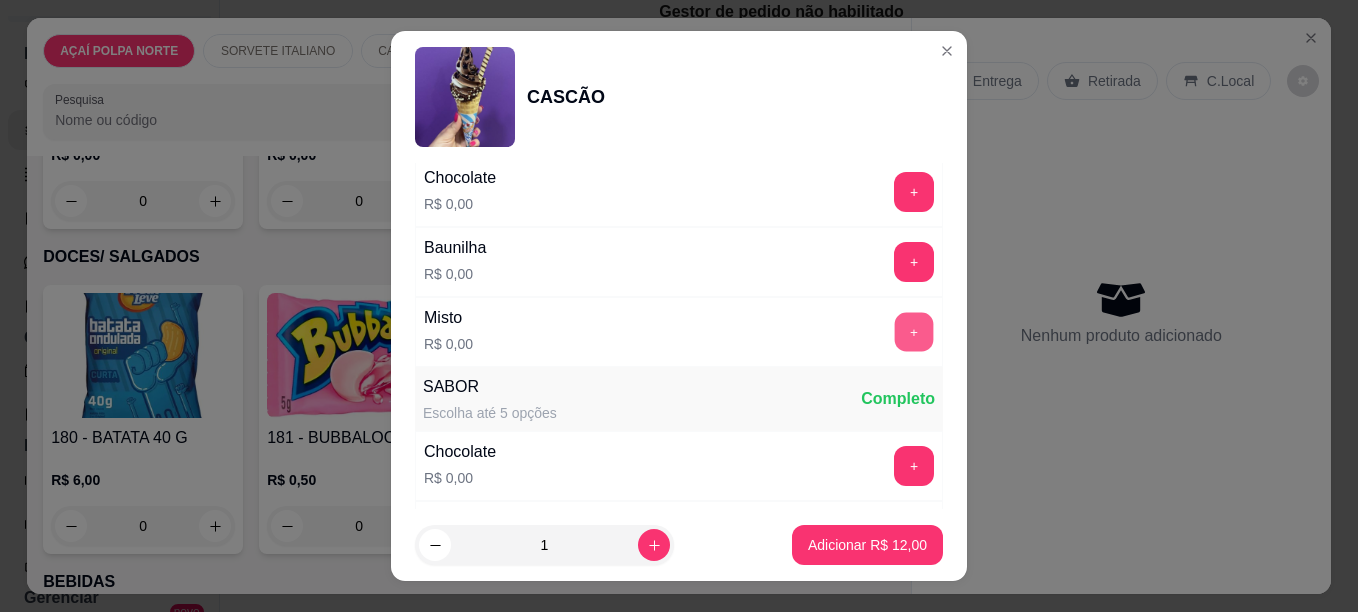 click on "+" at bounding box center [914, 331] 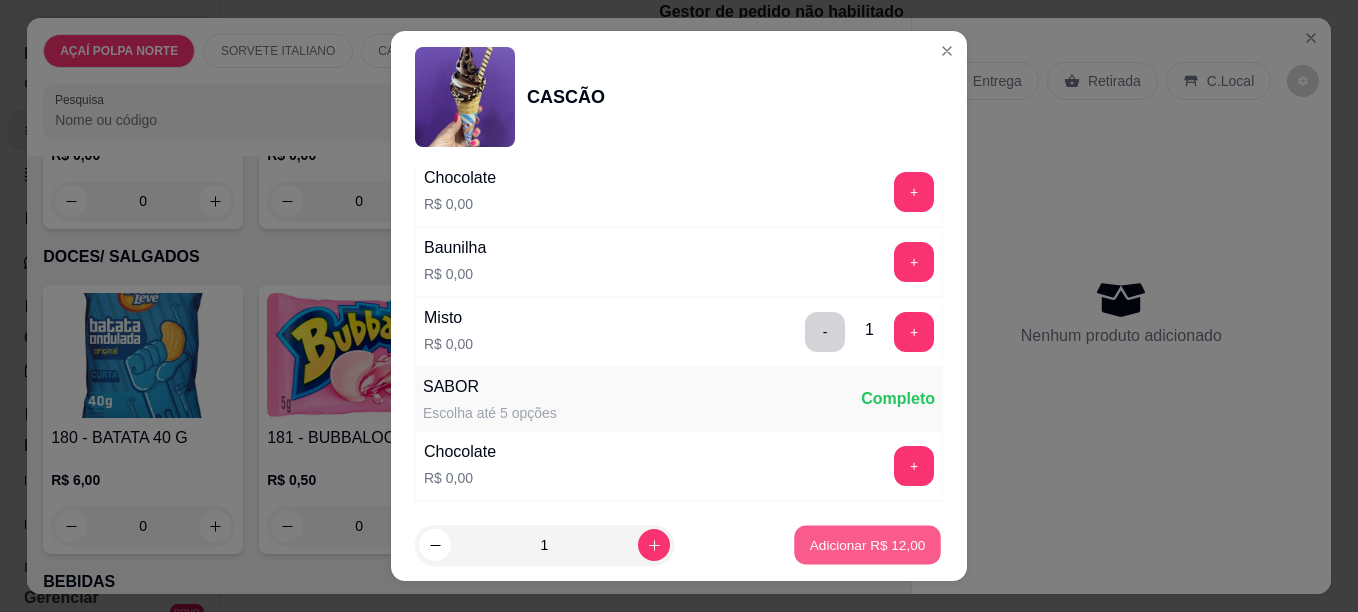 click on "Adicionar   R$ 12,00" at bounding box center [868, 545] 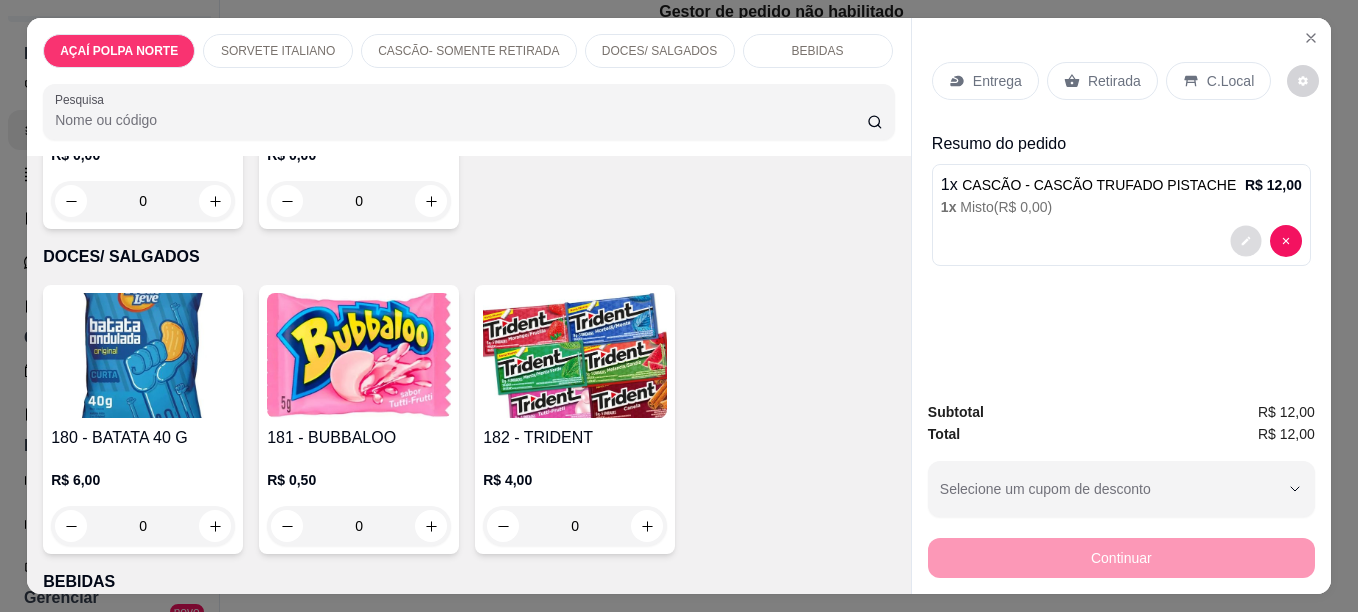 click at bounding box center (1245, 241) 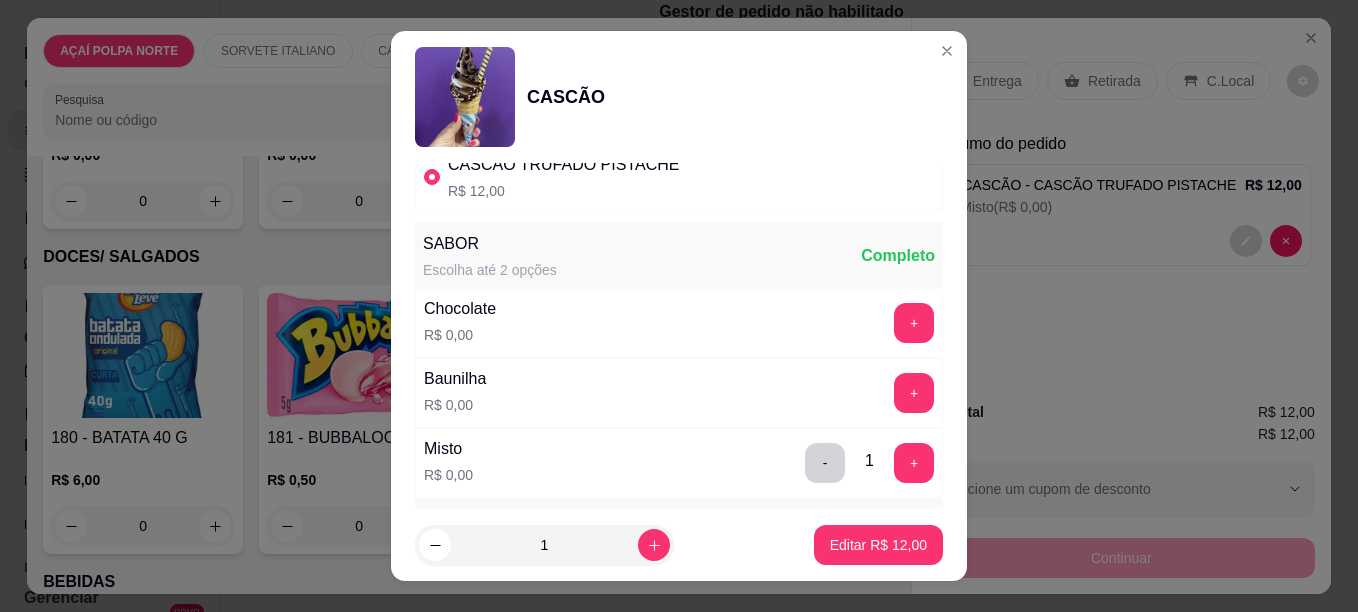 scroll, scrollTop: 300, scrollLeft: 0, axis: vertical 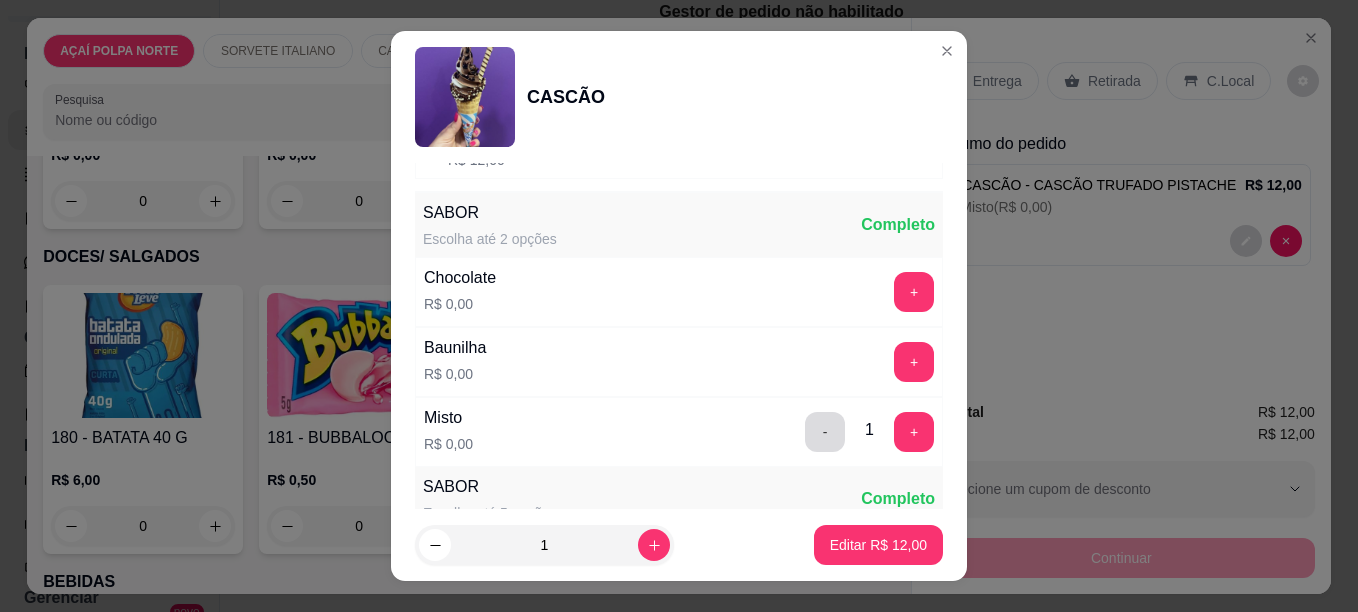 click on "-" at bounding box center [825, 432] 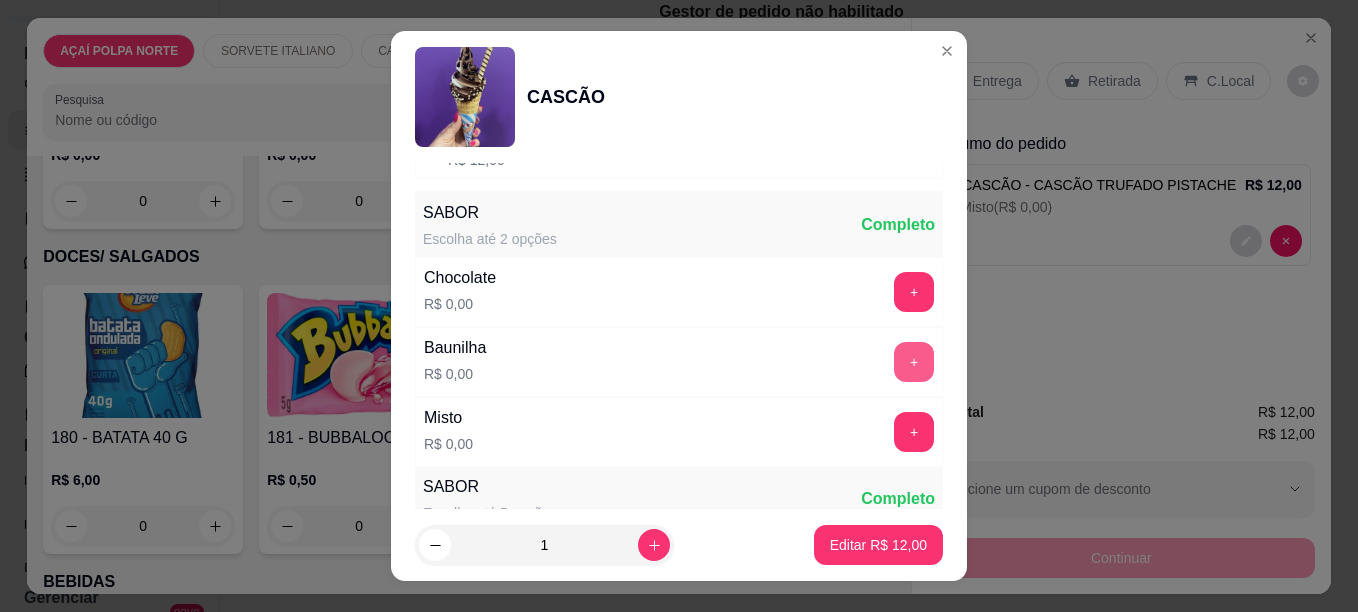 click on "+" at bounding box center [914, 362] 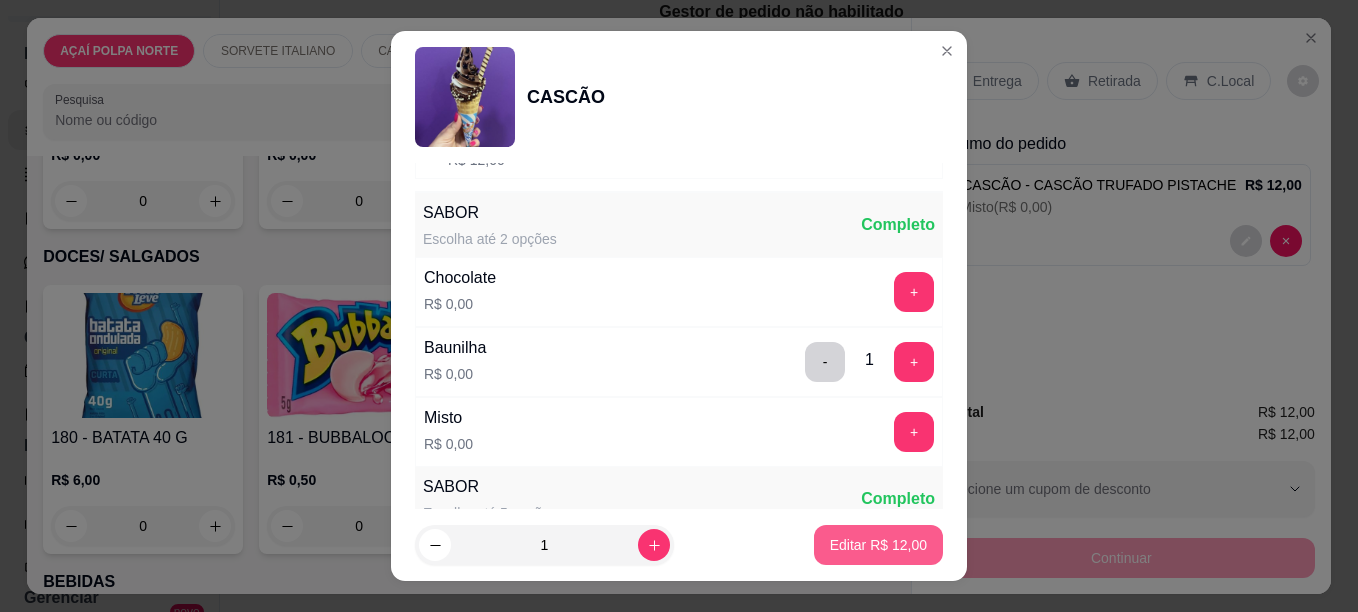 click on "Editar   R$ 12,00" at bounding box center (878, 545) 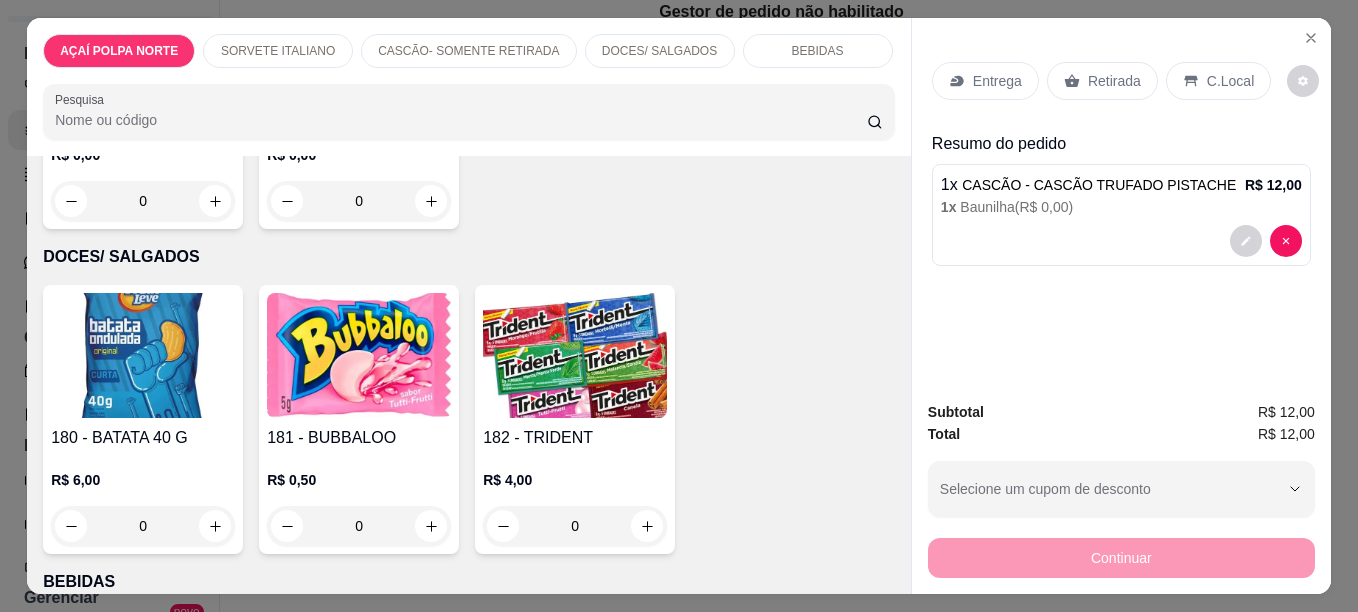 drag, startPoint x: 1171, startPoint y: 63, endPoint x: 1157, endPoint y: 63, distance: 14 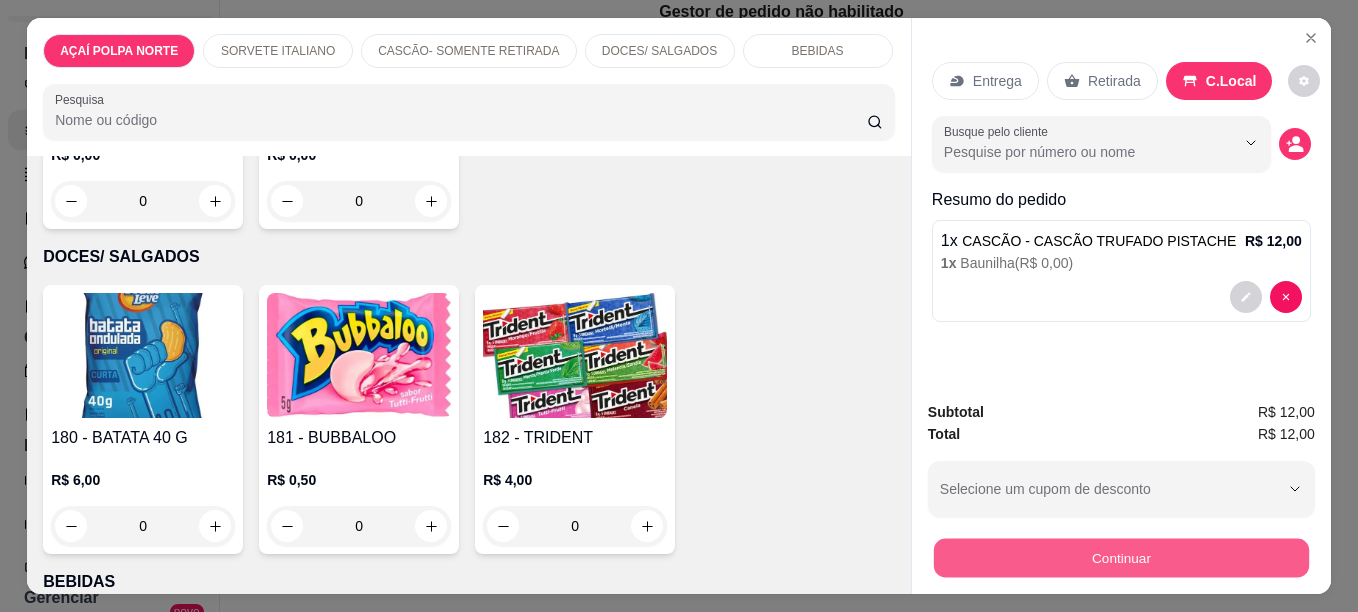 click on "Continuar" at bounding box center [1121, 557] 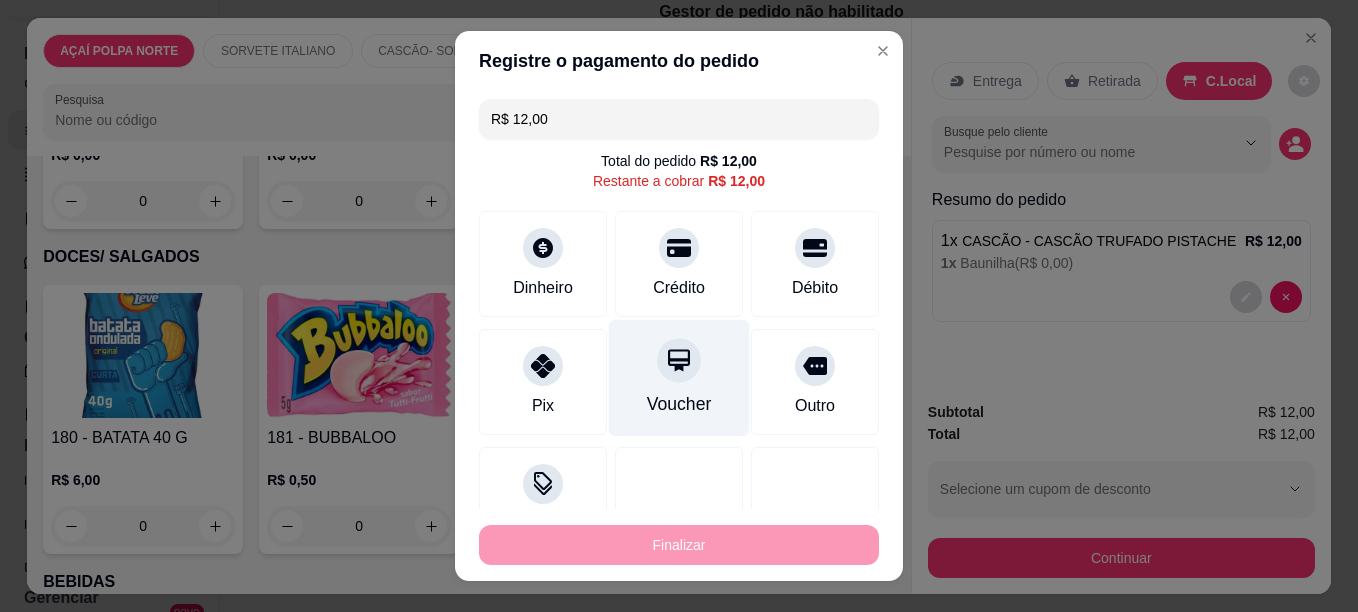 drag, startPoint x: 745, startPoint y: 289, endPoint x: 662, endPoint y: 400, distance: 138.60014 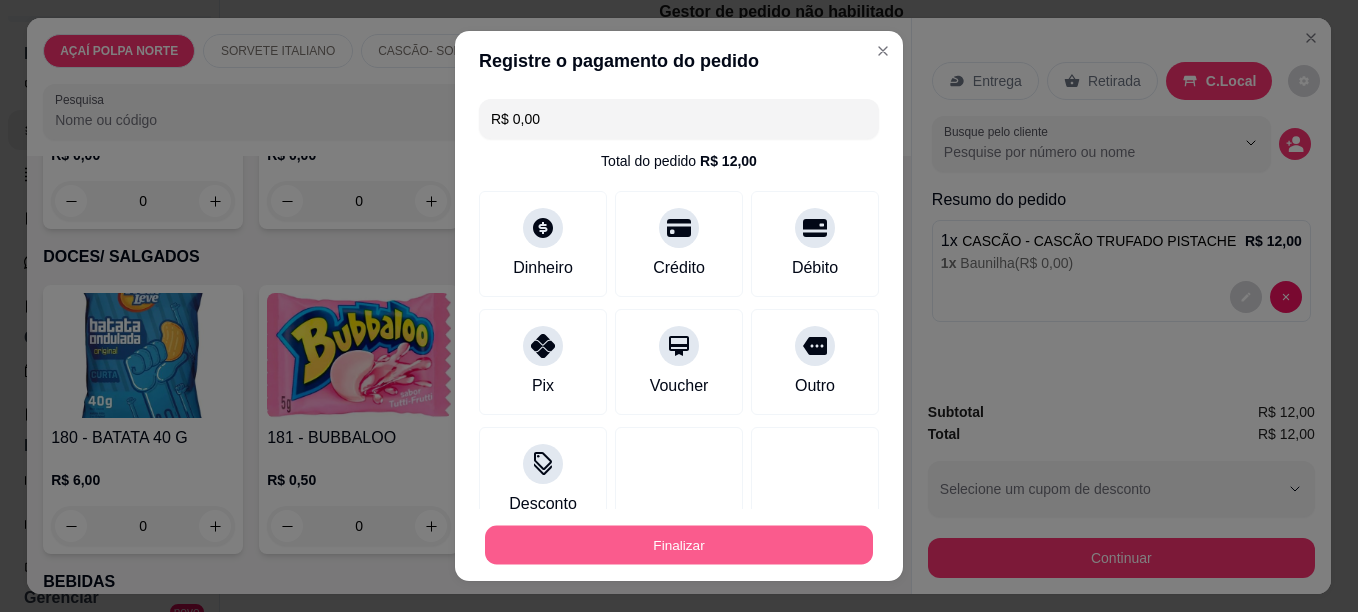 click on "Finalizar" at bounding box center (679, 545) 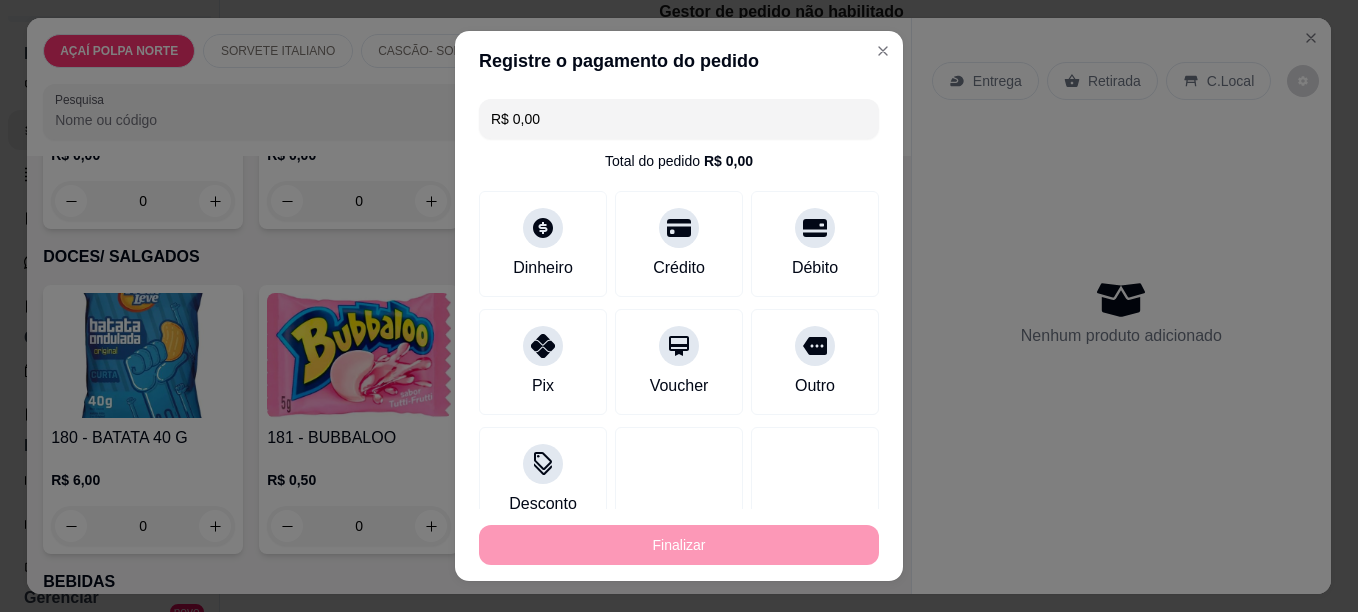 type on "-R$ 12,00" 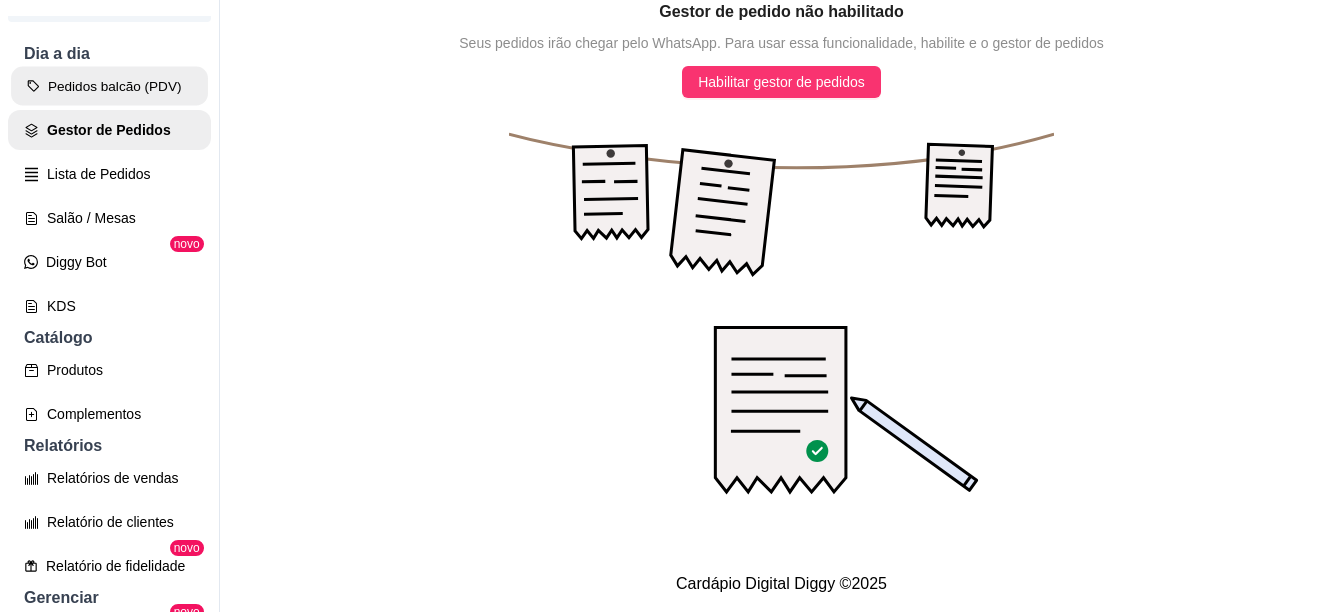 click on "Pedidos balcão (PDV)" at bounding box center [109, 86] 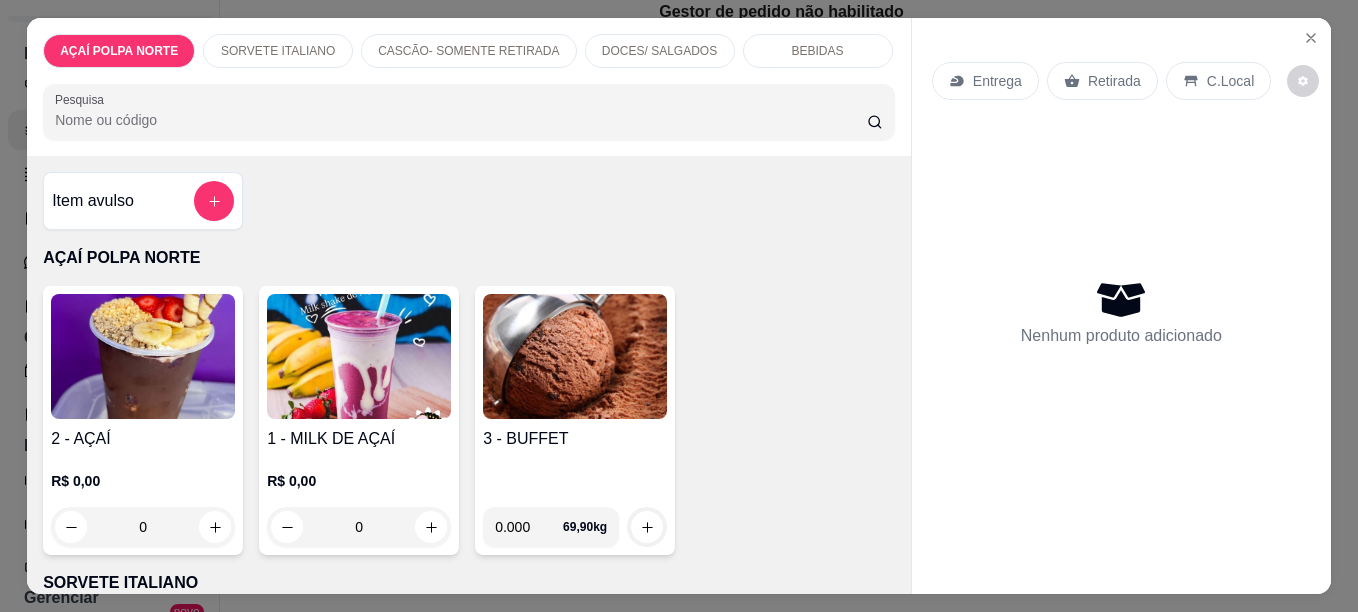 click at bounding box center (143, 356) 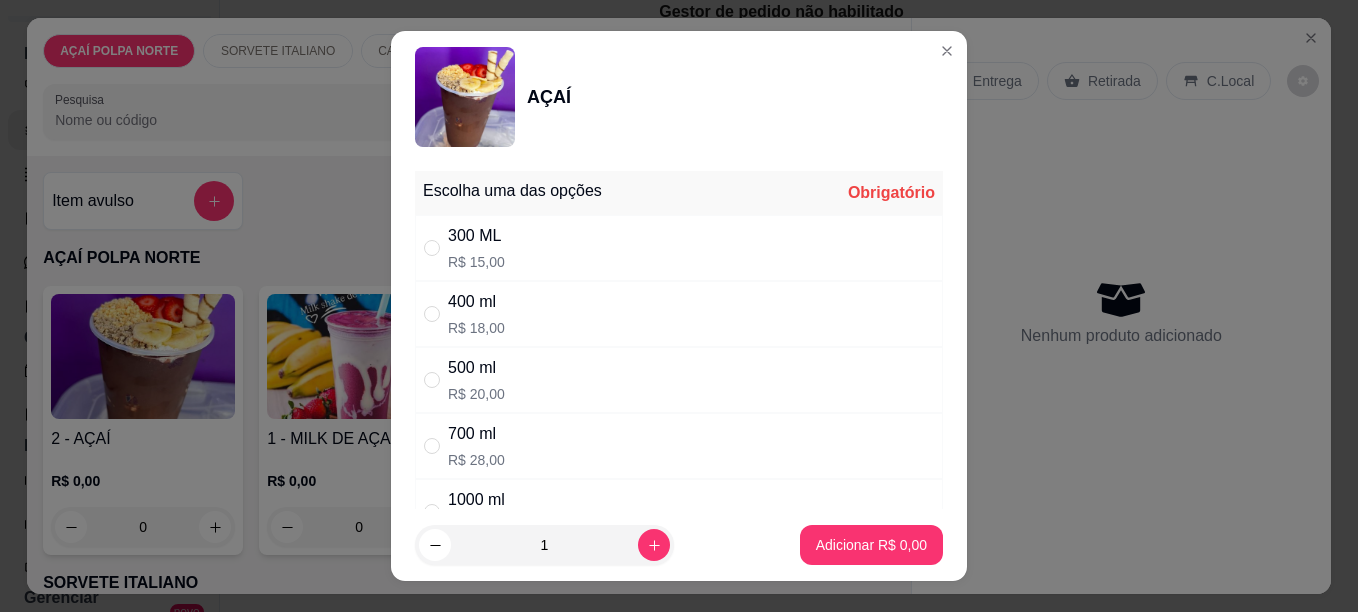 click on "300 ML" at bounding box center [476, 236] 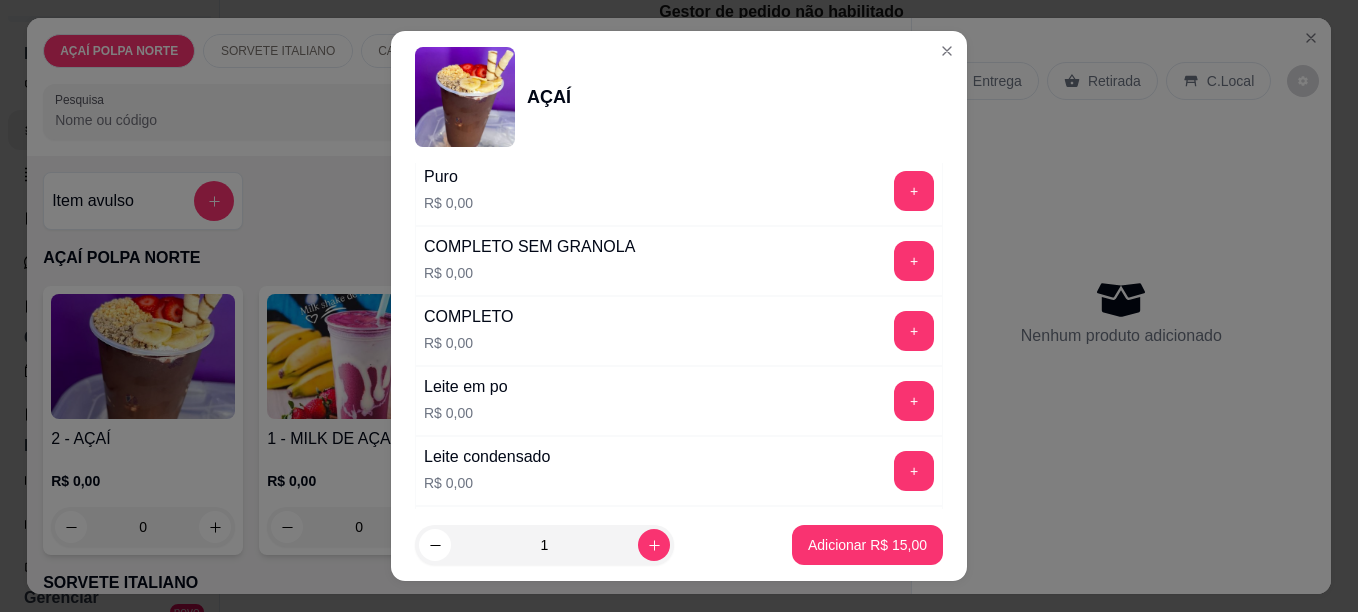 scroll, scrollTop: 600, scrollLeft: 0, axis: vertical 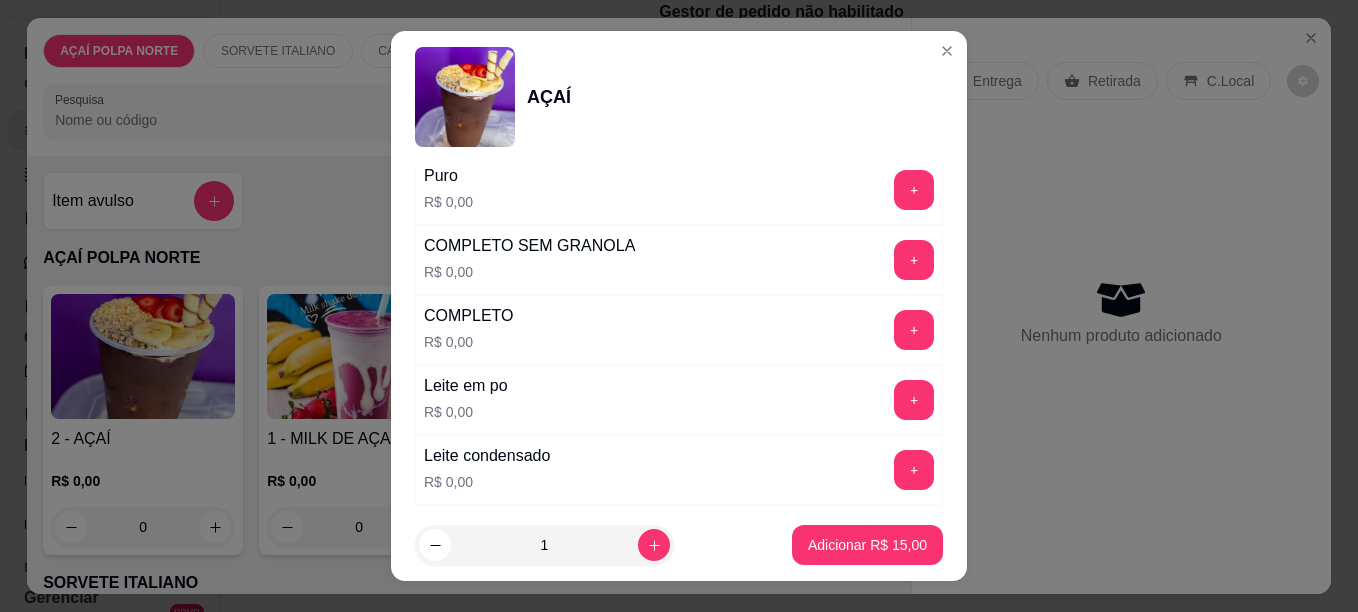click on "COMPLETO SEM GRANOLA R$ 0,00 +" at bounding box center (679, 260) 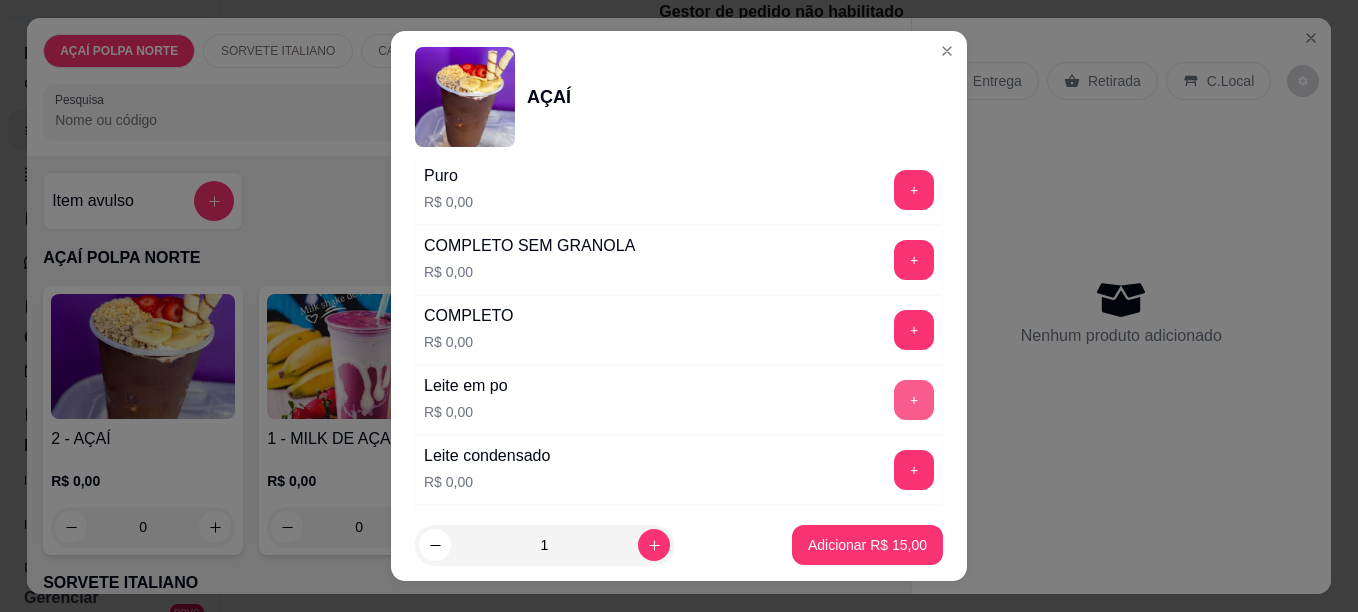 click on "+" at bounding box center [914, 400] 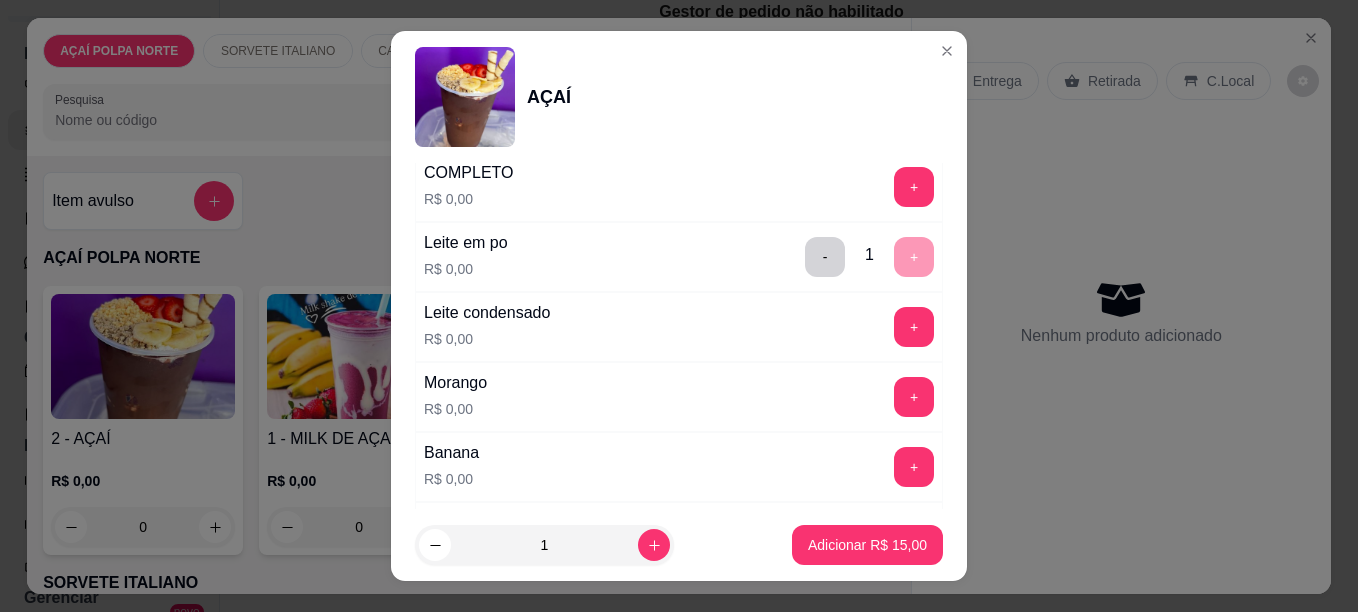 scroll, scrollTop: 800, scrollLeft: 0, axis: vertical 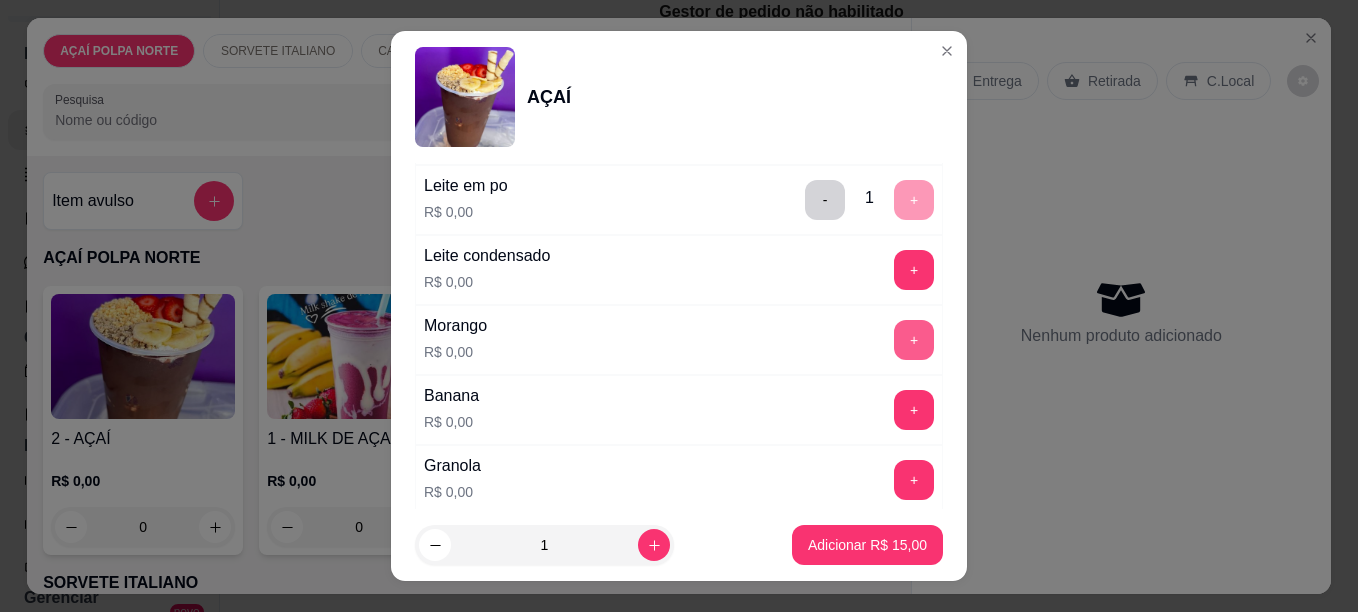 click on "+" at bounding box center (914, 340) 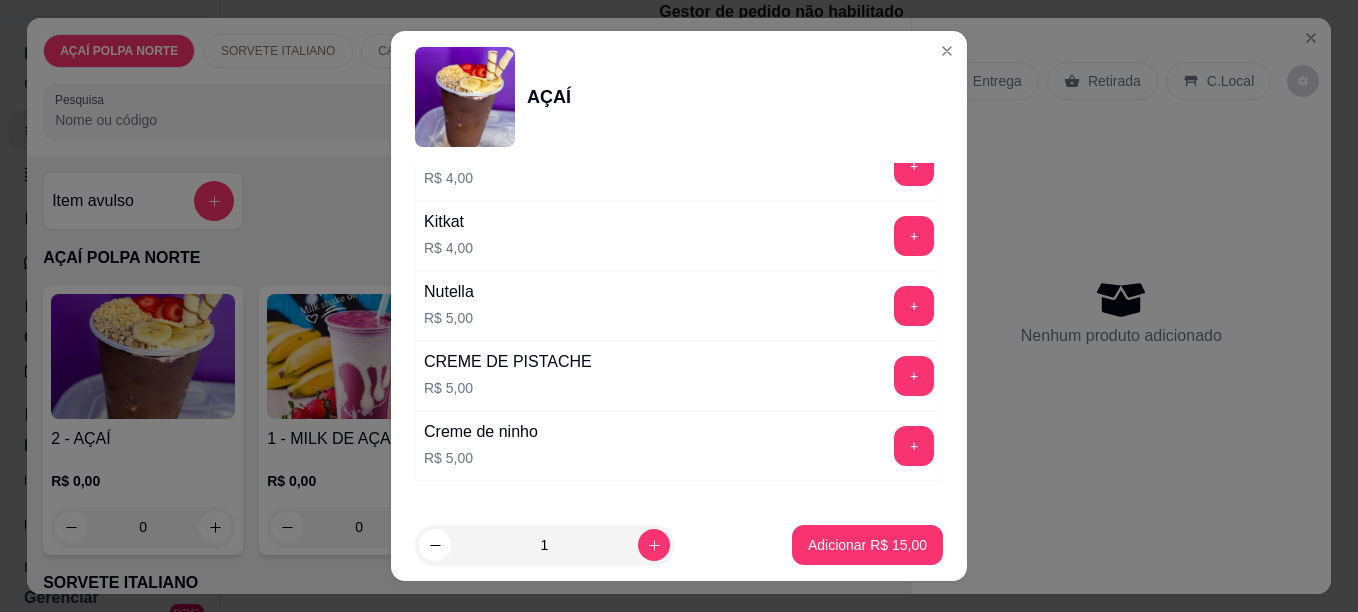 scroll, scrollTop: 2156, scrollLeft: 0, axis: vertical 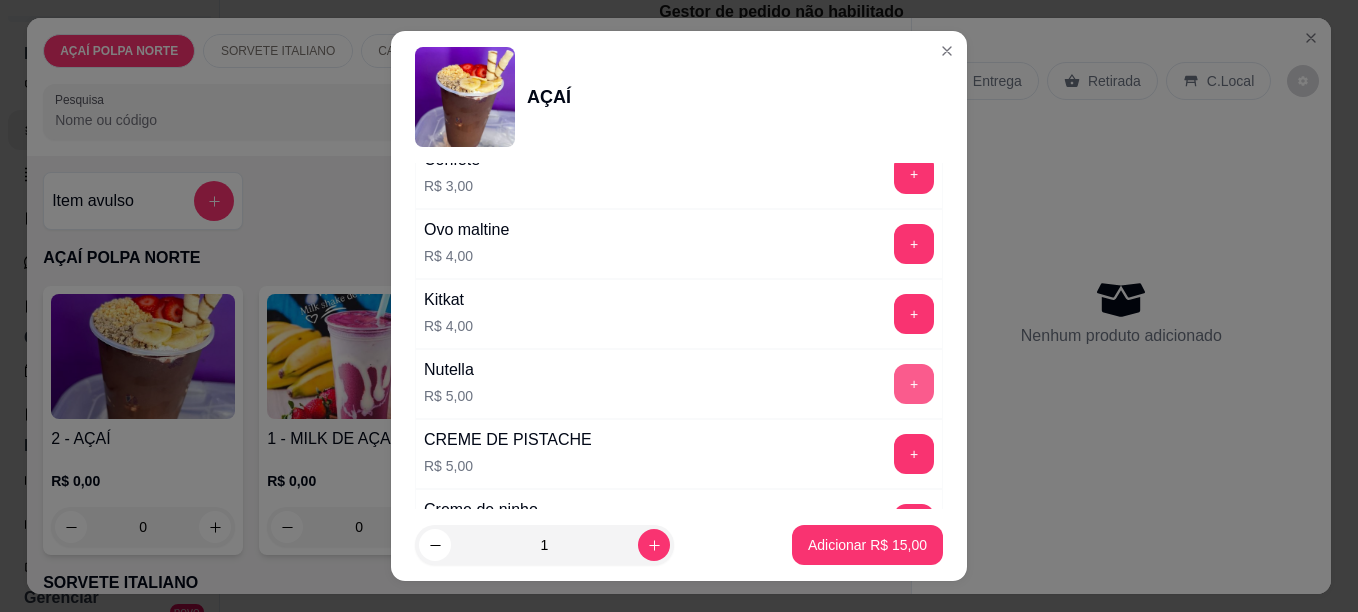 click on "+" at bounding box center (914, 384) 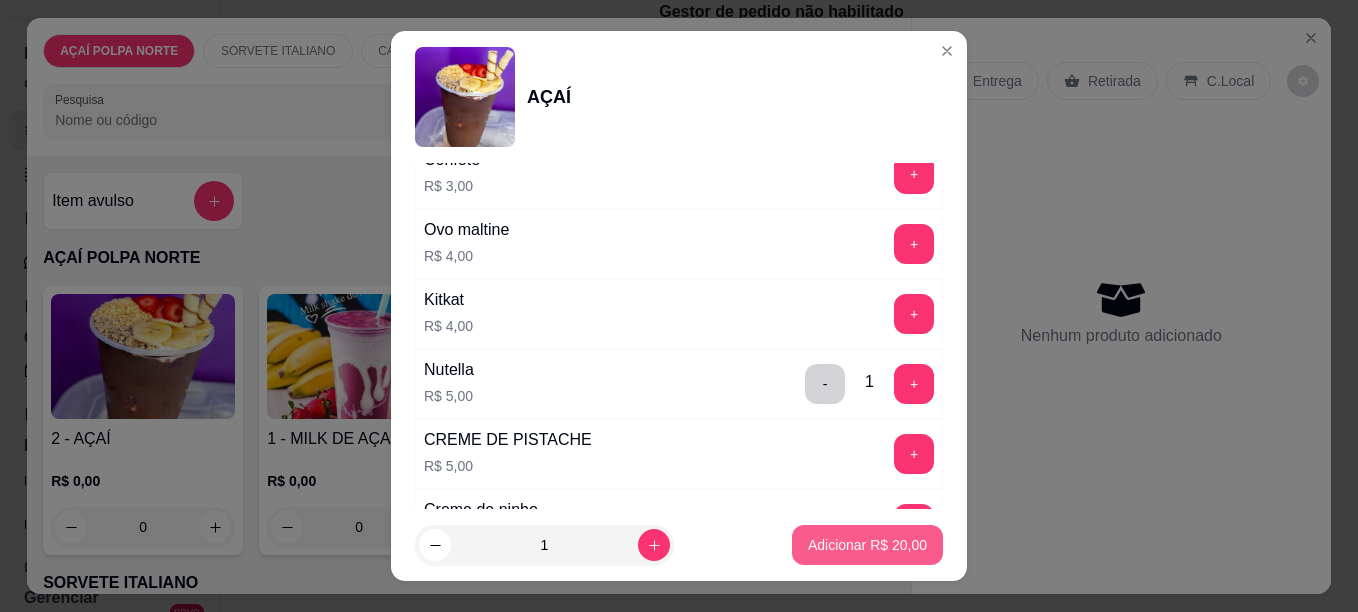 click on "Adicionar   R$ 20,00" at bounding box center [867, 545] 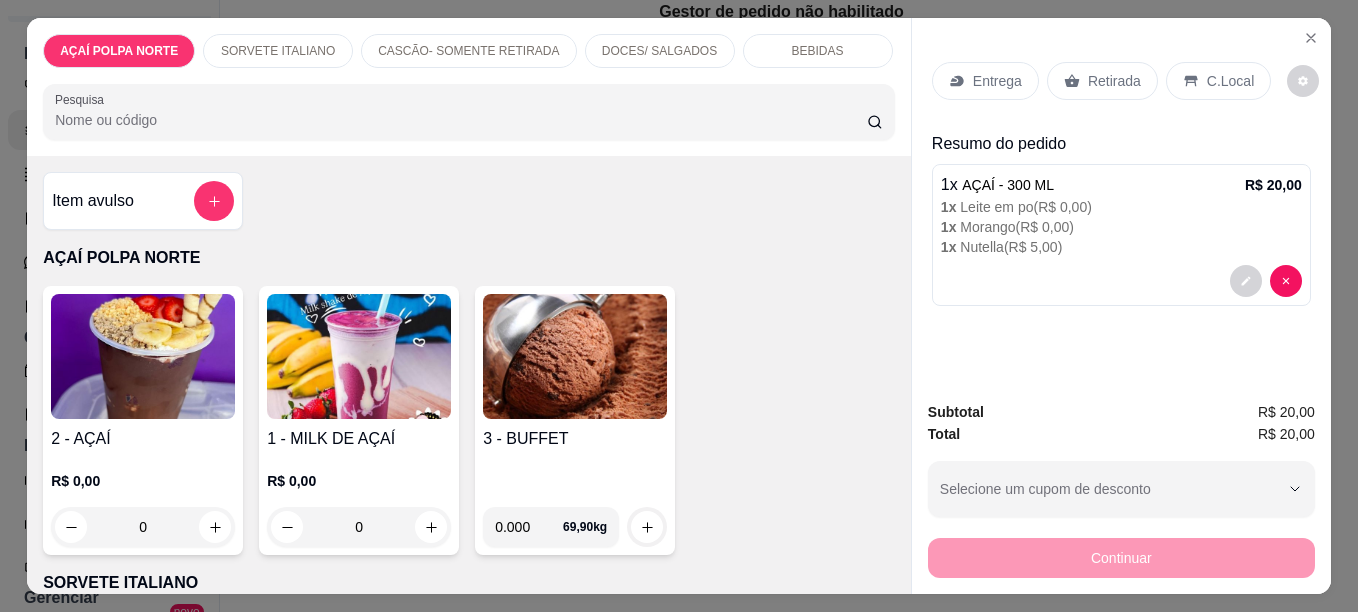 drag, startPoint x: 1190, startPoint y: 72, endPoint x: 1026, endPoint y: 104, distance: 167.09279 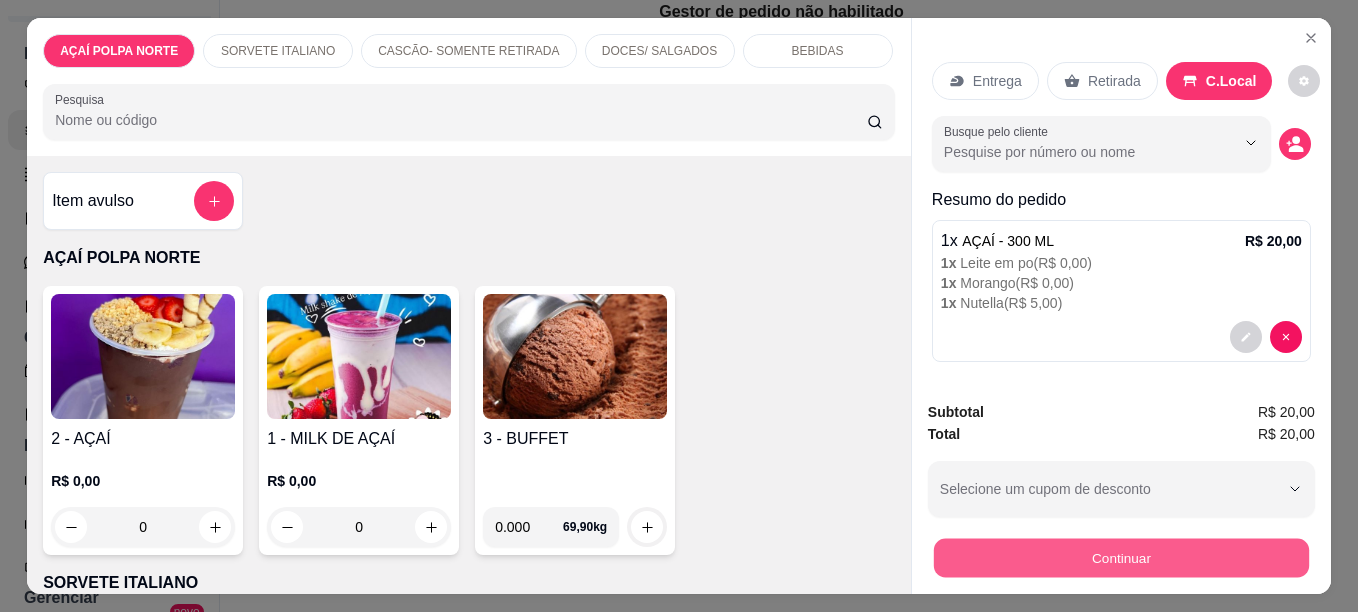 click on "Continuar" at bounding box center (1121, 557) 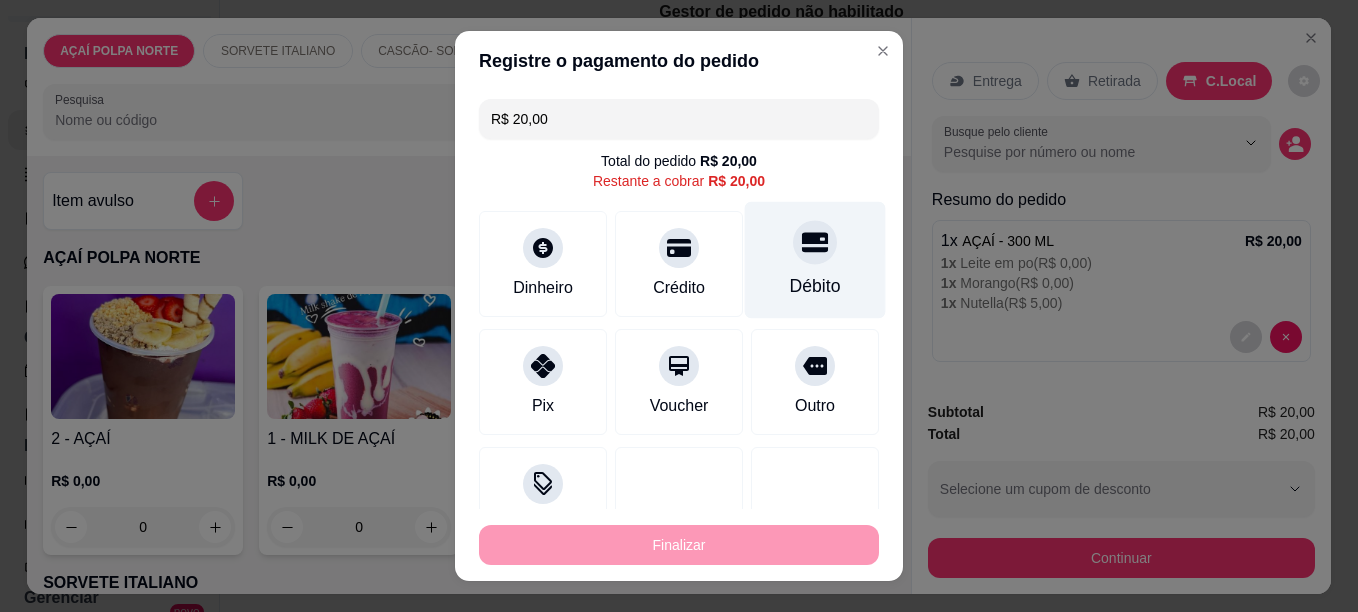 drag, startPoint x: 765, startPoint y: 270, endPoint x: 766, endPoint y: 283, distance: 13.038404 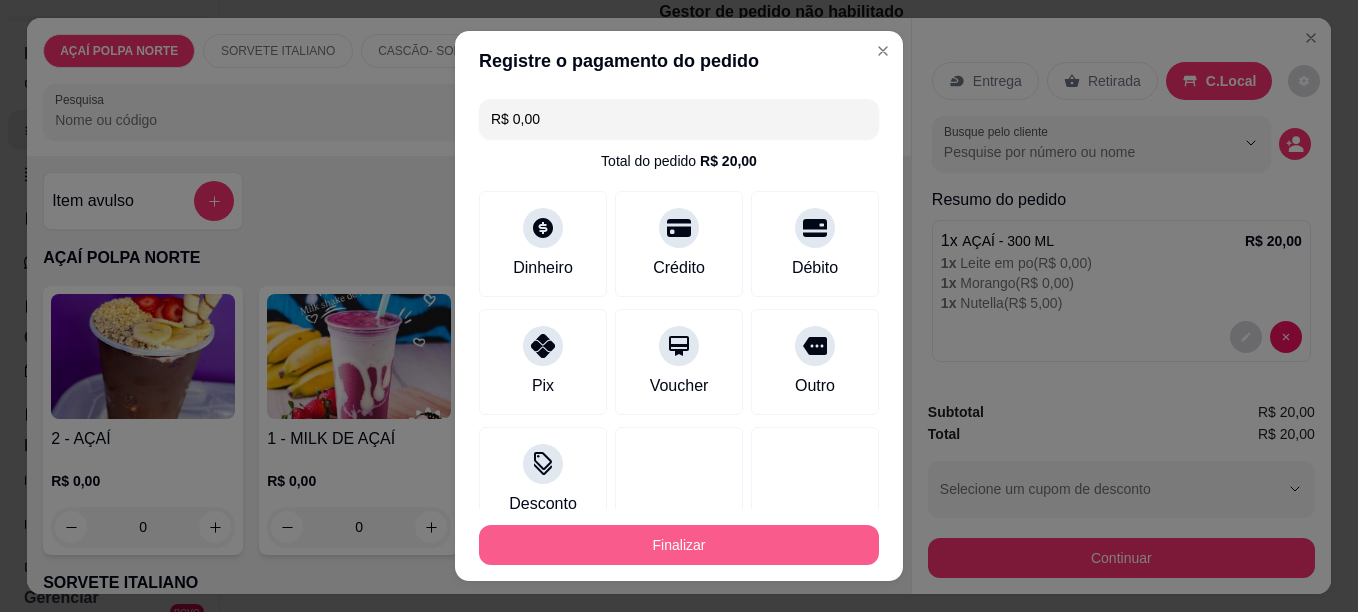 click on "Finalizar" at bounding box center [679, 545] 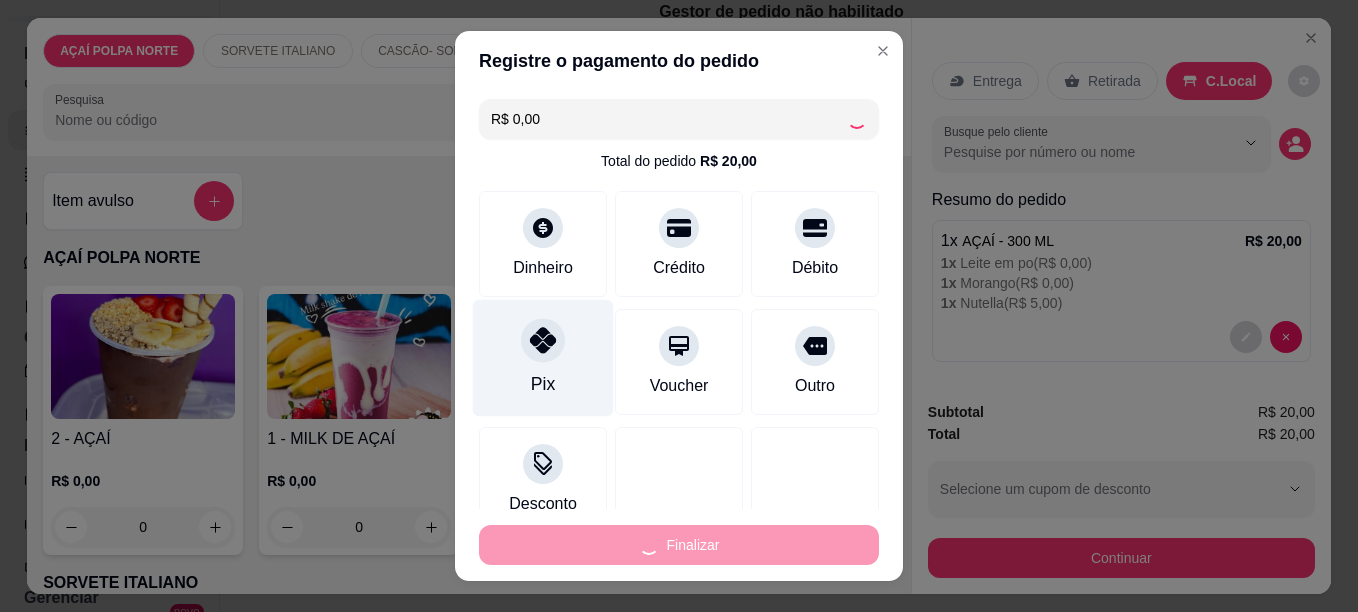 type on "-R$ 20,00" 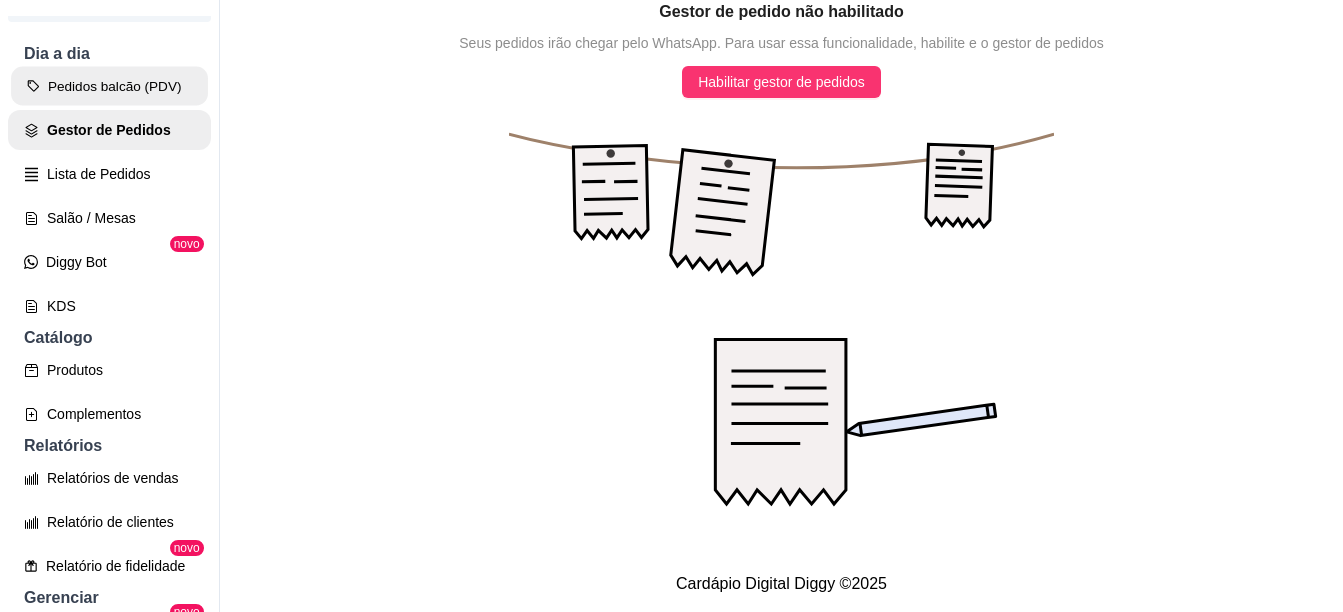 click on "Pedidos balcão (PDV)" at bounding box center (109, 86) 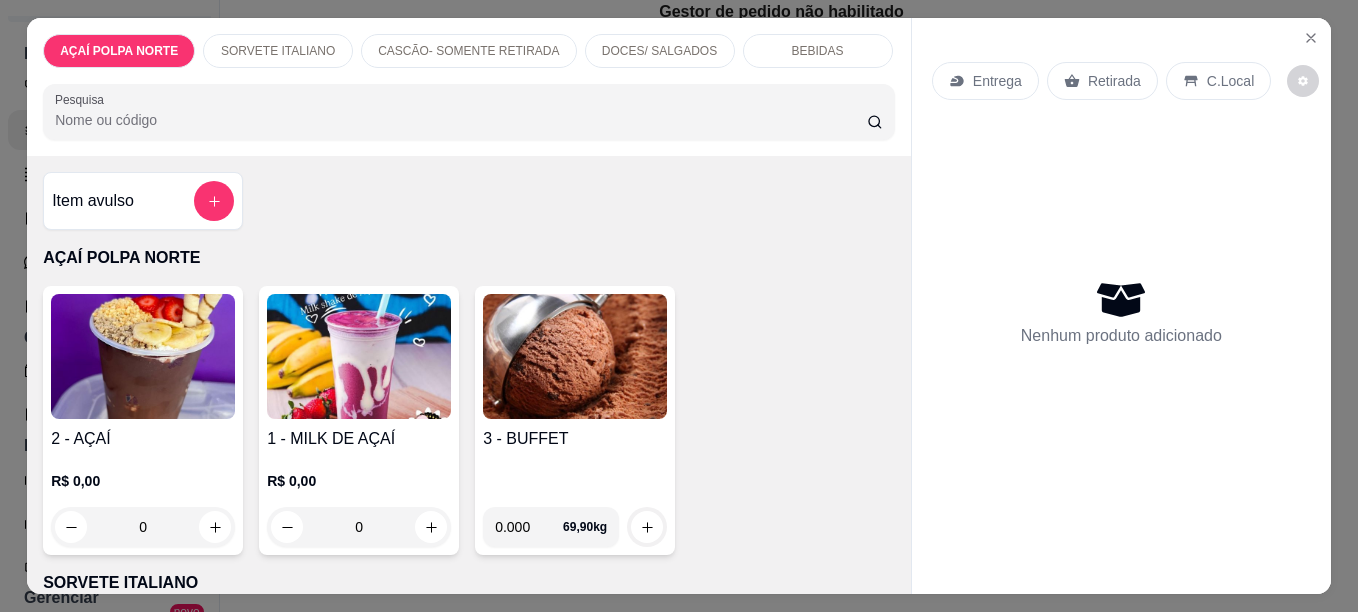 click at bounding box center [143, 356] 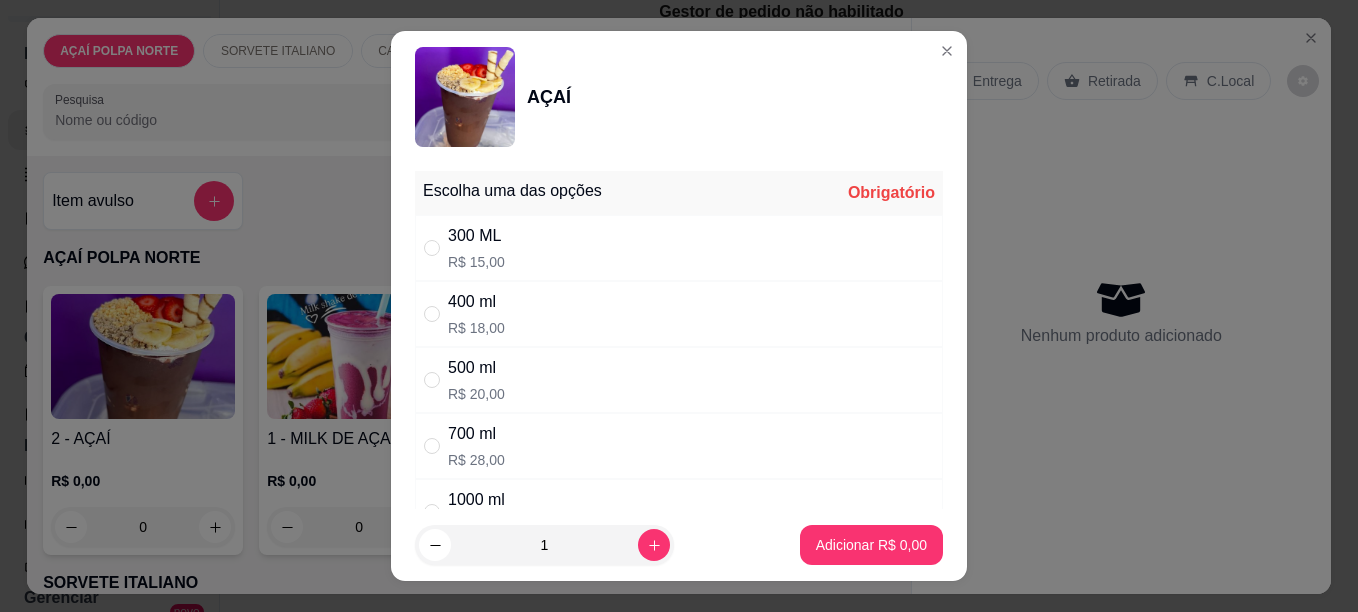 scroll, scrollTop: 100, scrollLeft: 0, axis: vertical 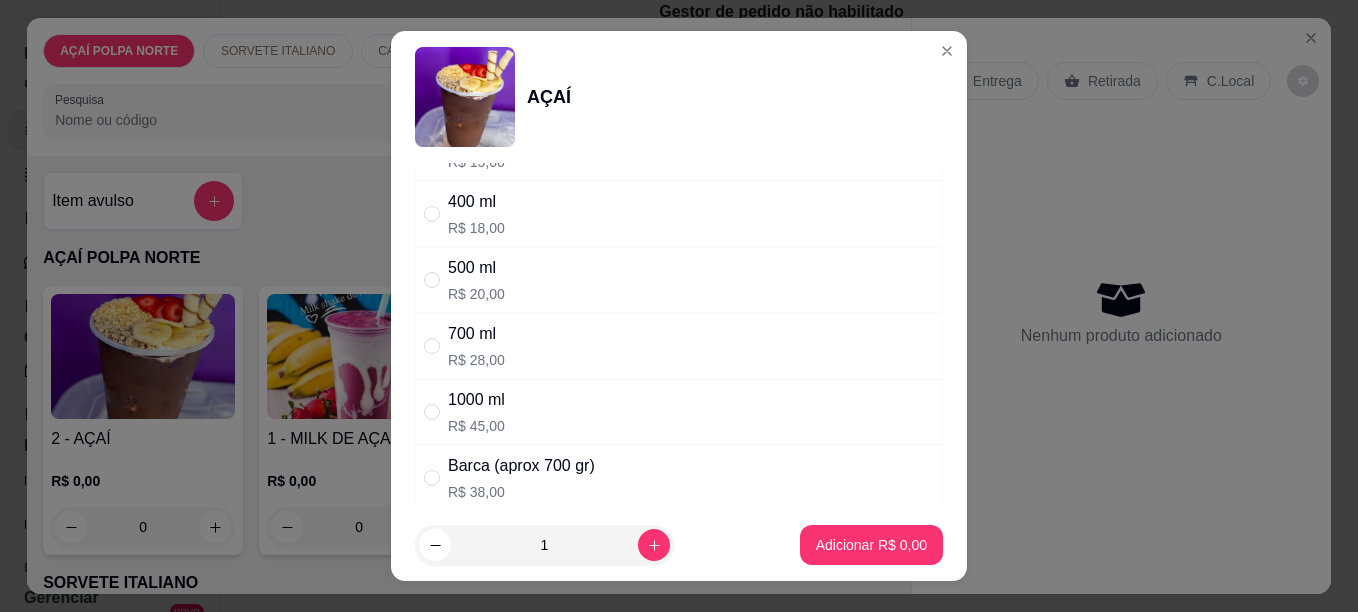 click on "500 ml" at bounding box center (476, 268) 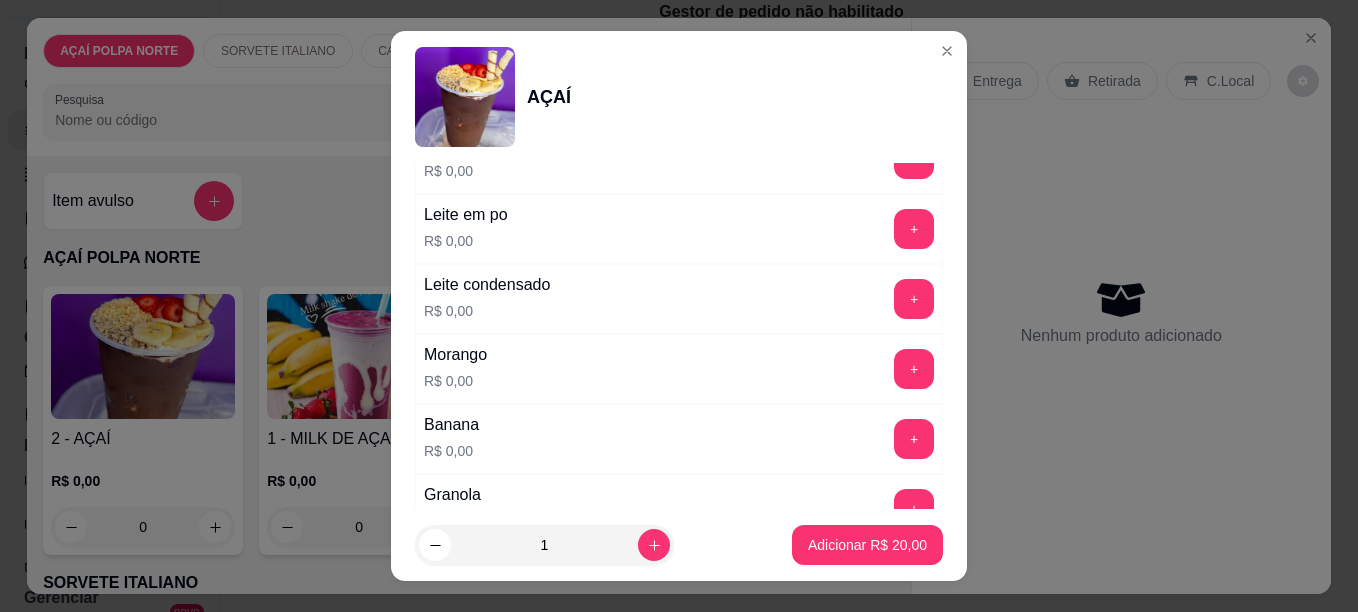 scroll, scrollTop: 800, scrollLeft: 0, axis: vertical 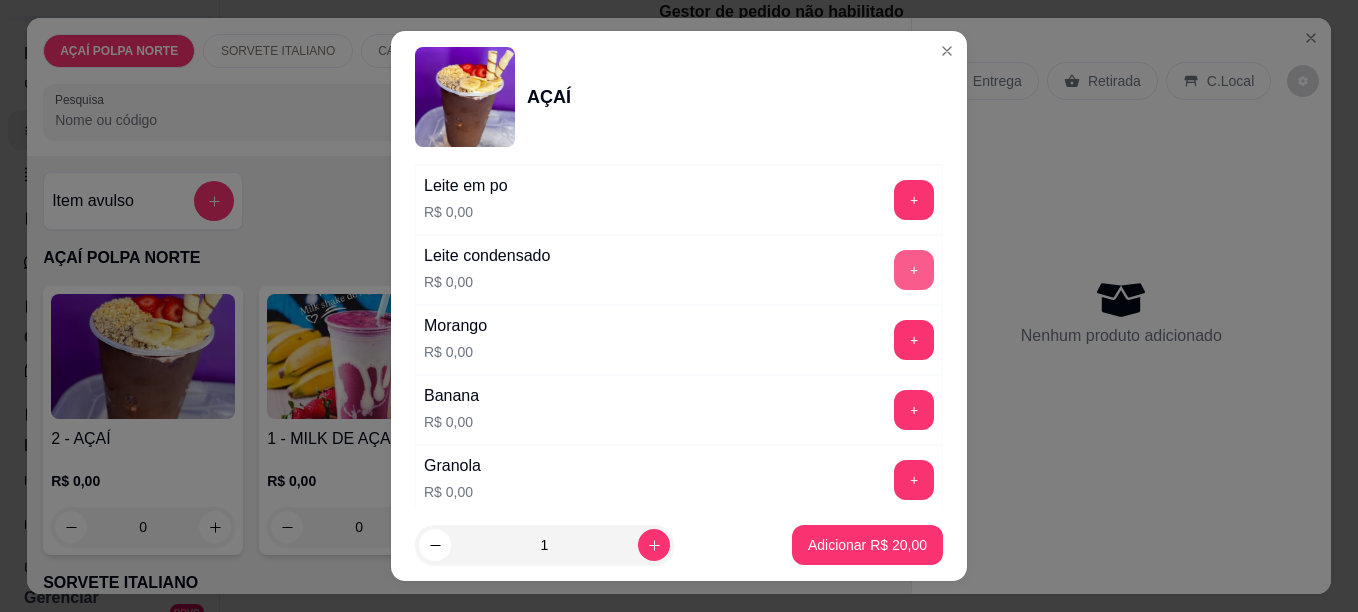 click on "+" at bounding box center [914, 270] 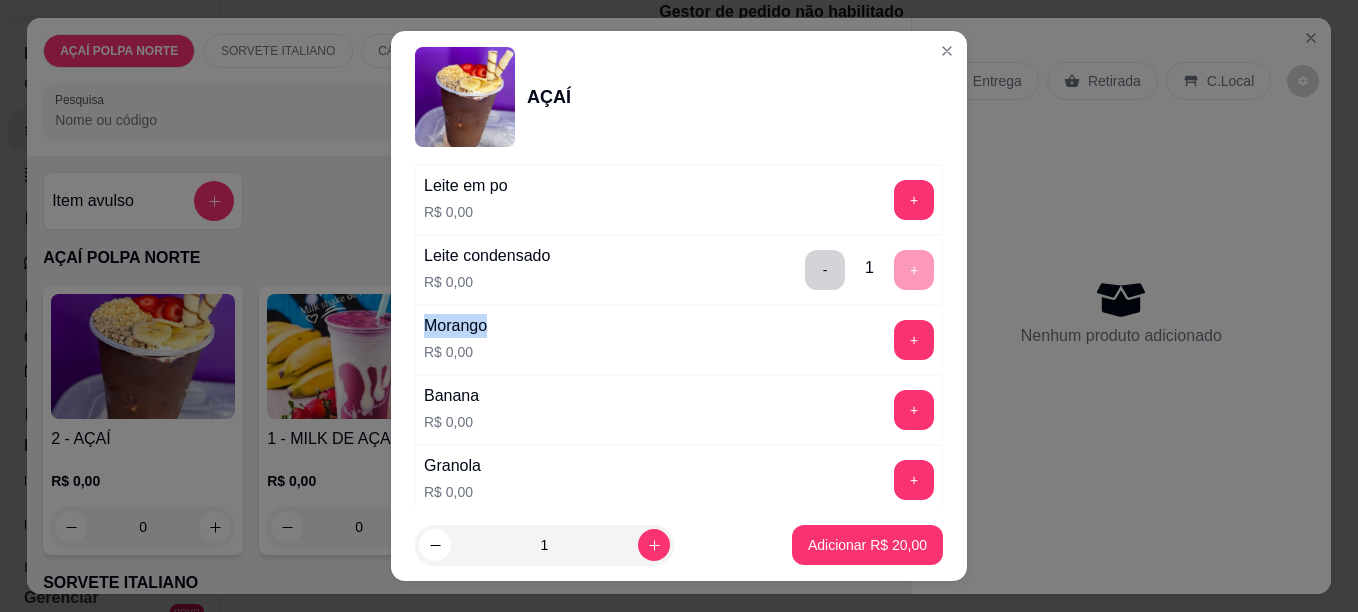 click on "- 1 +" at bounding box center [869, 270] 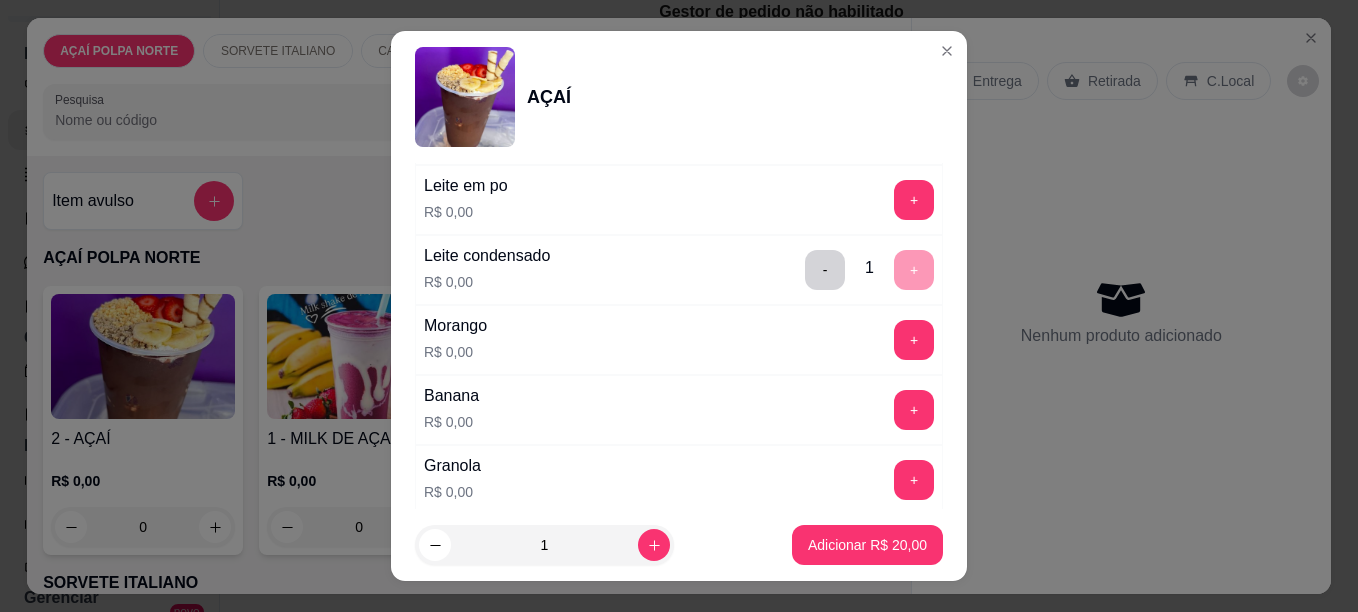 click on "- 1 +" at bounding box center (869, 270) 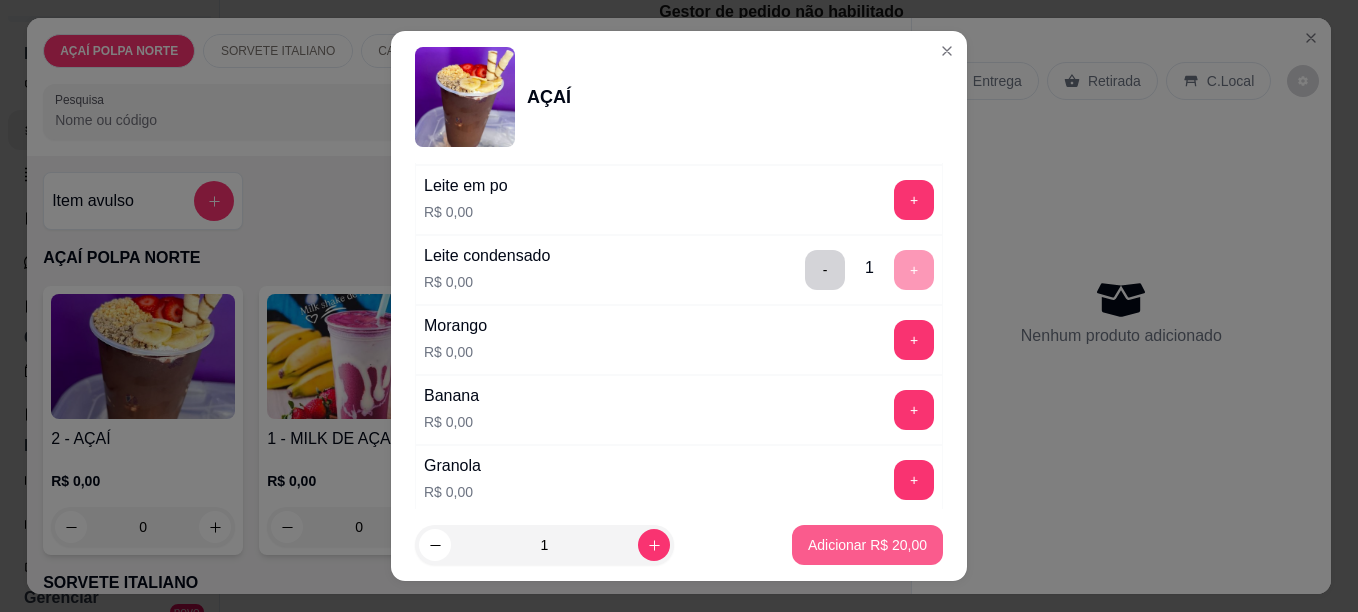 click on "Adicionar   R$ 20,00" at bounding box center (867, 545) 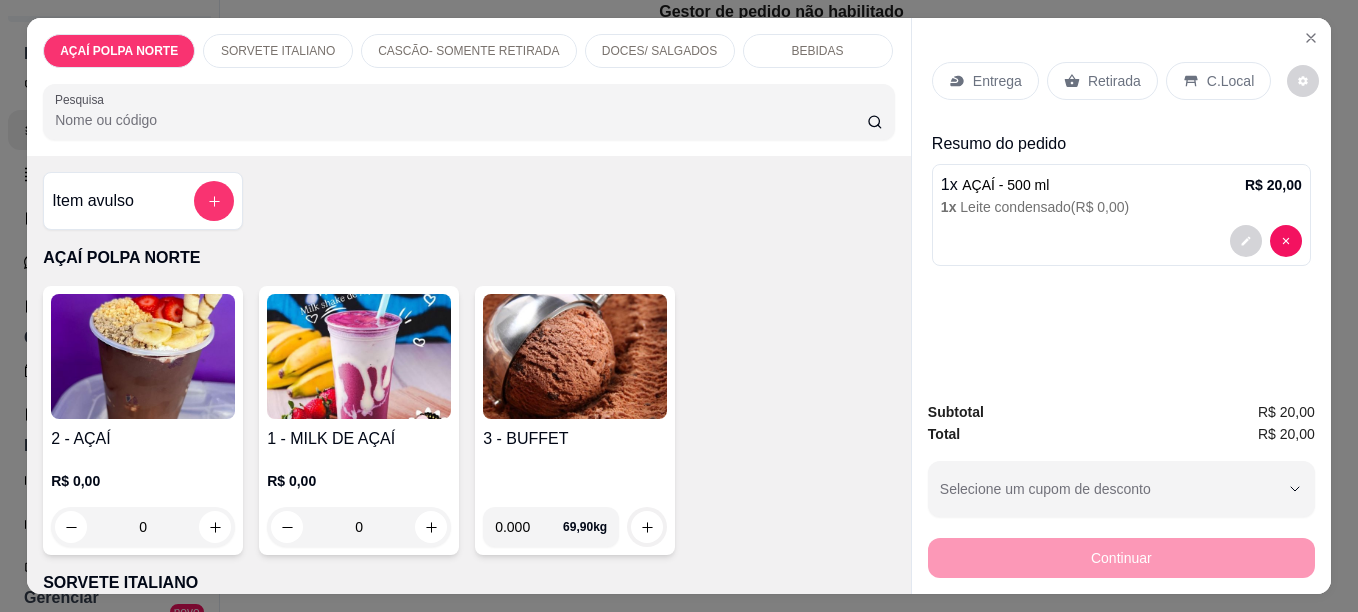 drag, startPoint x: 1191, startPoint y: 78, endPoint x: 1194, endPoint y: 92, distance: 14.3178215 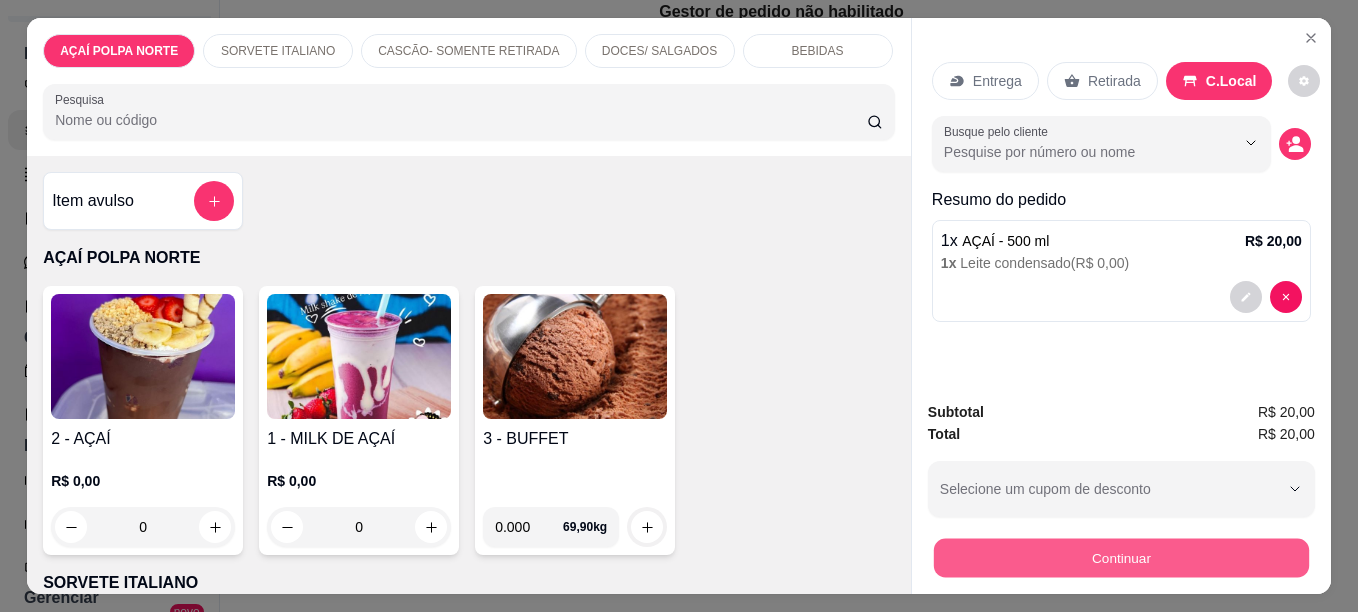 click on "Continuar" at bounding box center (1121, 557) 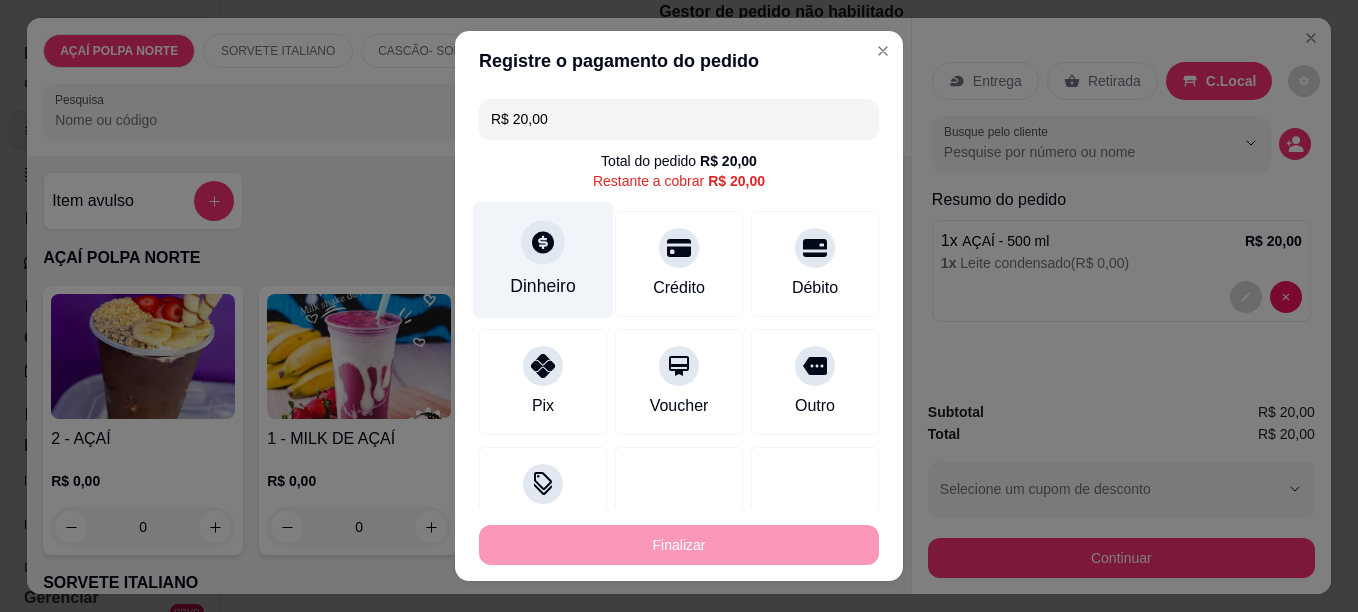 click on "Dinheiro" at bounding box center [543, 259] 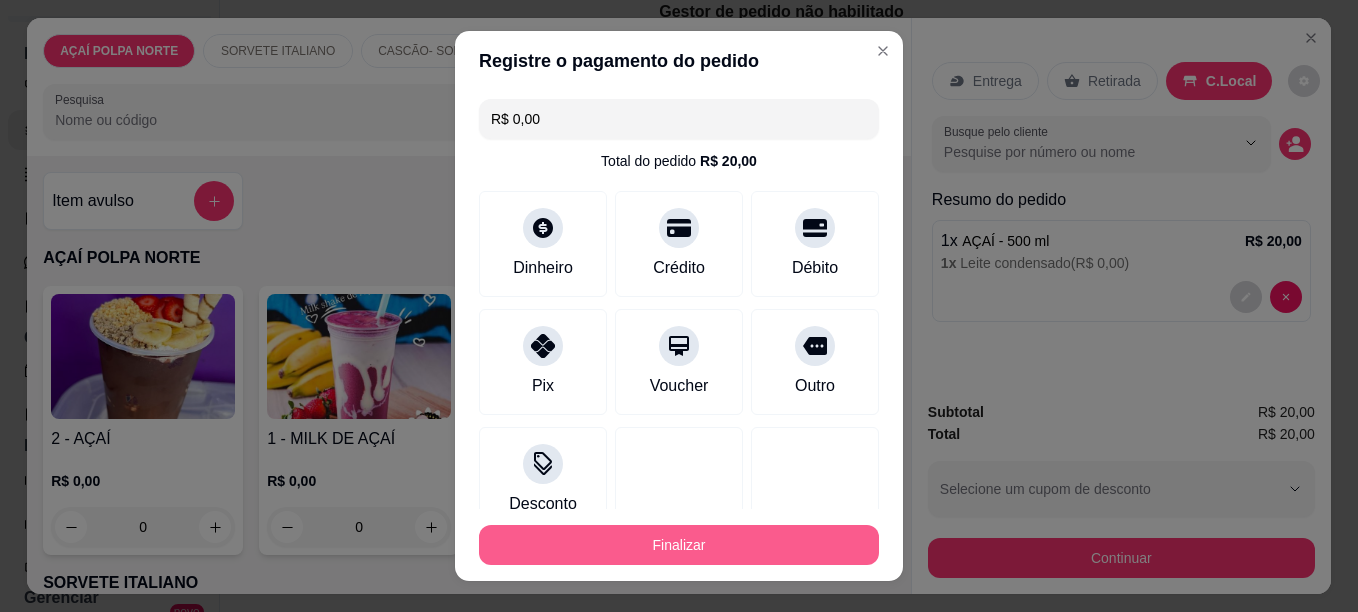 click on "Finalizar" at bounding box center [679, 545] 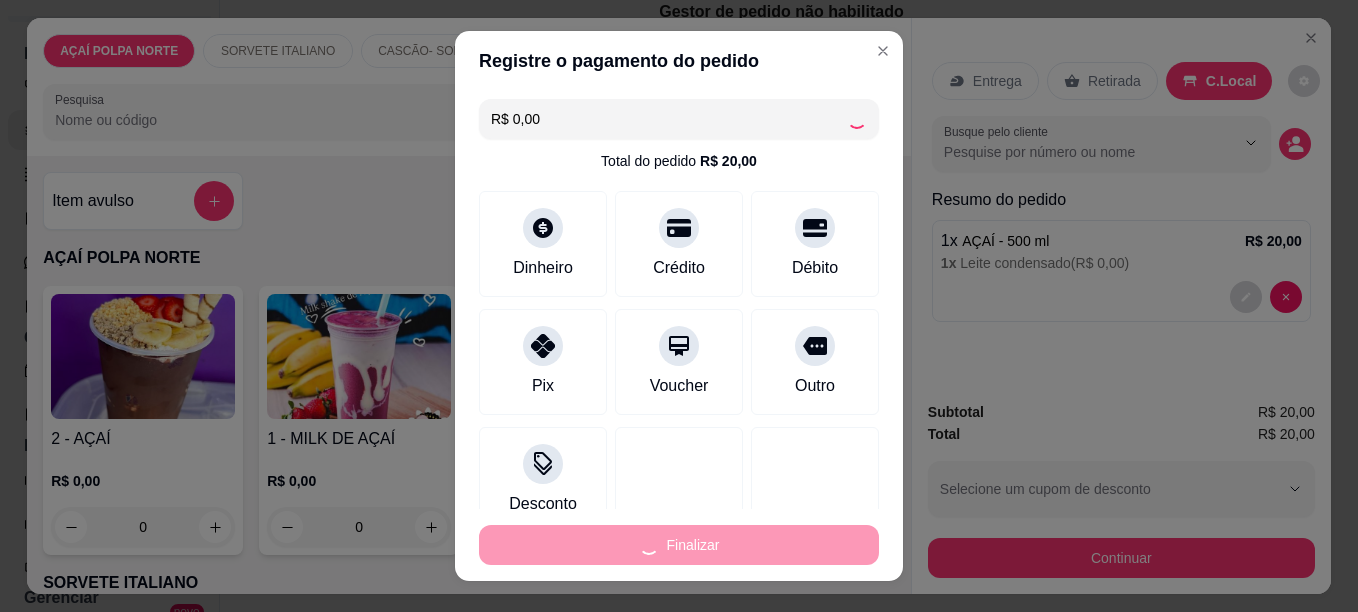 type on "-R$ 20,00" 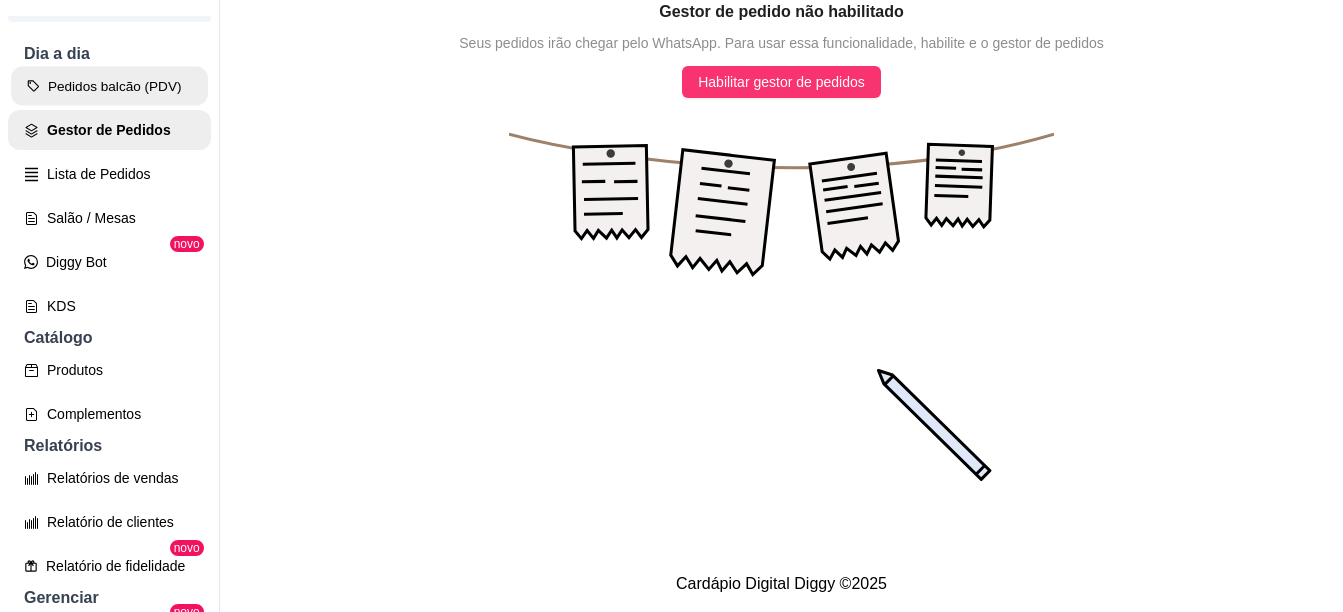 click on "Pedidos balcão (PDV)" at bounding box center (109, 86) 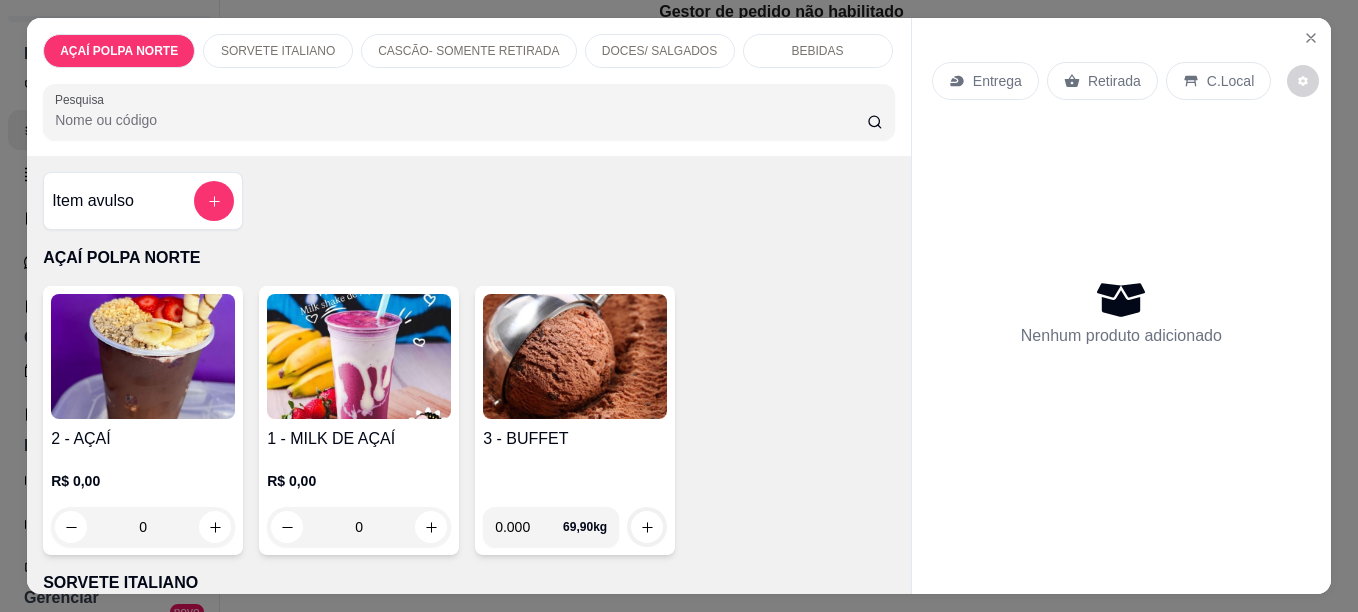 click at bounding box center [143, 356] 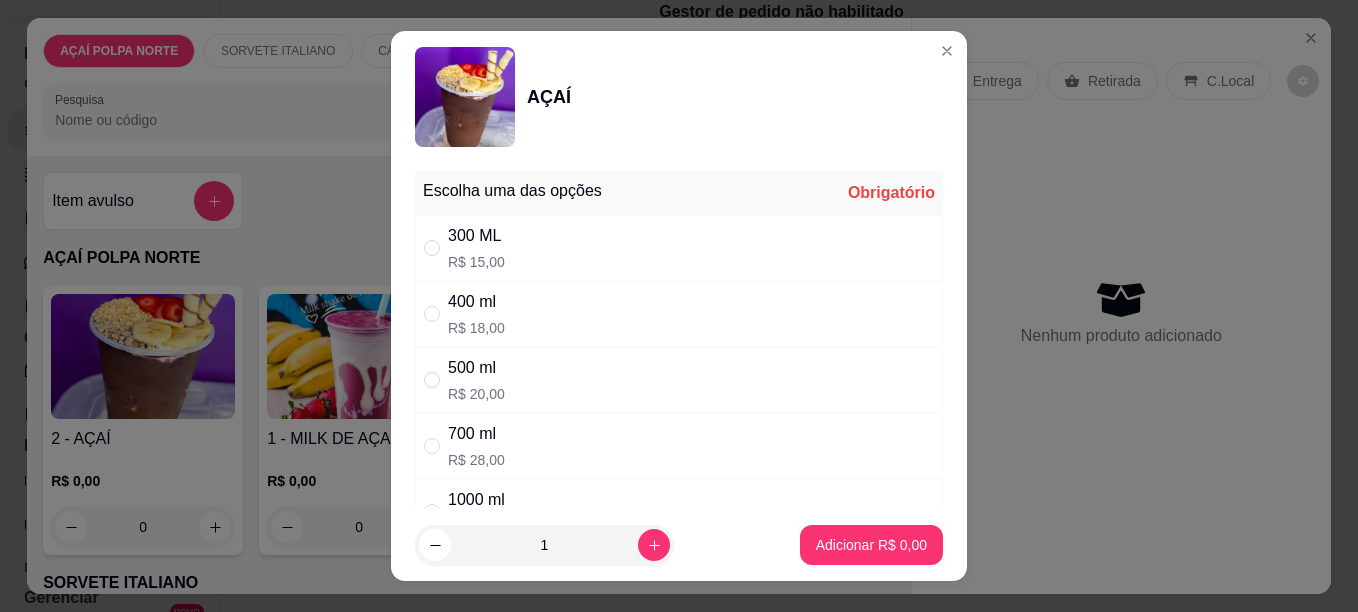 click on "Escolha uma das opções Obrigatório 300 ML R$ 15,00 400 ml R$ 18,00 500 ml R$ 20,00 700 ml R$ 28,00 1000 ml R$ 45,00 Barca (aprox 700 gr) R$ 38,00 200 ml R$ 10,00 COMPLEMENTO(  5 GRATIS )  Escolha 1 opção. Obrigatório Puro R$ 0,00 + COMPLETO SEM GRANOLA R$ 0,00 + COMPLETO  R$ 0,00 + Leite em po  R$ 0,00 + Leite condensado R$ 0,00 + Morango R$ 0,00 + Banana R$ 0,00 + Granola R$ 0,00 + Côco Ralado R$ 0,00 + Flocos de arroz R$ 0,00 + Granulado R$ 0,00 + Amendoim R$ 0,00 + Cereal (chocoball) R$ 0,00 + Mel  R$ 0,00 + 2 tubetes R$ 2,00 + Calda de chocolate, caramelo ou morango R$ 2,00 + EXTRA DE MORANGO R$ 3,00 + Kiwi R$ 3,00 + Paçoca R$ 3,00 + Bombom R$ 3,00 + Óreo R$ 3,00 + Bis R$ 3,00 + Confete R$ 3,00 + Ovo maltine R$ 4,00 + Kitkat R$ 4,00 + Nutella  R$ 5,00 + CREME DE PISTACHE R$ 5,00 + Creme de ninho R$ 5,00 + Observações do cliente" at bounding box center [679, 336] 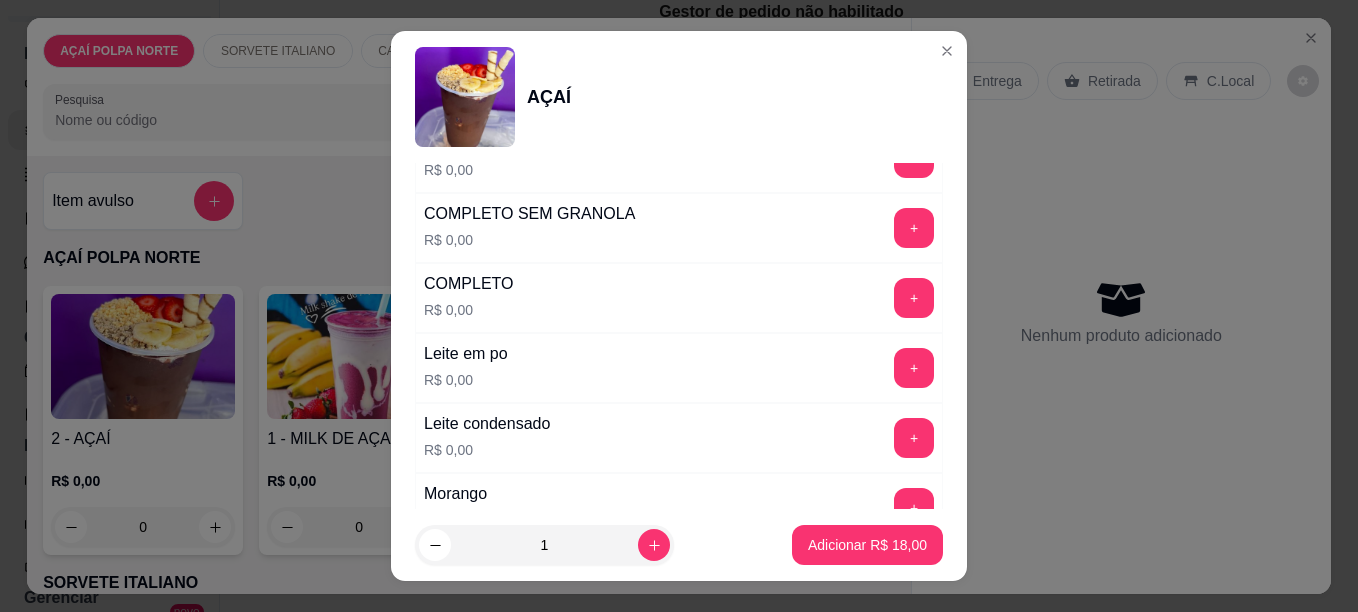 scroll, scrollTop: 700, scrollLeft: 0, axis: vertical 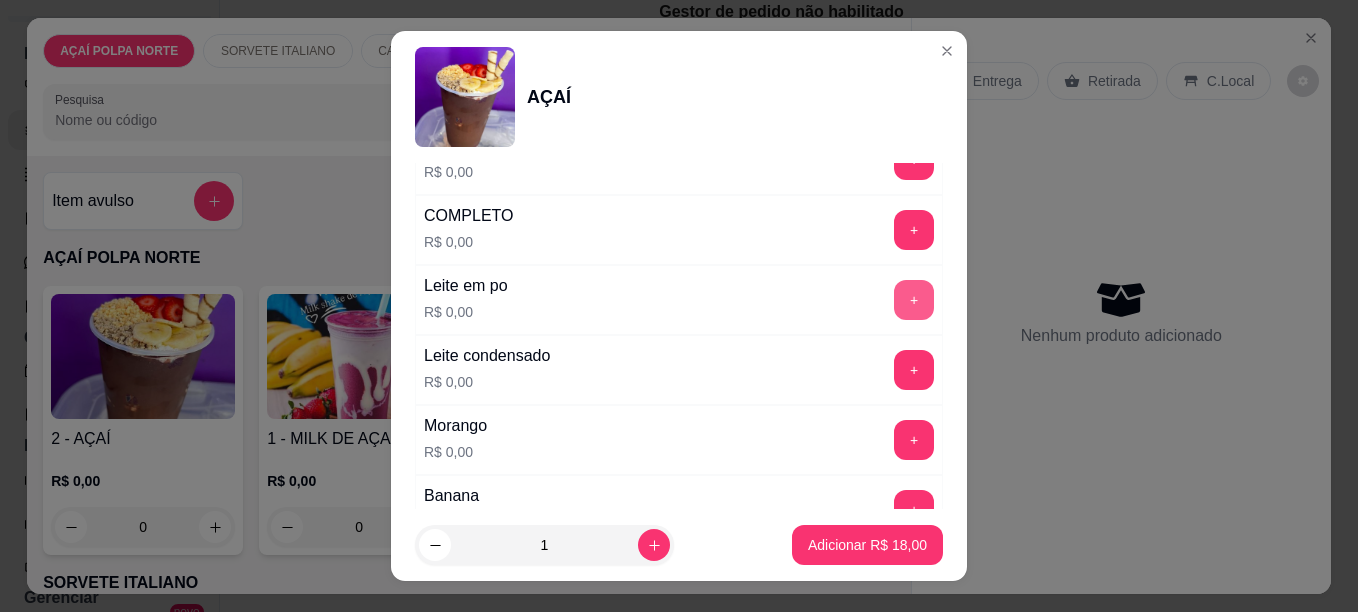 click on "+" at bounding box center [914, 300] 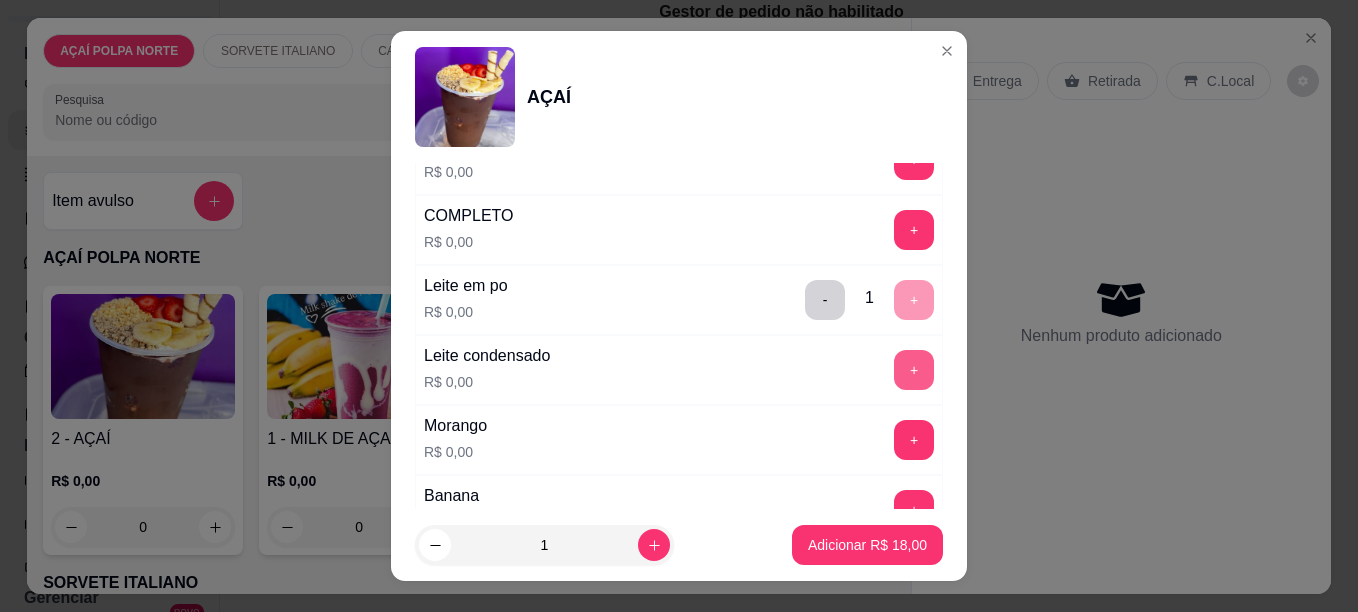 click on "+" at bounding box center [914, 370] 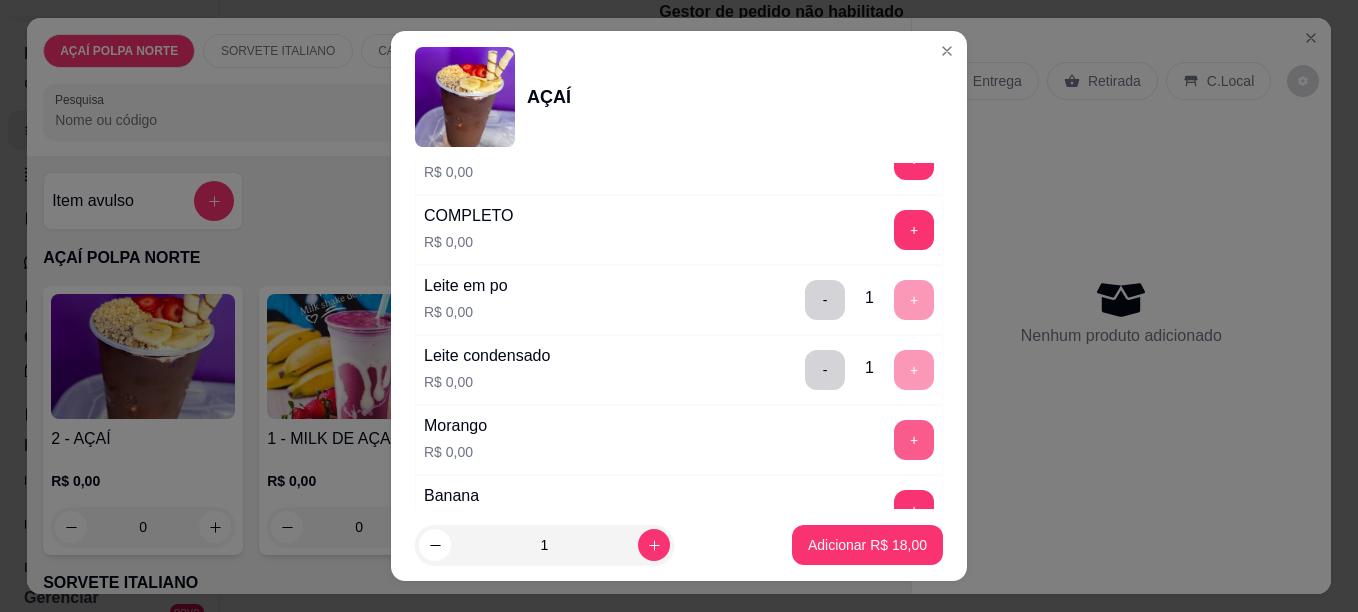 click on "+" at bounding box center (914, 440) 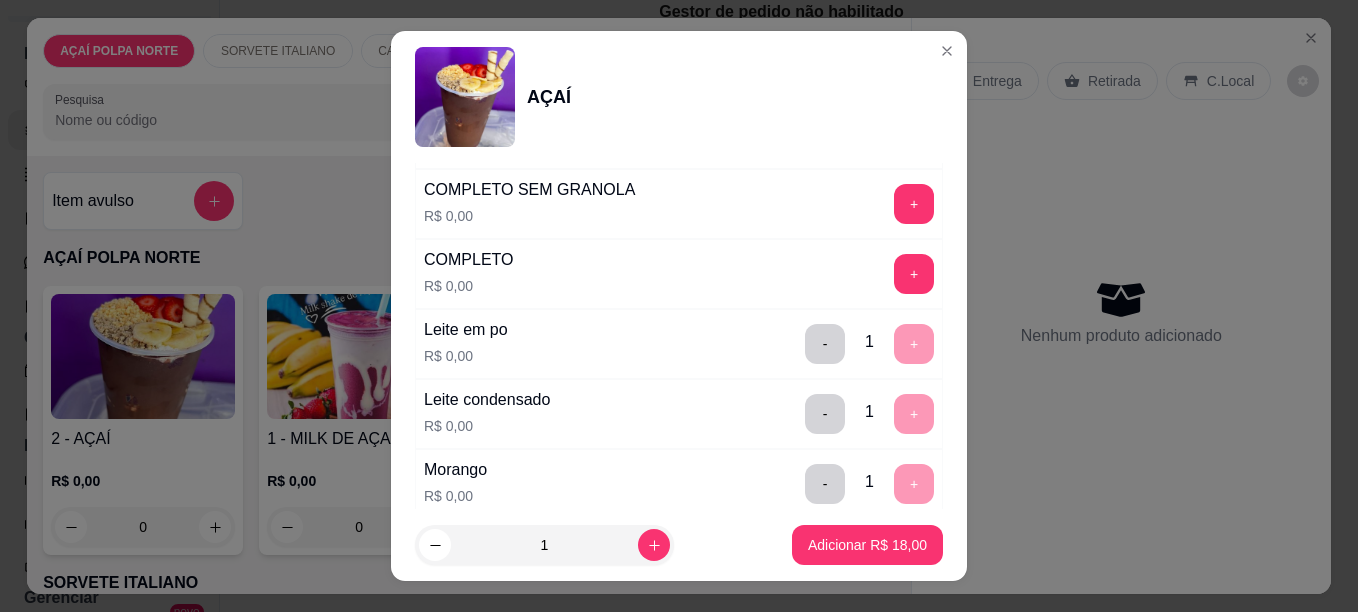 scroll, scrollTop: 800, scrollLeft: 0, axis: vertical 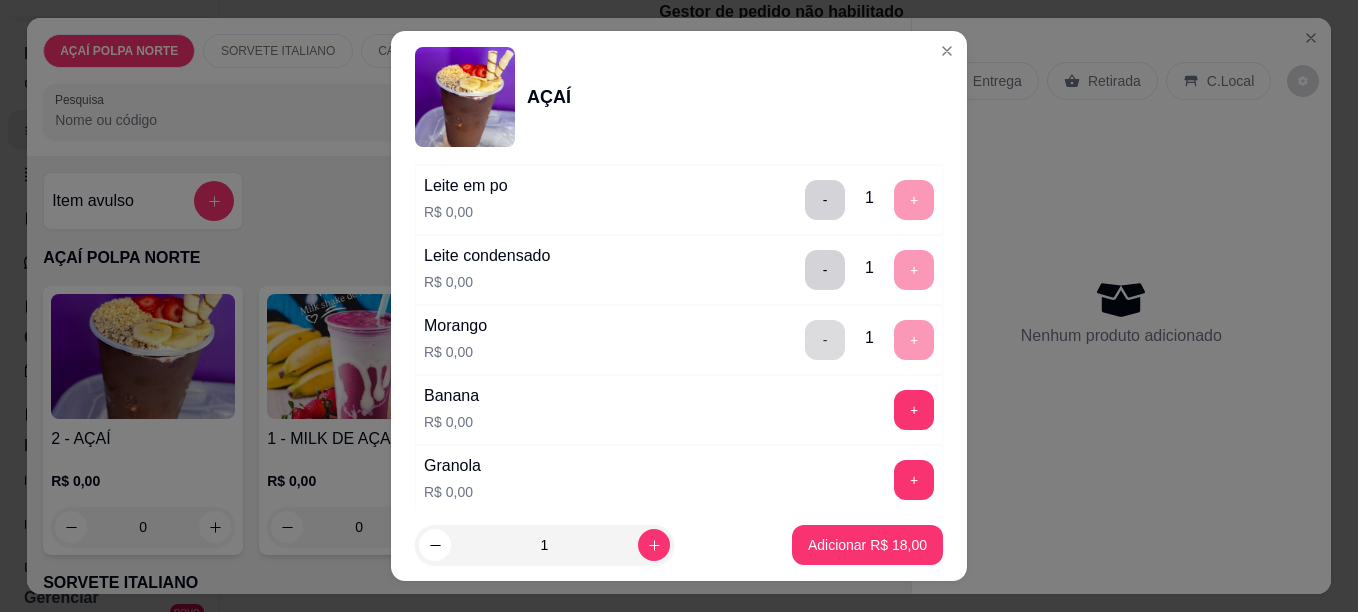 click on "-" at bounding box center (825, 340) 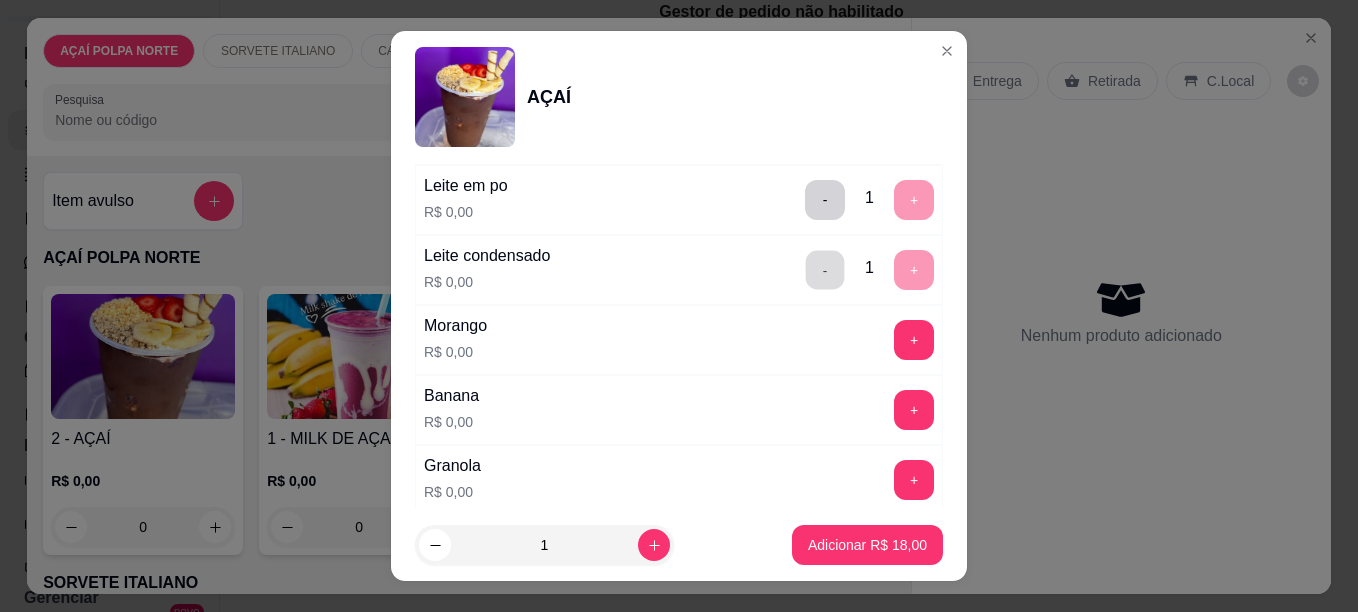 click on "-" at bounding box center (825, 269) 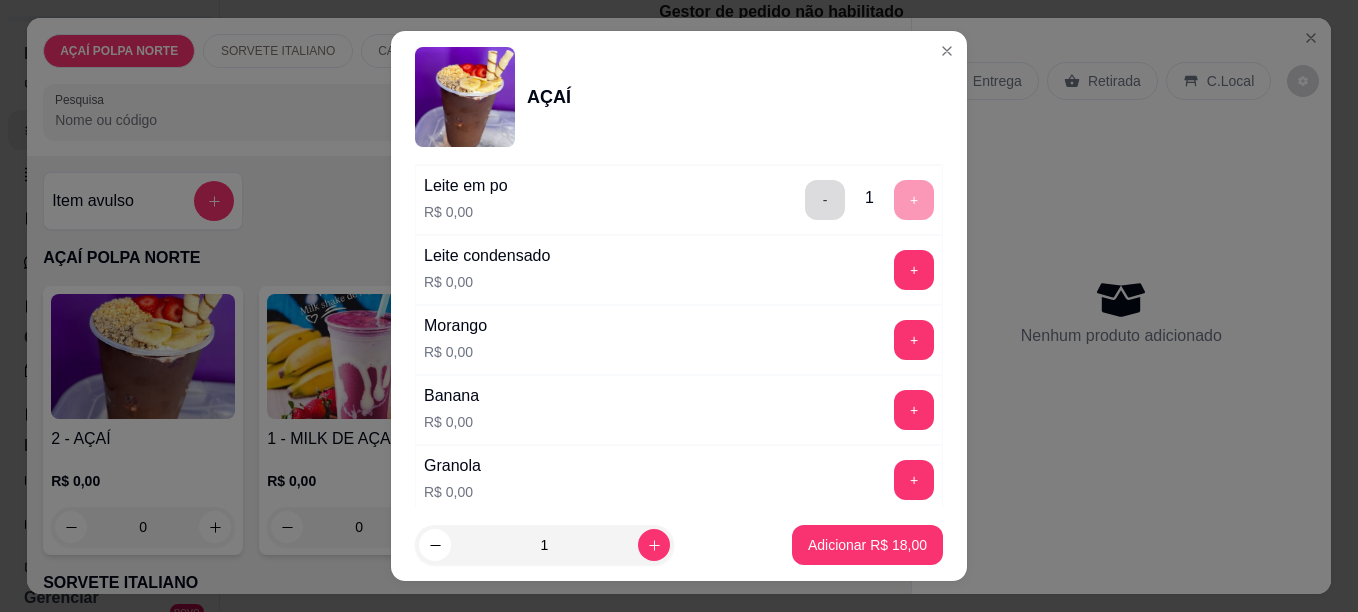 click on "-" at bounding box center (825, 200) 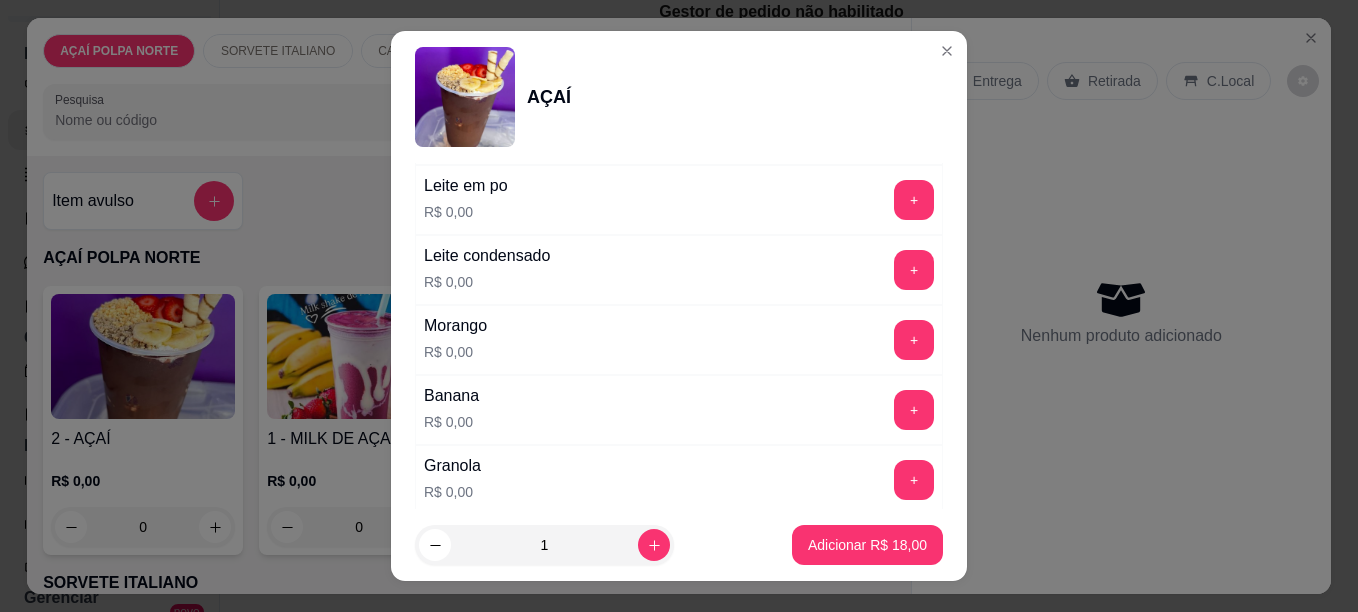 scroll, scrollTop: 700, scrollLeft: 0, axis: vertical 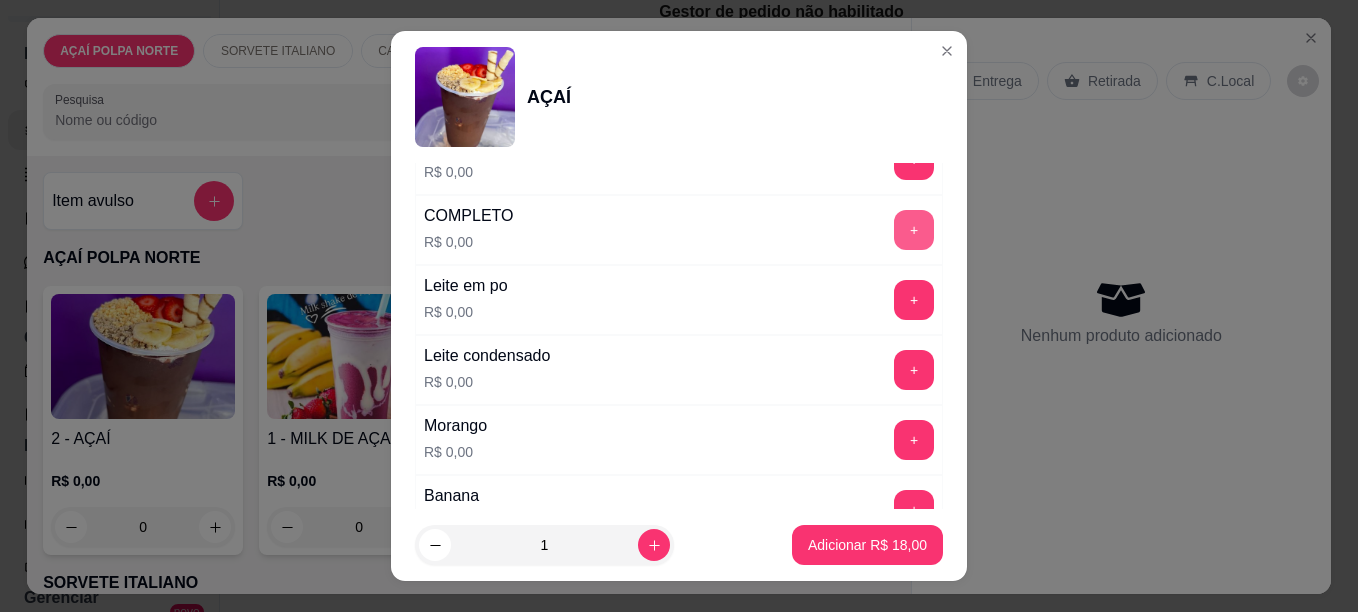 click on "+" at bounding box center (914, 230) 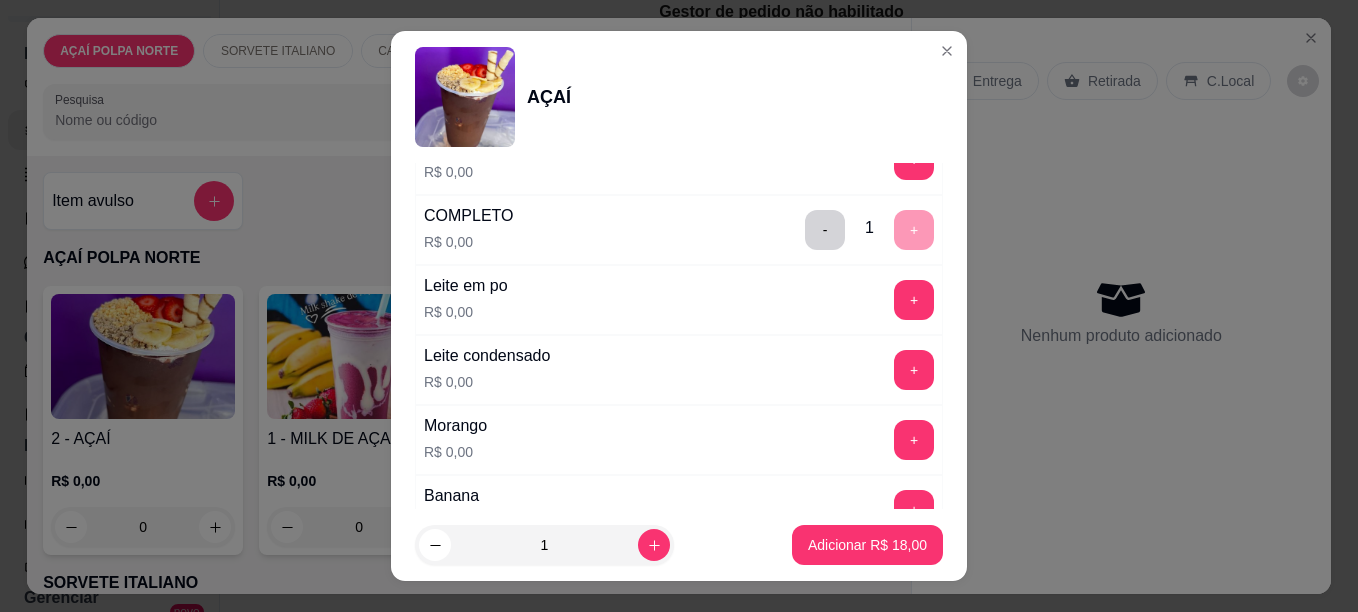 drag, startPoint x: 821, startPoint y: 366, endPoint x: 825, endPoint y: 390, distance: 24.33105 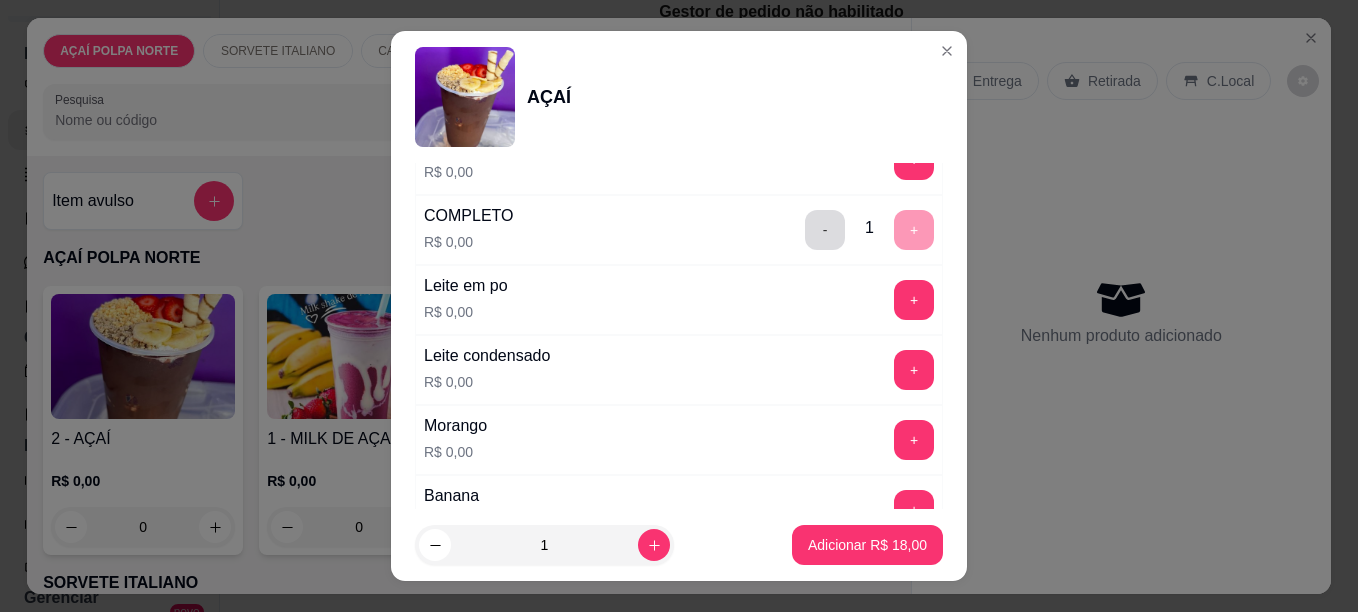 click on "-" at bounding box center (825, 230) 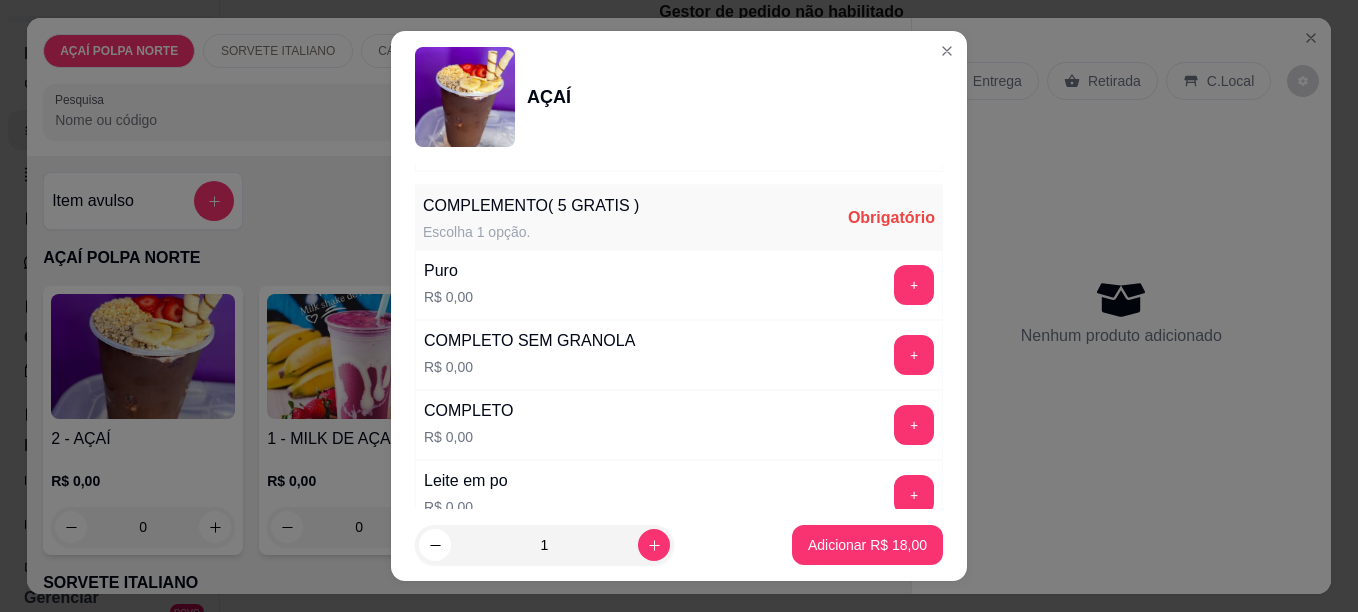 scroll, scrollTop: 500, scrollLeft: 0, axis: vertical 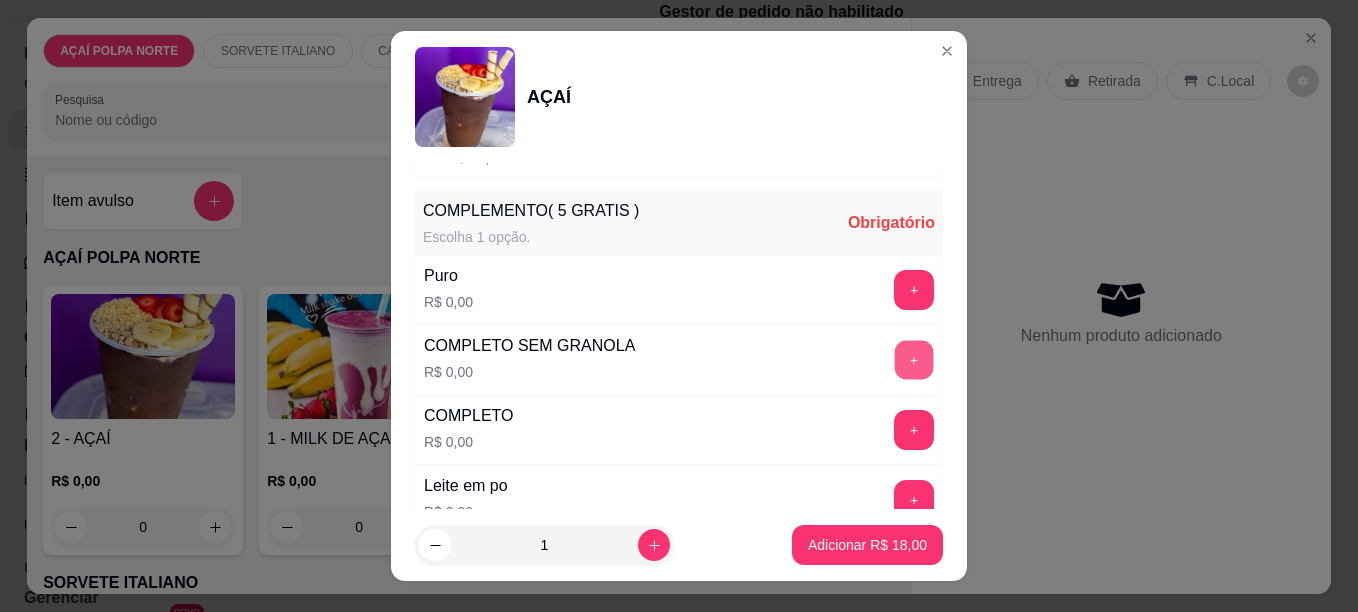 click on "+" at bounding box center [914, 359] 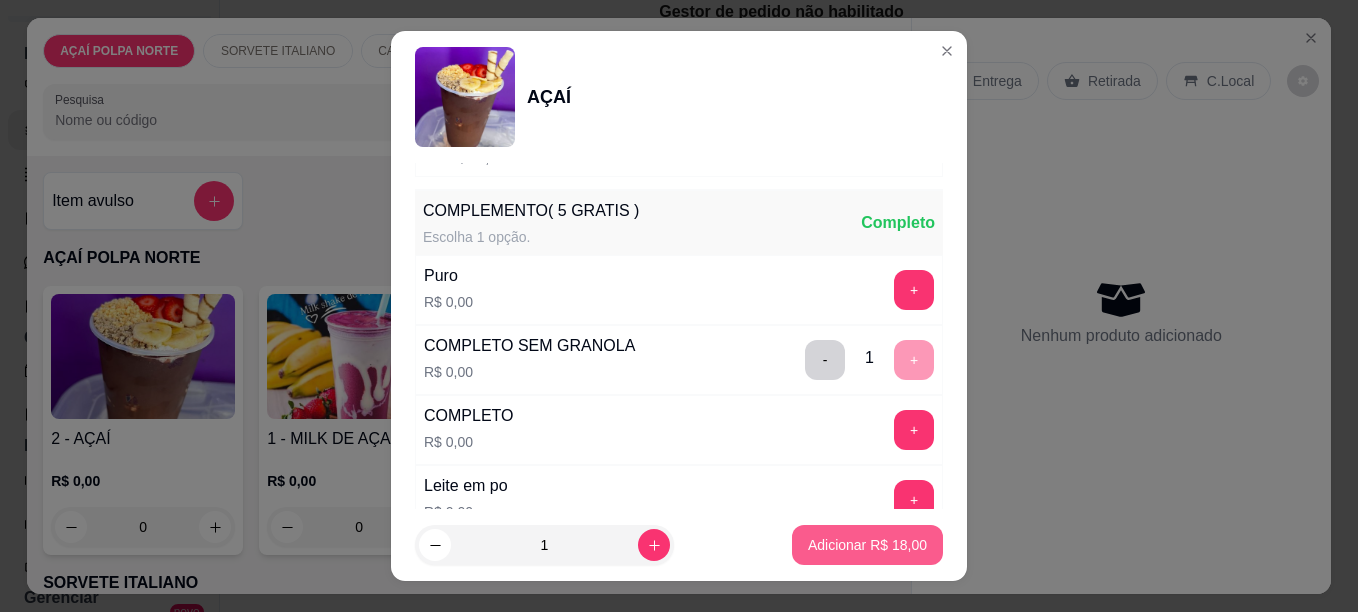 click on "Adicionar   R$ 18,00" at bounding box center (867, 545) 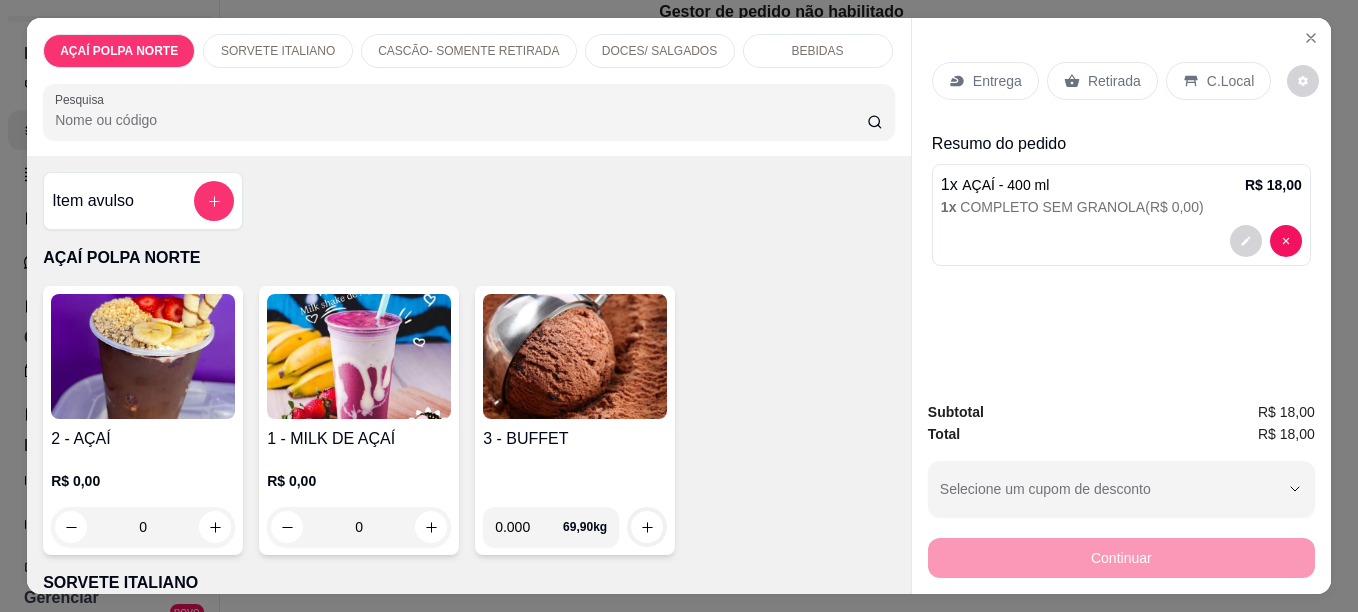 click 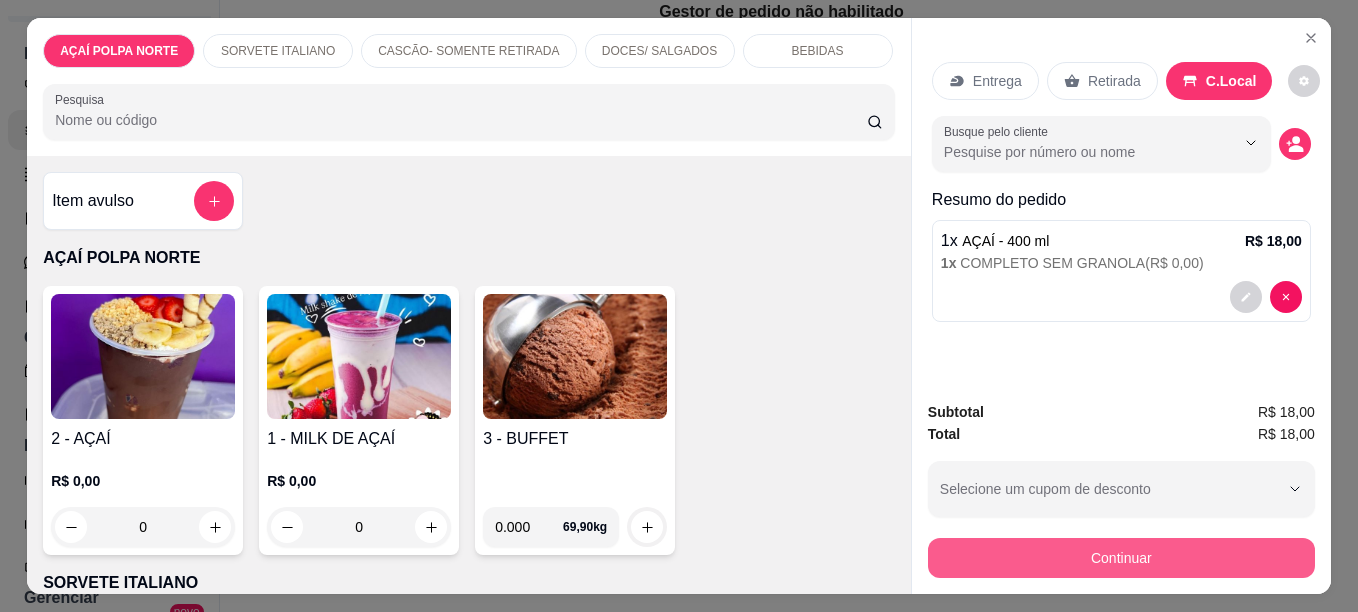 click on "Continuar" at bounding box center [1121, 558] 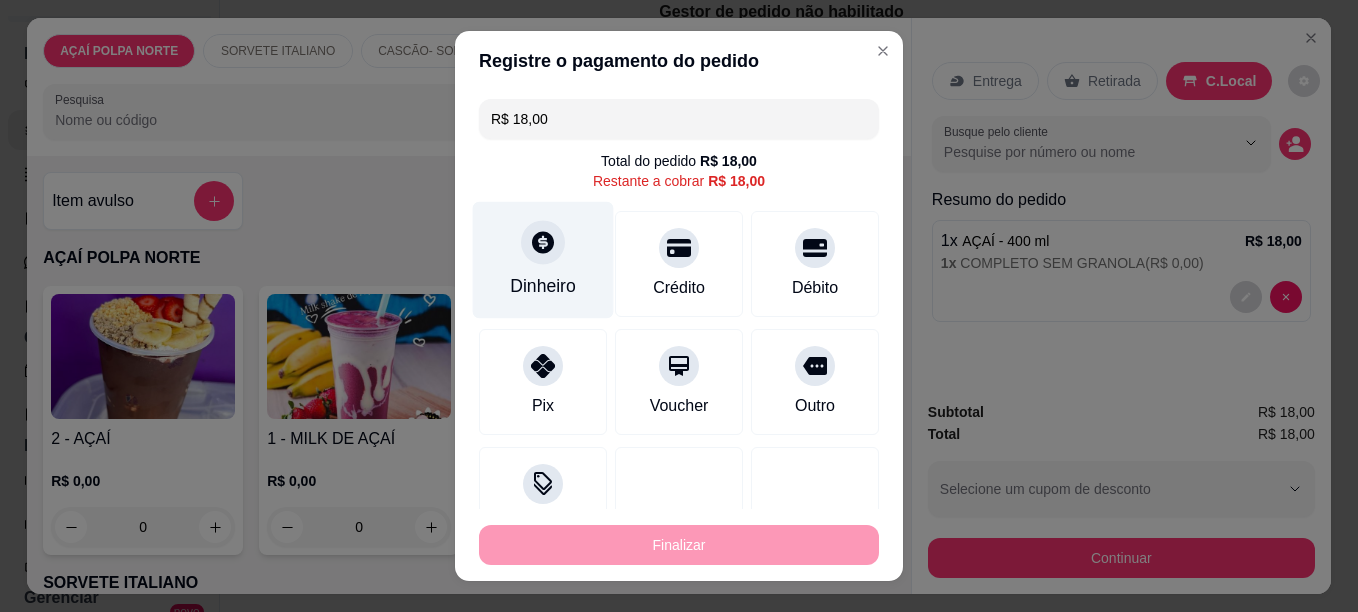 click at bounding box center [543, 242] 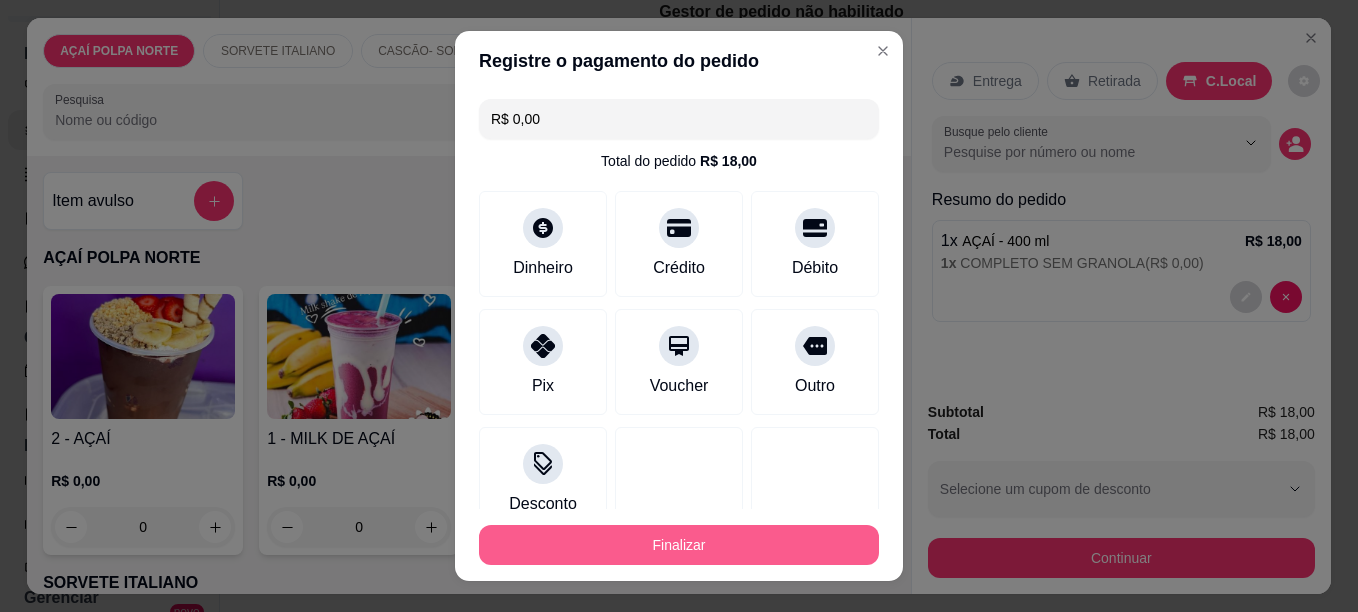 click on "Finalizar" at bounding box center [679, 545] 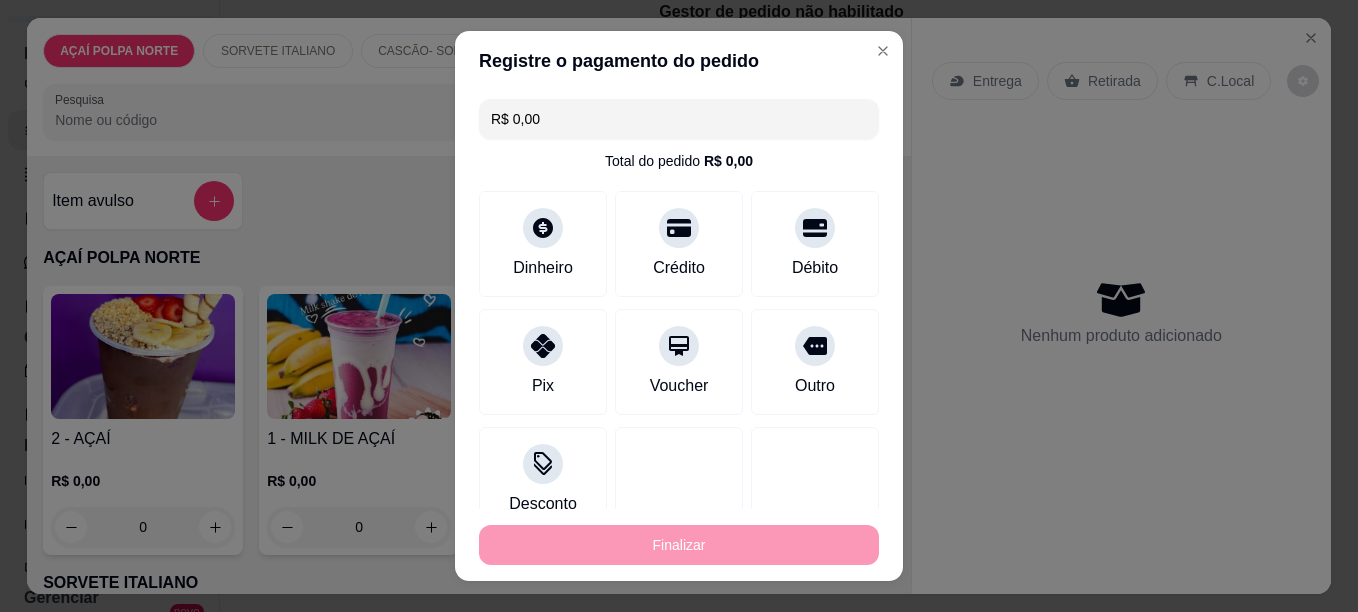 type on "-R$ 18,00" 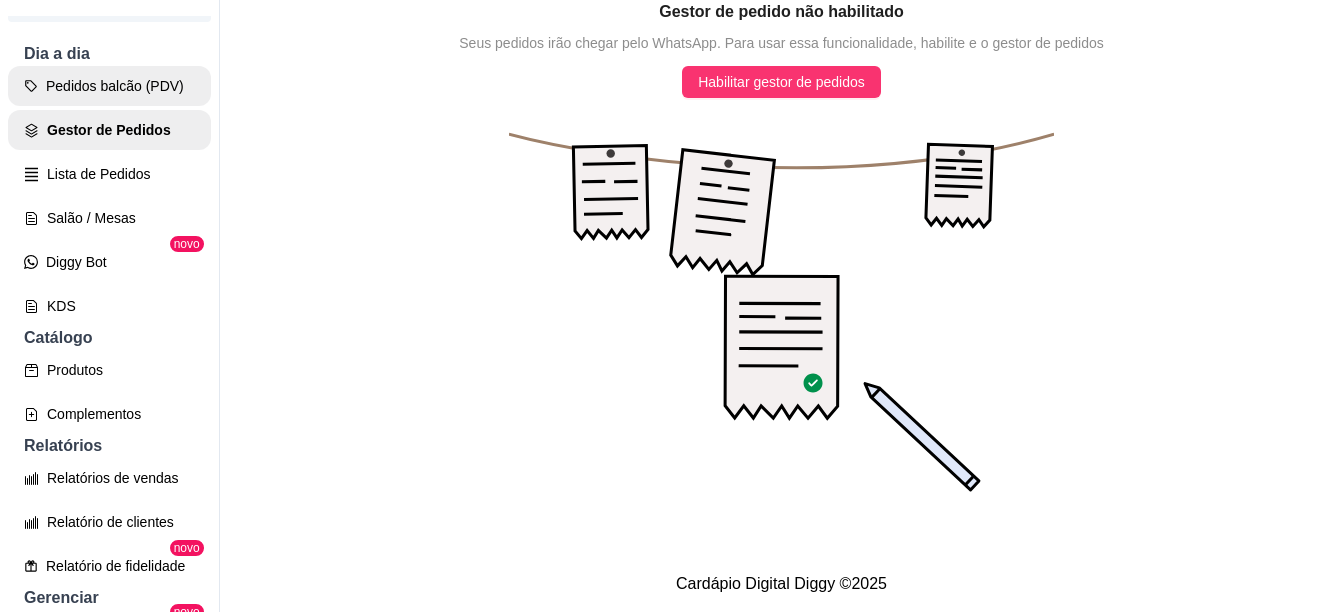 click on "Pedidos balcão (PDV)" at bounding box center (109, 86) 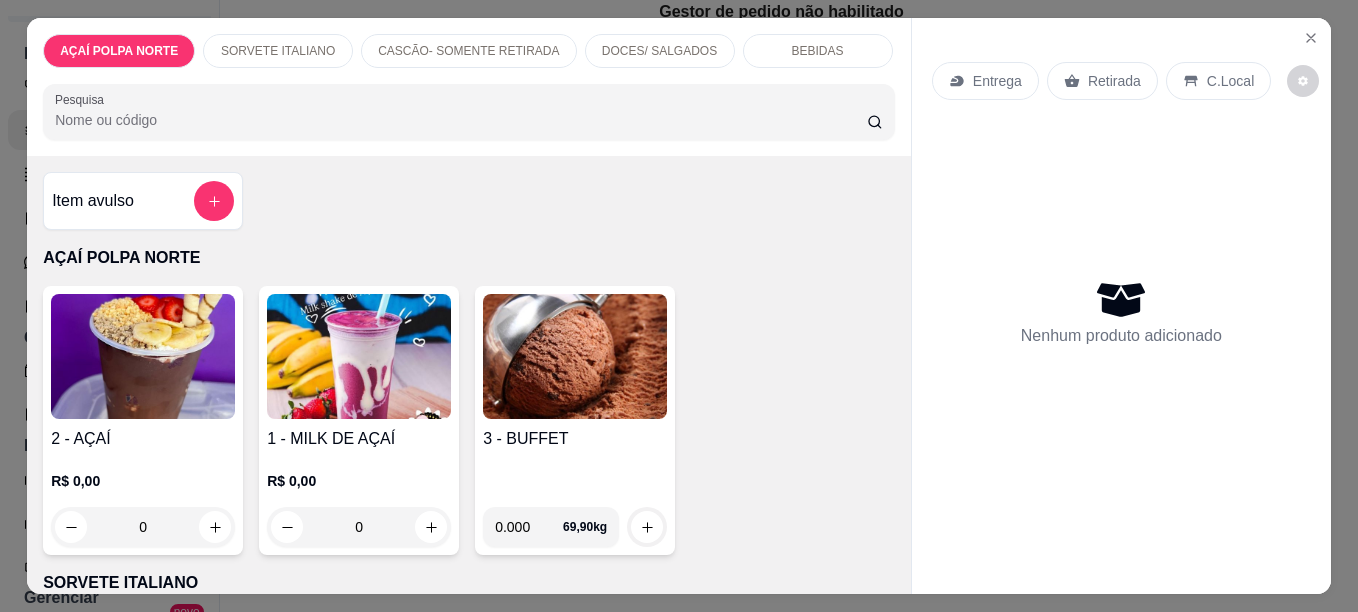 click on "Nenhum produto adicionado" at bounding box center [1121, 312] 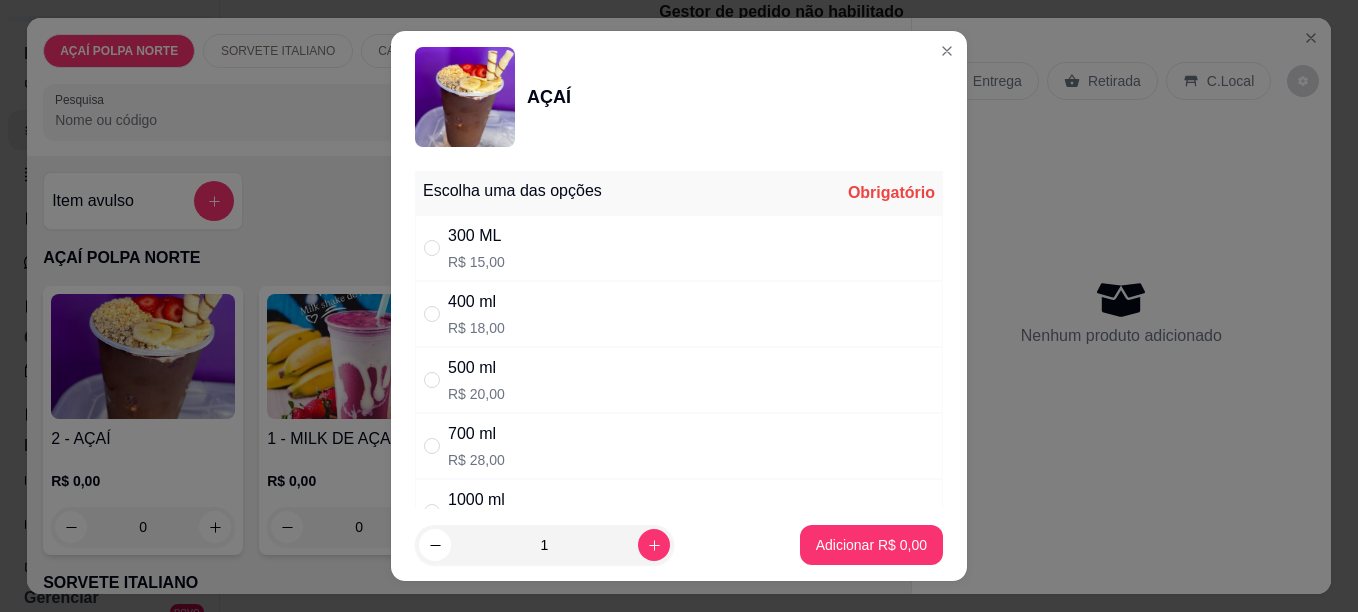 click on "R$ 18,00" at bounding box center [476, 328] 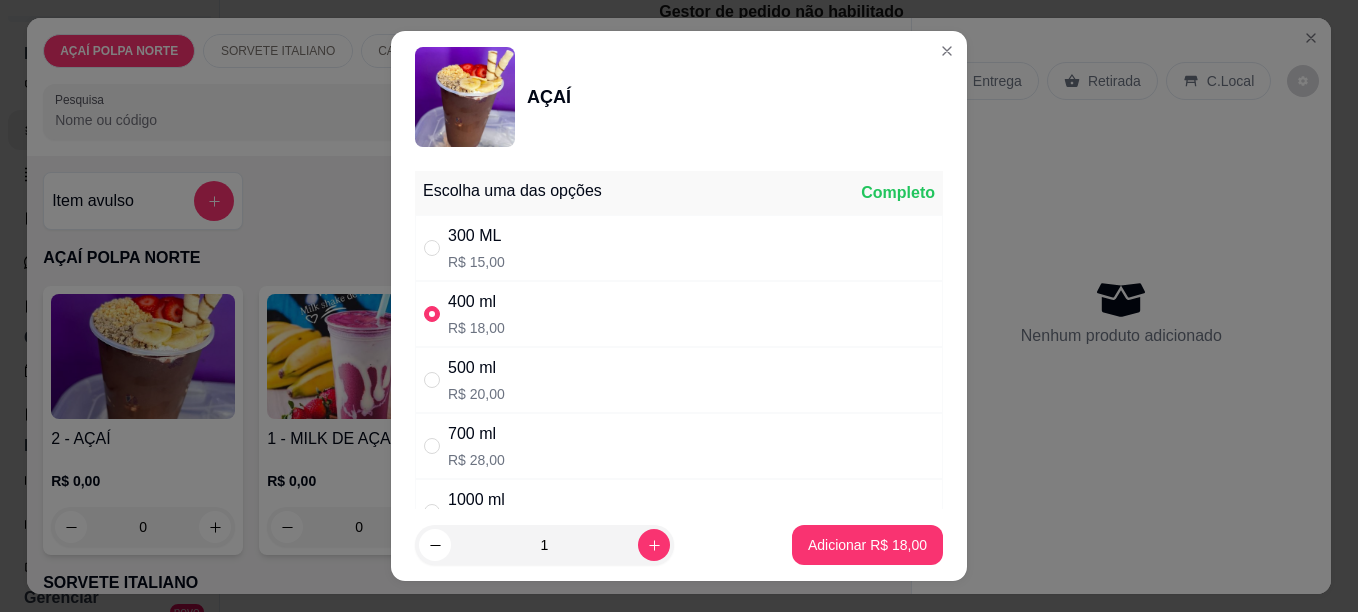 drag, startPoint x: 427, startPoint y: 312, endPoint x: 442, endPoint y: 307, distance: 15.811388 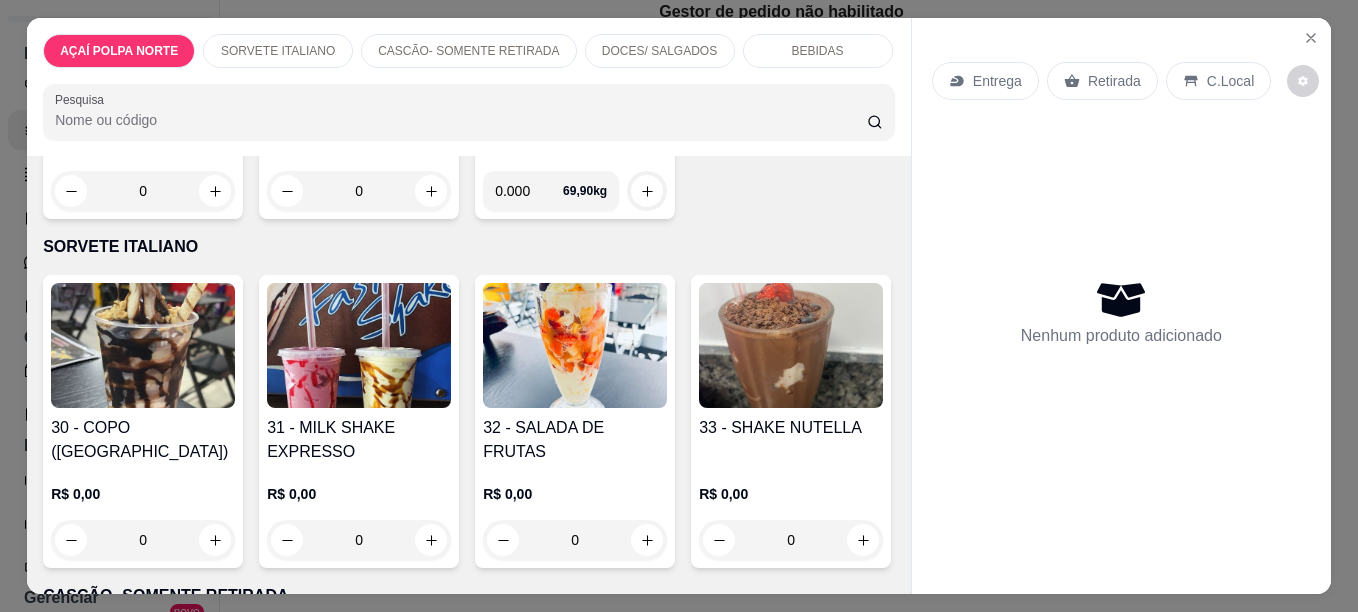 scroll, scrollTop: 400, scrollLeft: 0, axis: vertical 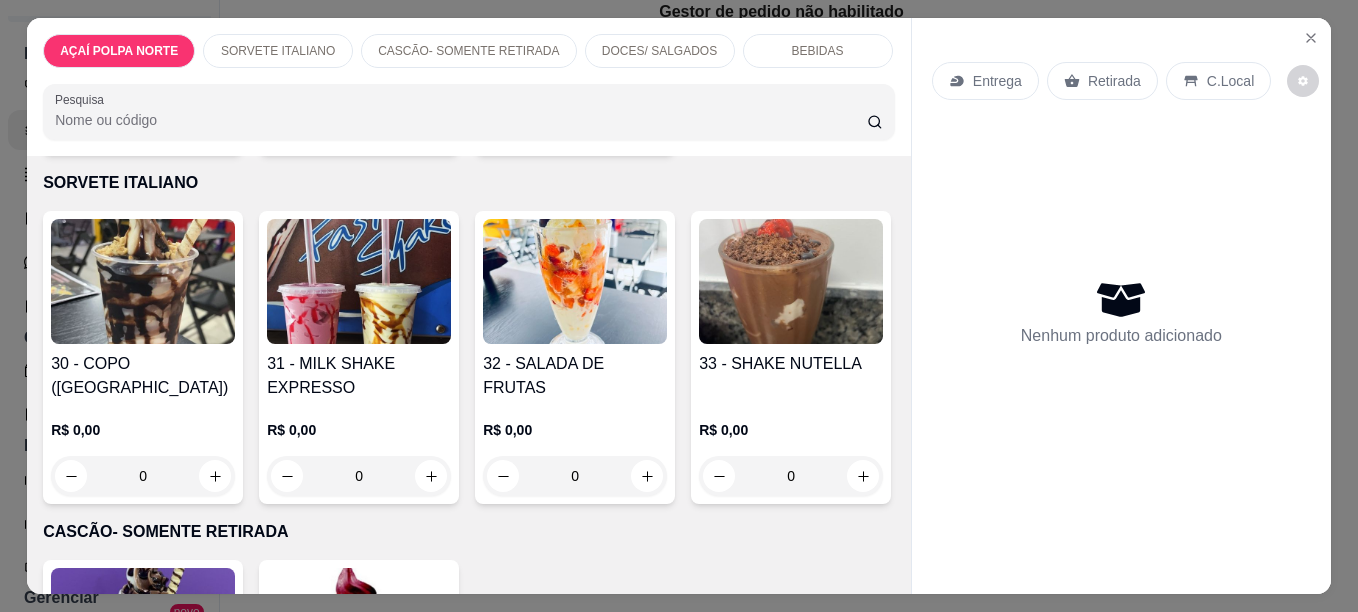 click on "31 - MILK SHAKE EXPRESSO" at bounding box center (359, 376) 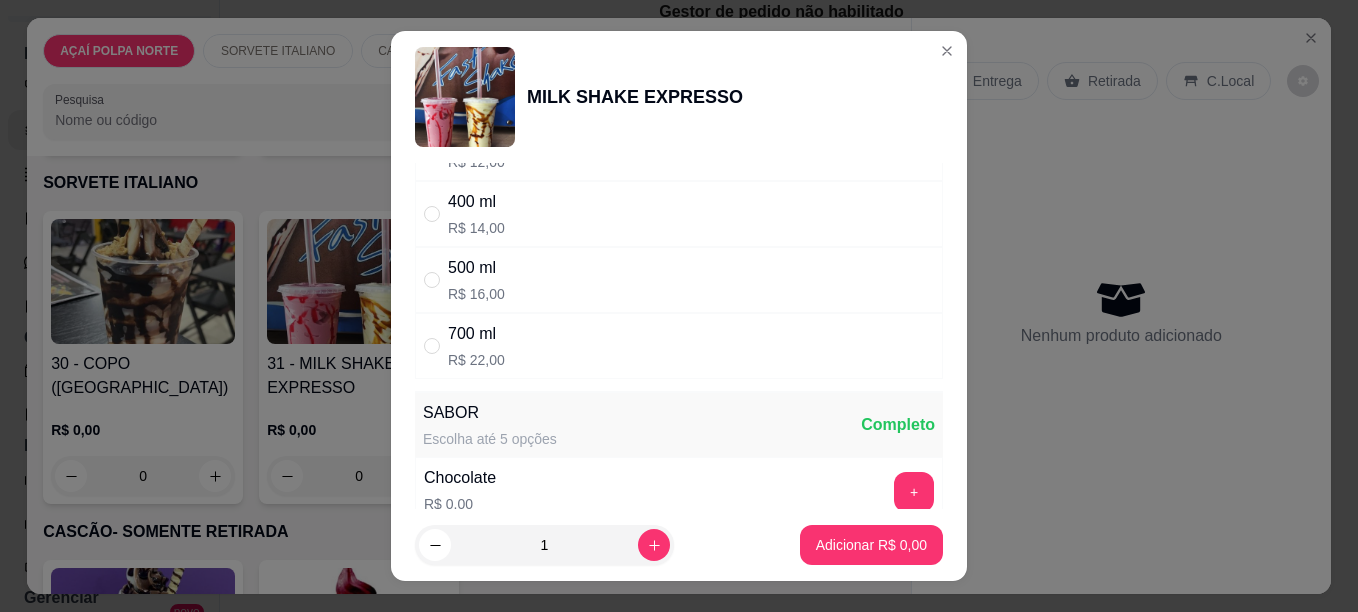 scroll, scrollTop: 0, scrollLeft: 0, axis: both 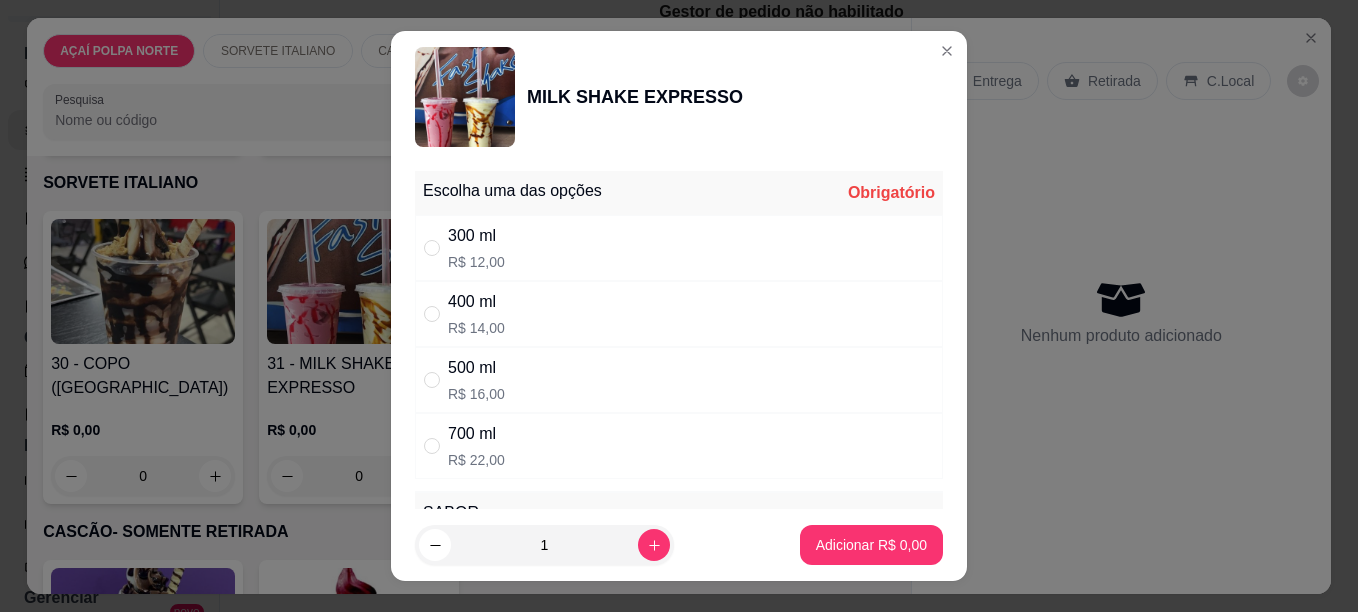 click on "400 ml" at bounding box center (476, 302) 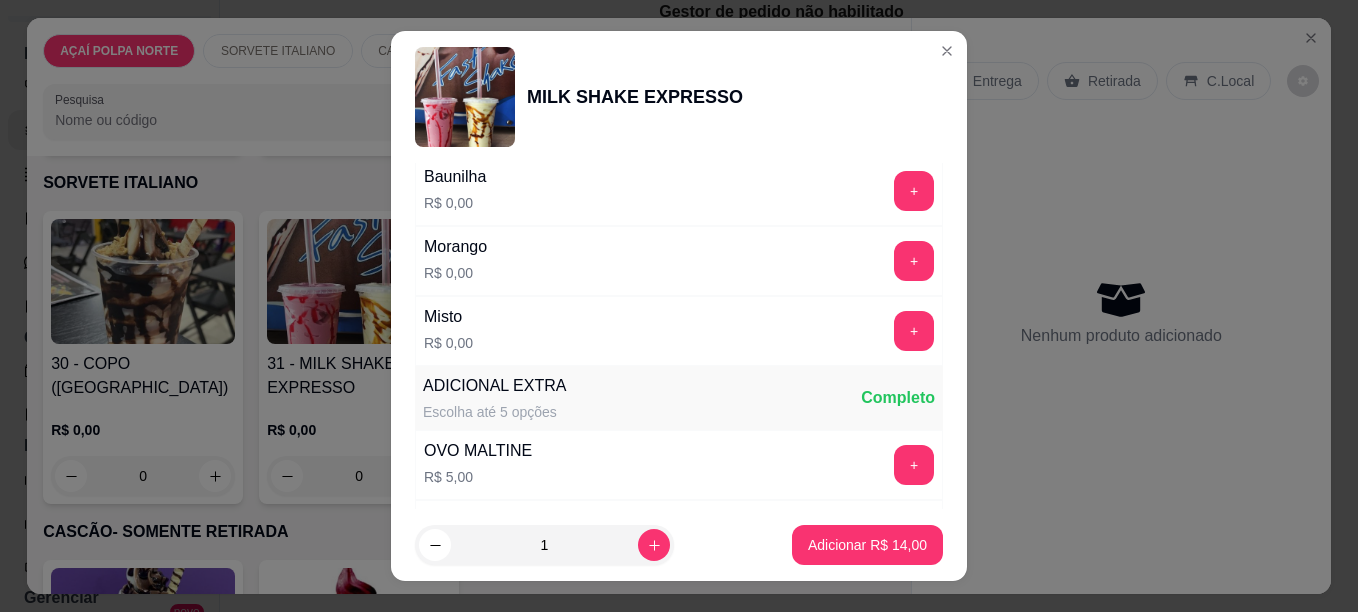 scroll, scrollTop: 500, scrollLeft: 0, axis: vertical 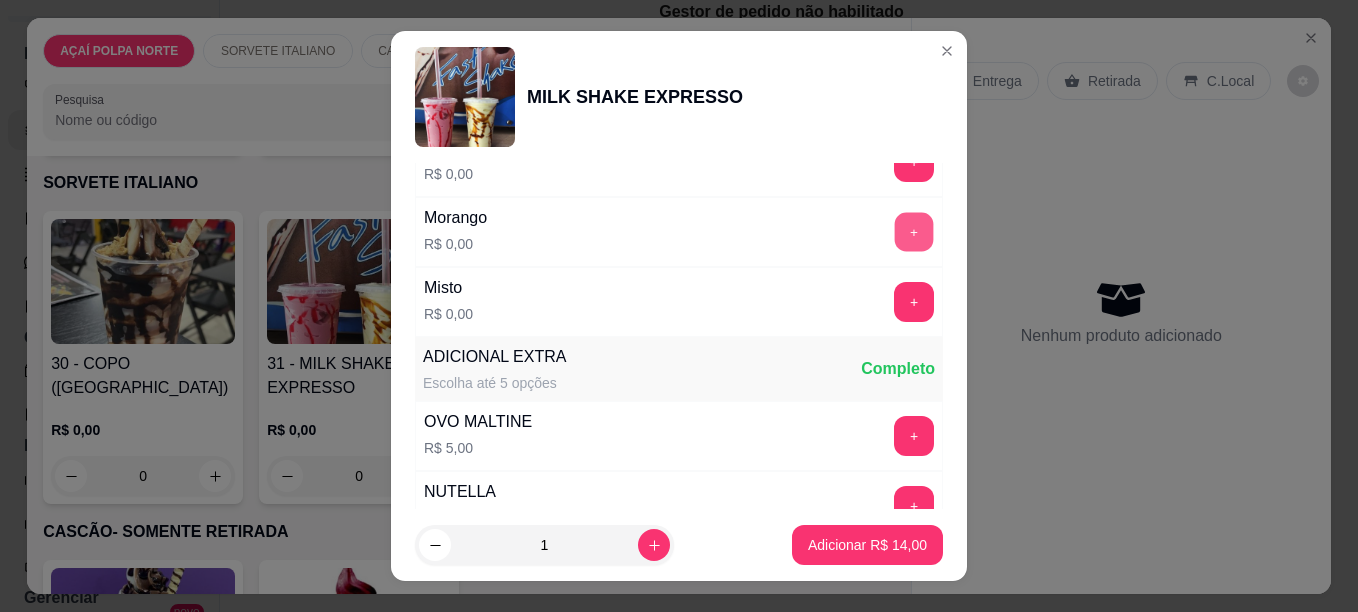 click on "+" at bounding box center (914, 231) 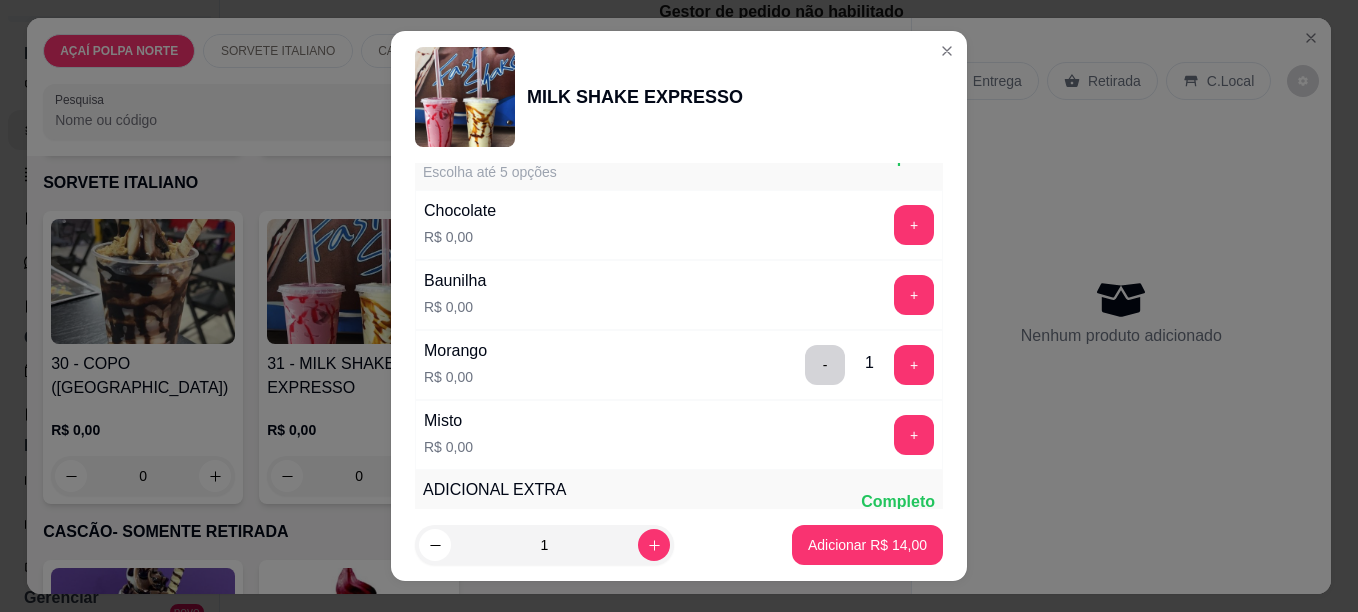 scroll, scrollTop: 200, scrollLeft: 0, axis: vertical 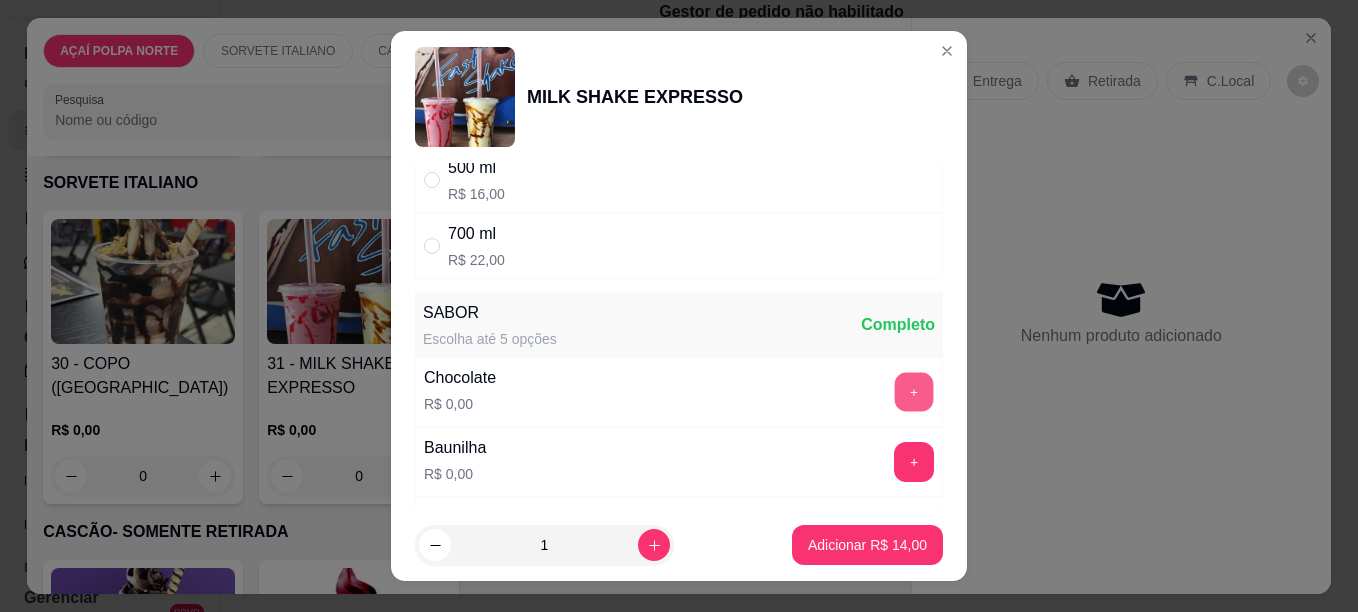 click on "+" at bounding box center [914, 391] 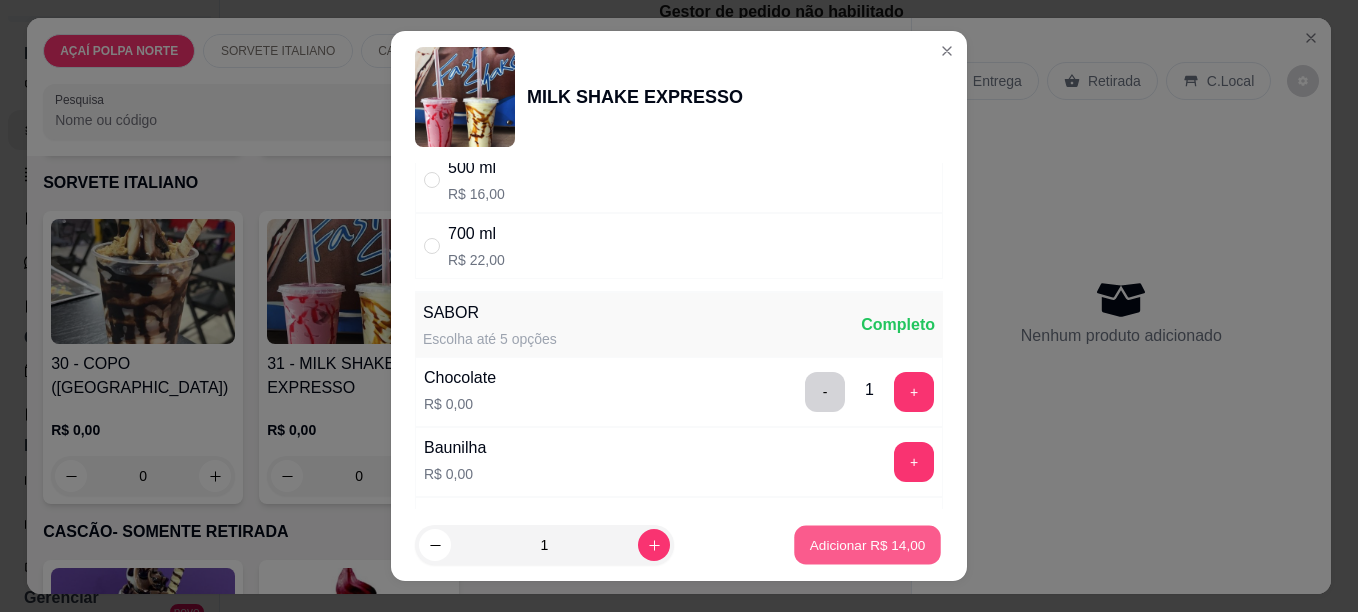 click on "Adicionar   R$ 14,00" at bounding box center [868, 545] 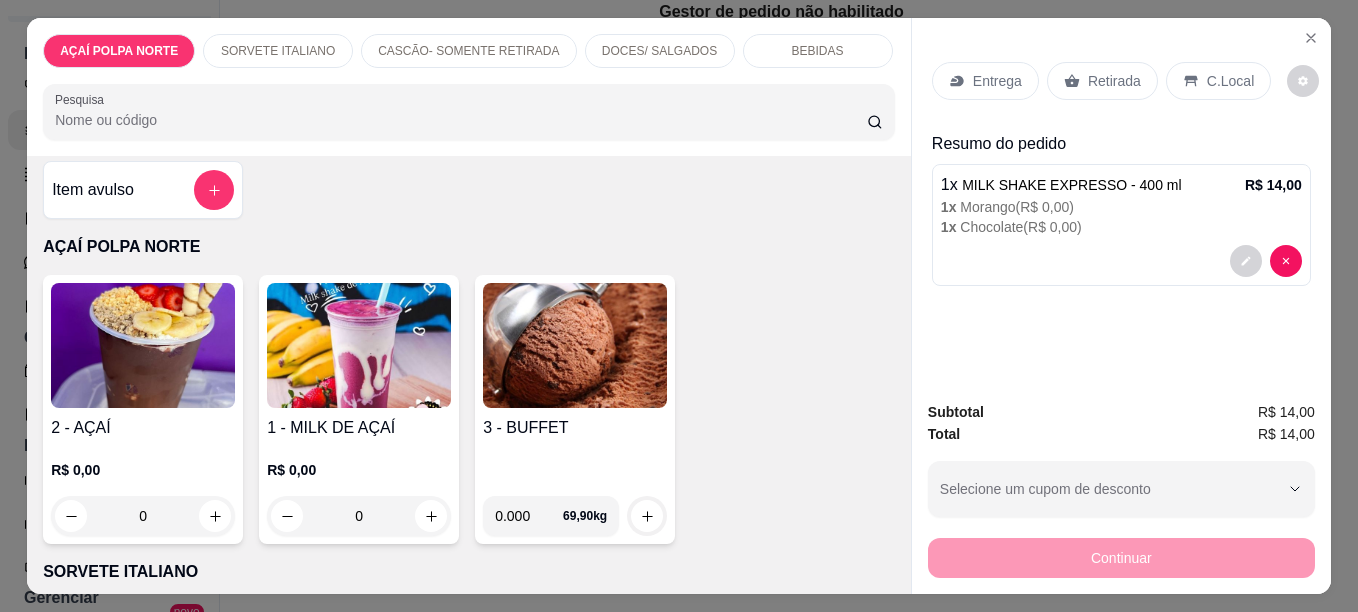 scroll, scrollTop: 0, scrollLeft: 0, axis: both 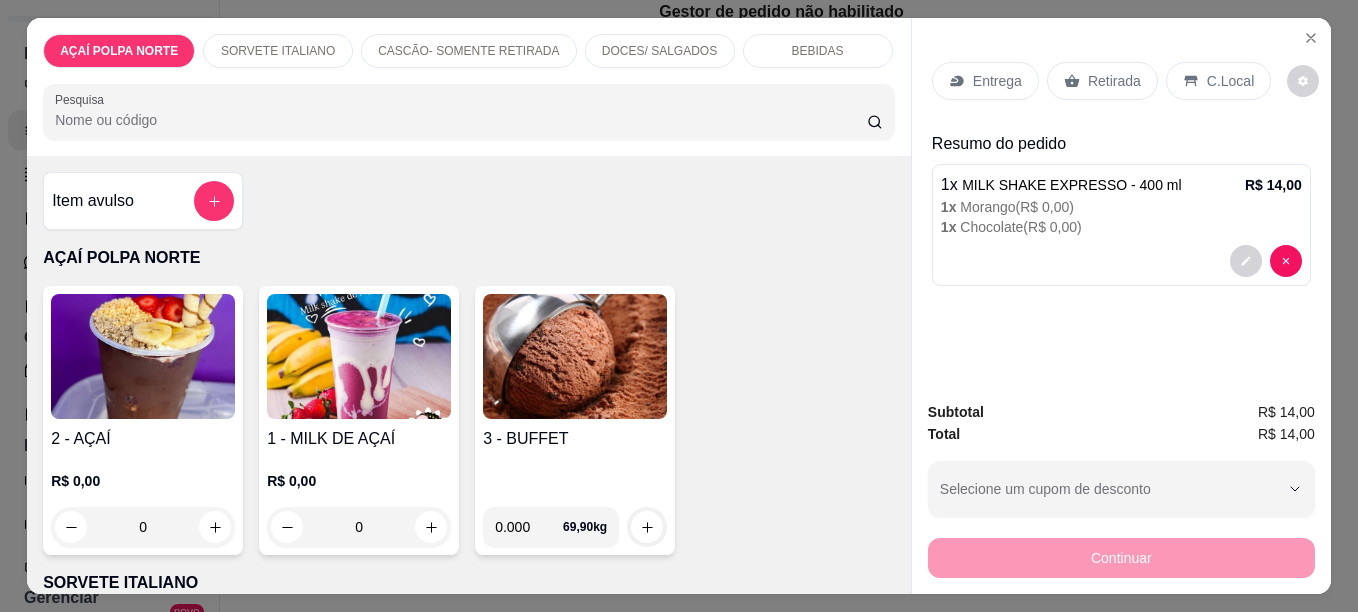 click at bounding box center [143, 356] 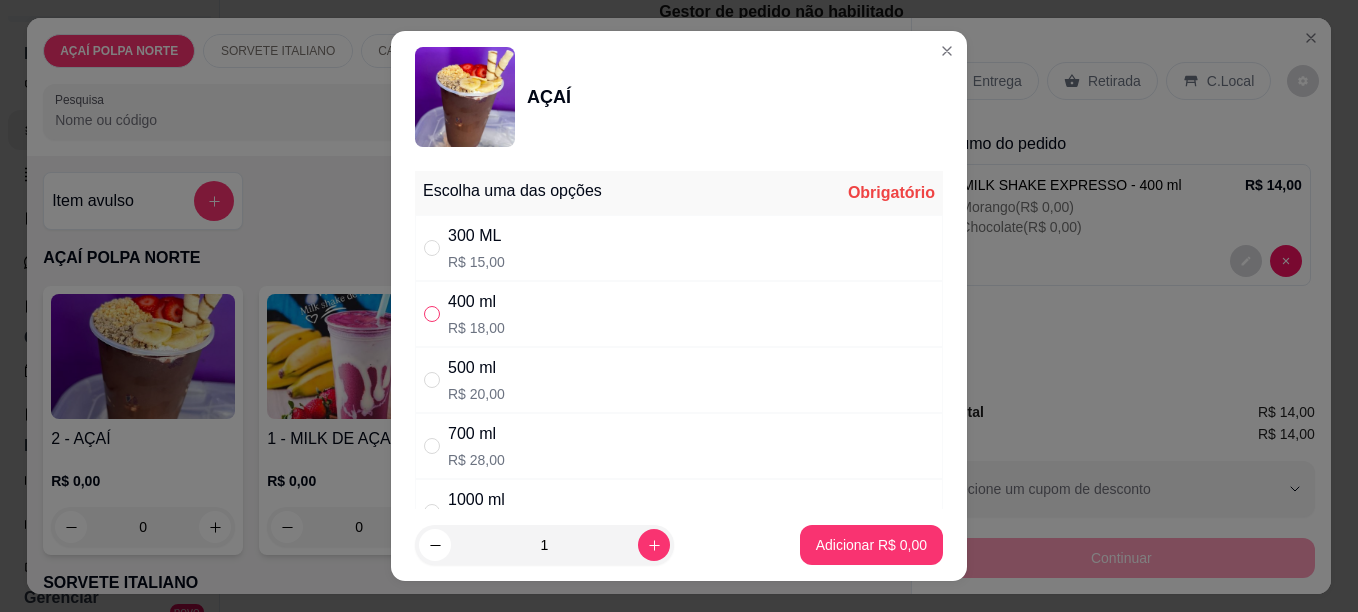 click at bounding box center [432, 314] 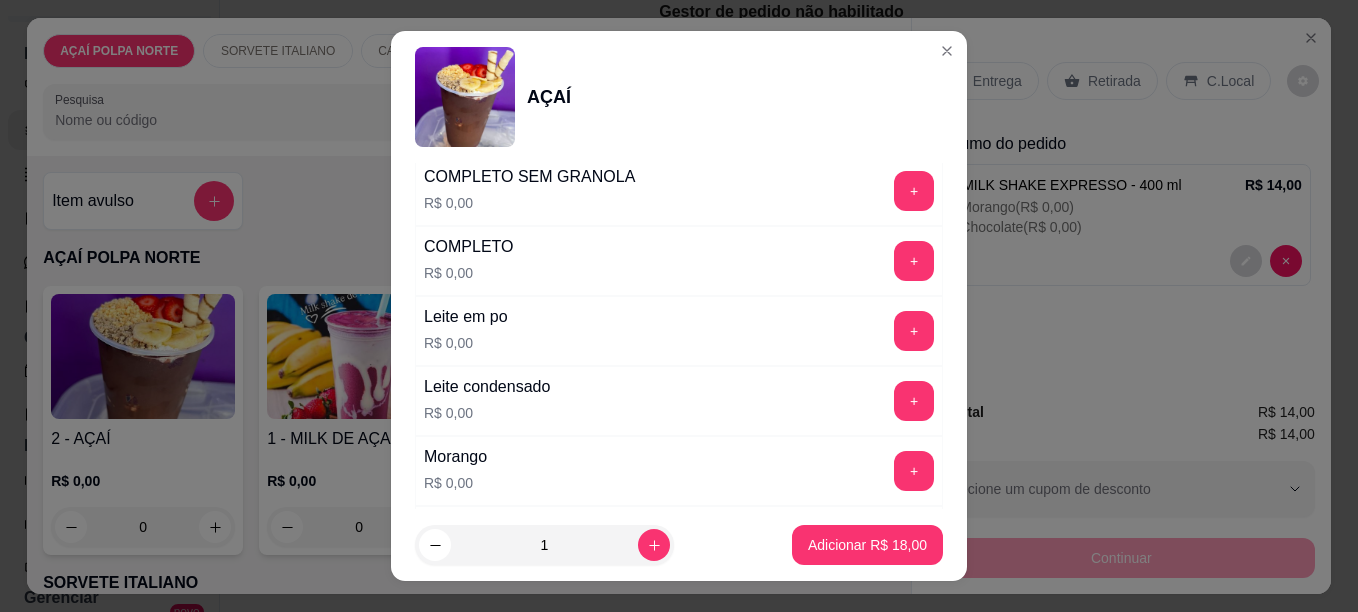 scroll, scrollTop: 700, scrollLeft: 0, axis: vertical 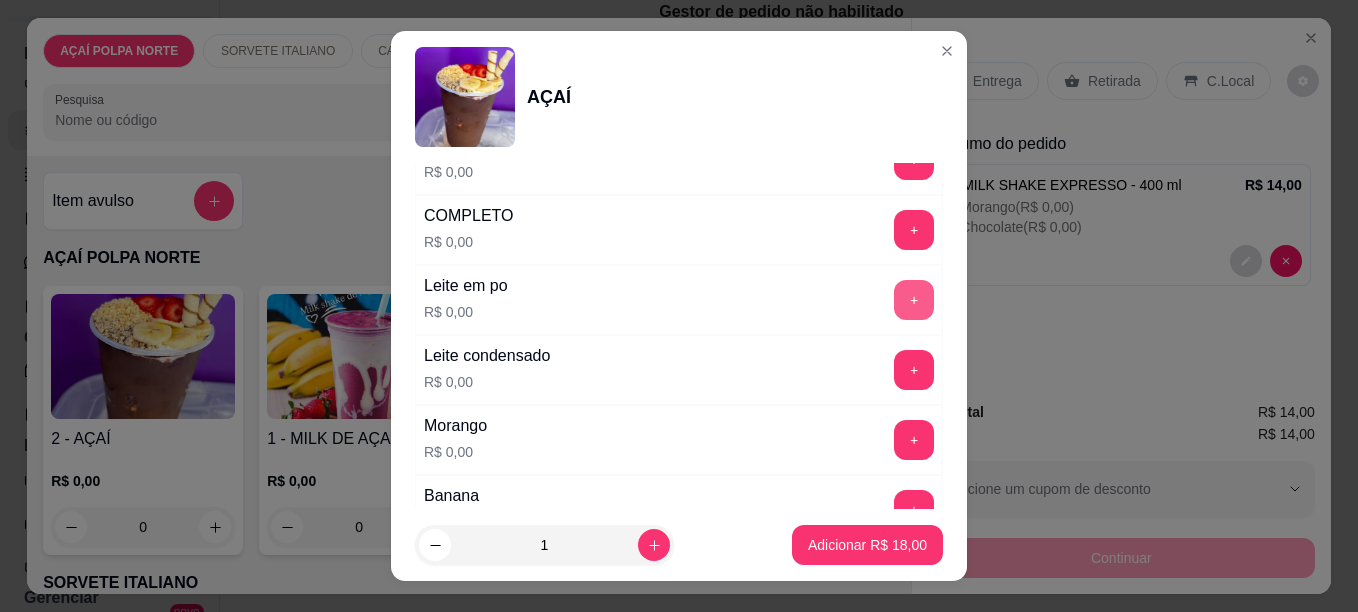 click on "+" at bounding box center [914, 300] 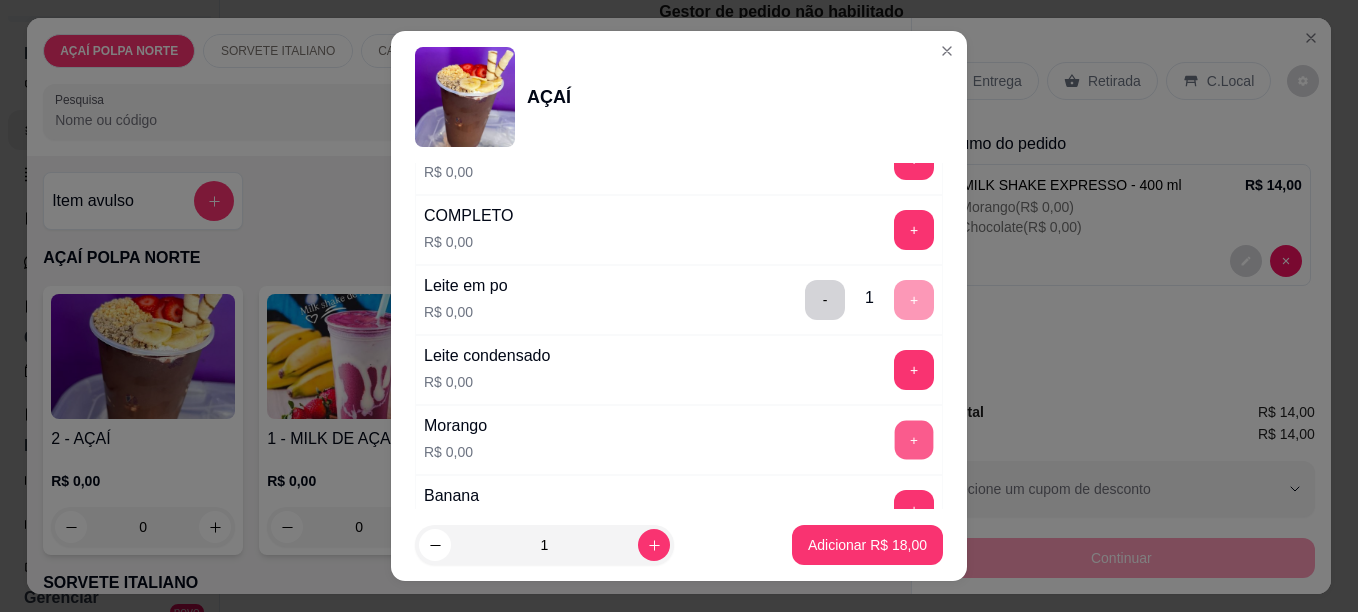 click on "+" at bounding box center [914, 439] 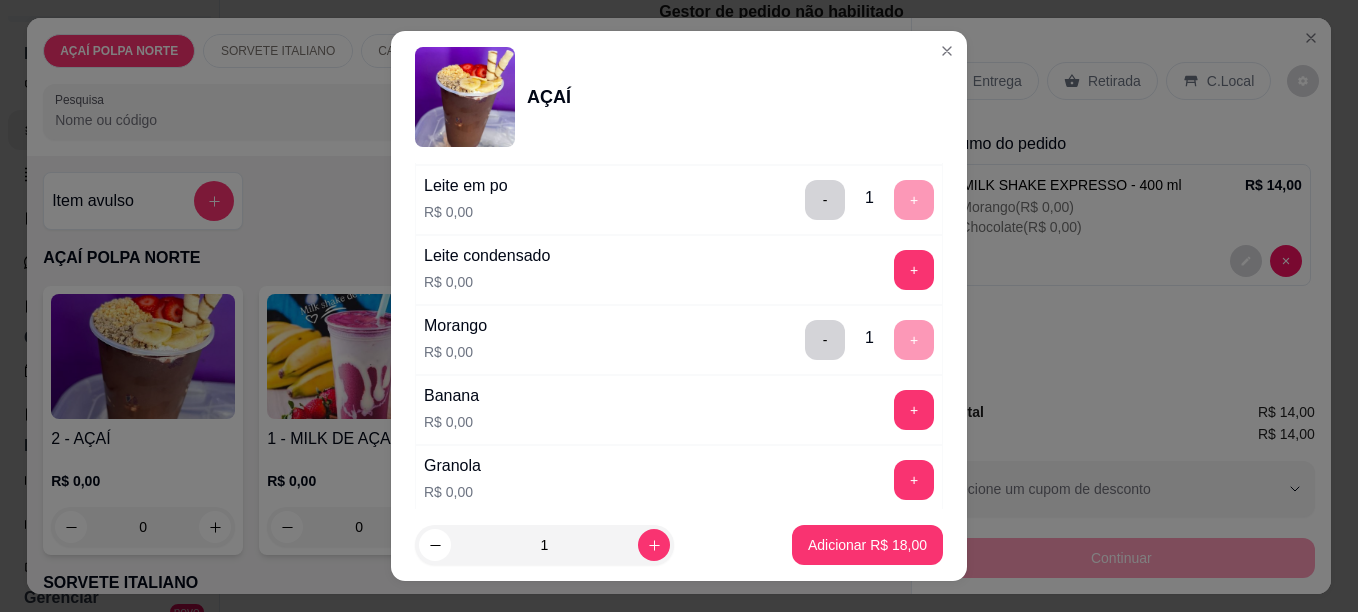 scroll, scrollTop: 900, scrollLeft: 0, axis: vertical 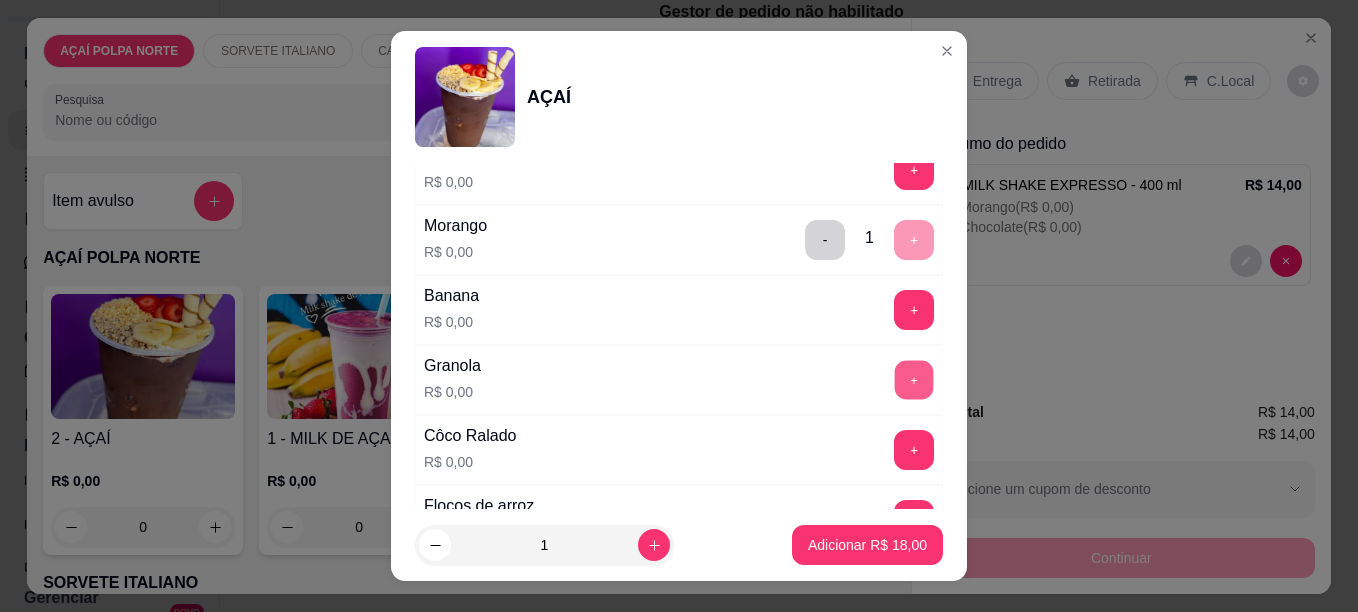 click on "+" at bounding box center (914, 379) 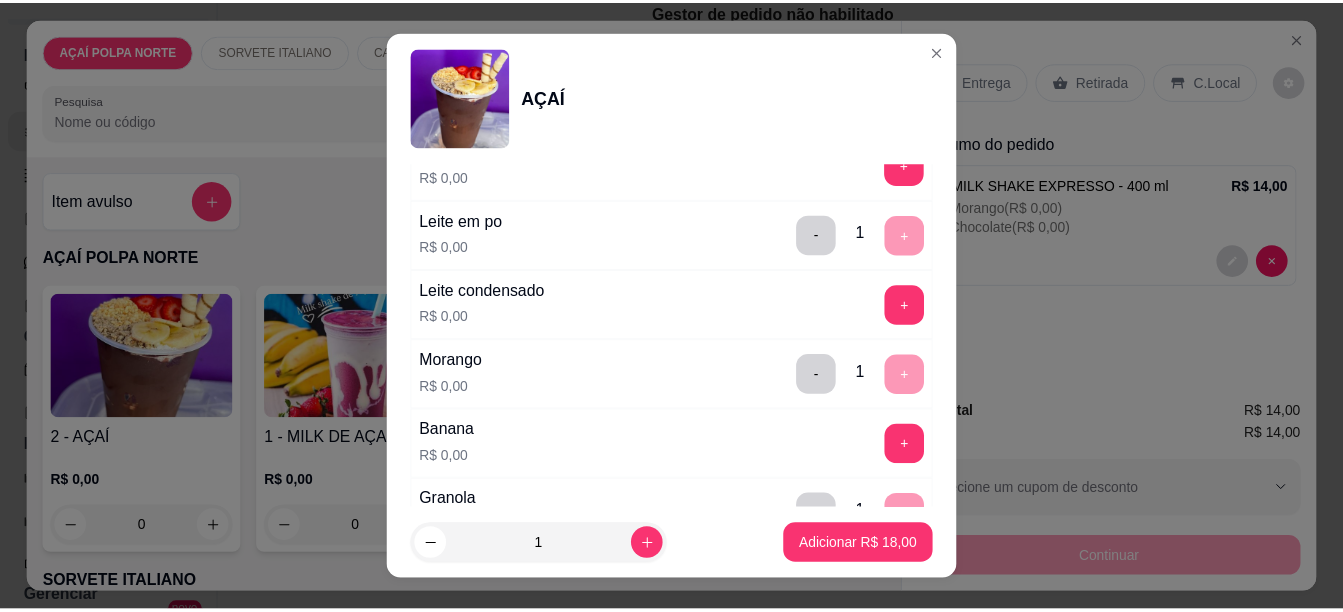 scroll, scrollTop: 700, scrollLeft: 0, axis: vertical 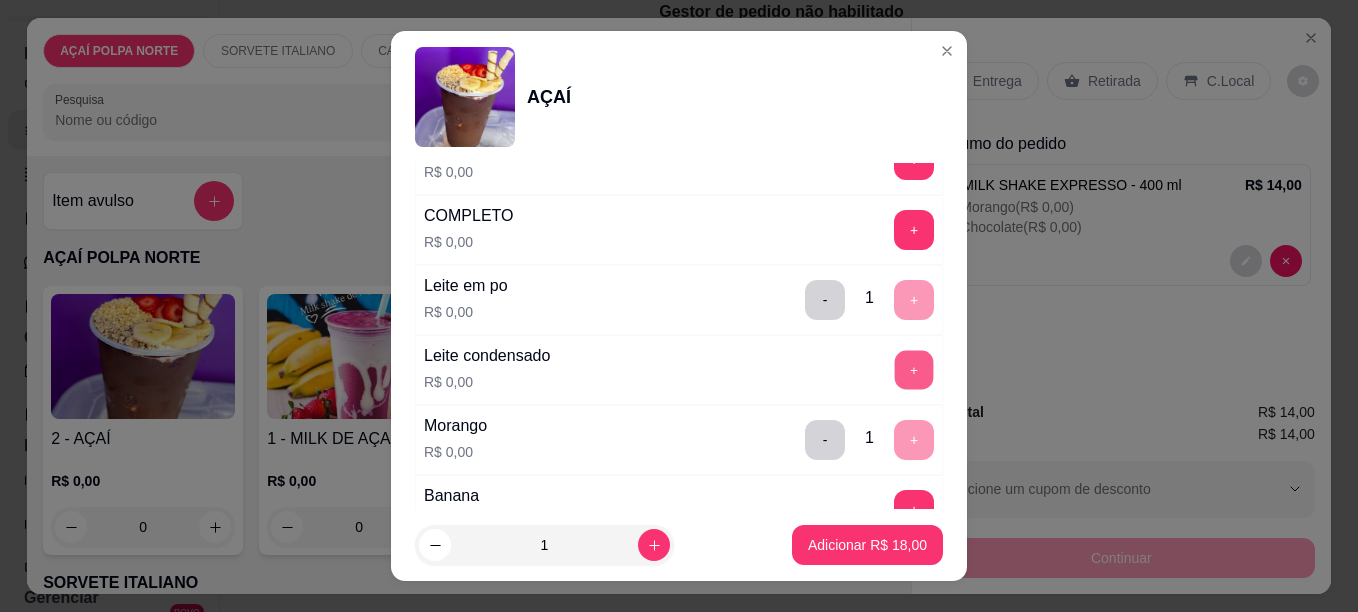 click on "+" at bounding box center [914, 369] 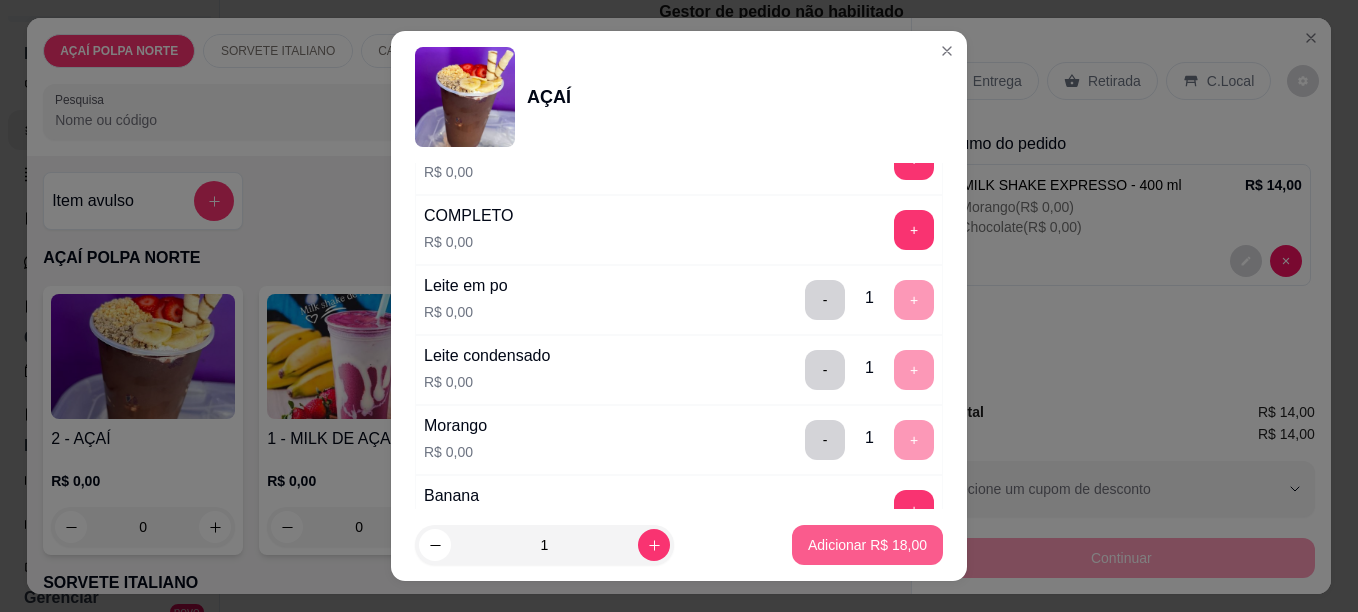 click on "Adicionar   R$ 18,00" at bounding box center [867, 545] 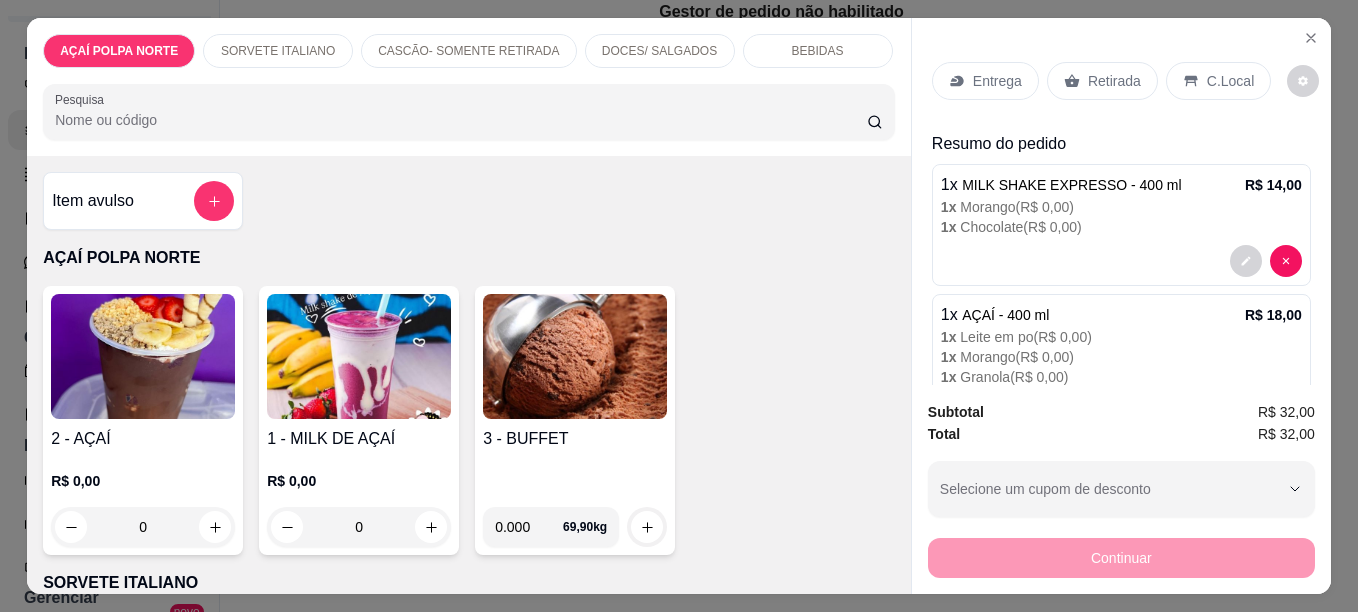 click on "Retirada" at bounding box center [1114, 81] 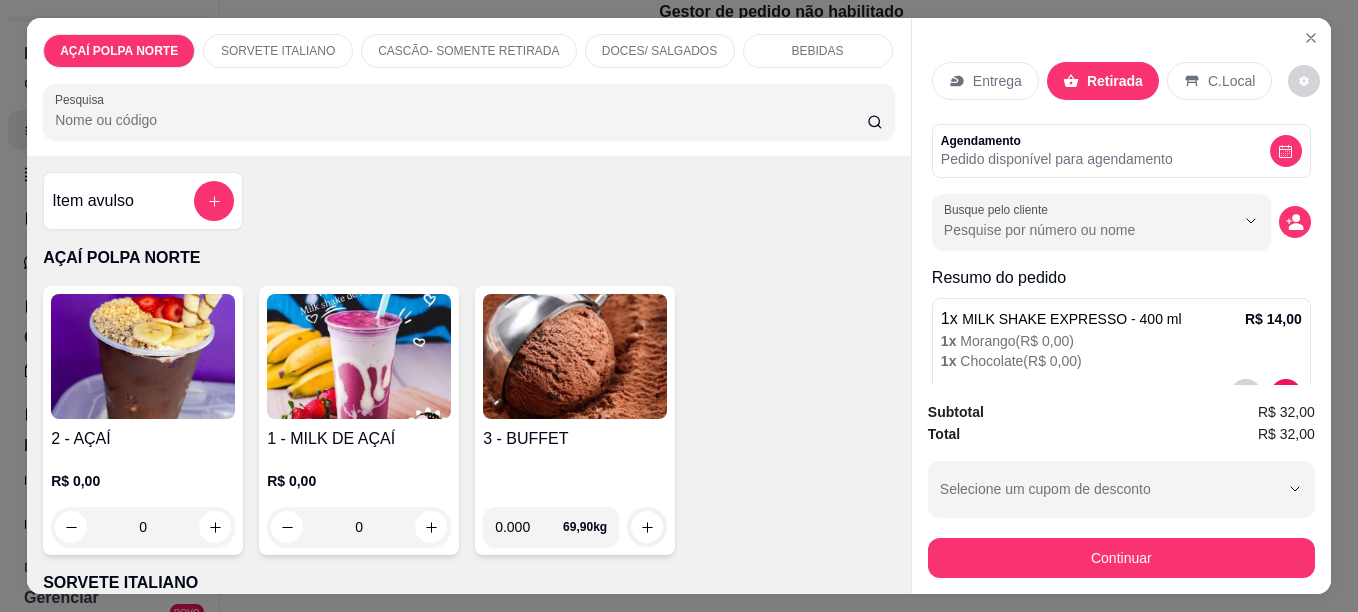 drag, startPoint x: 1206, startPoint y: 71, endPoint x: 1235, endPoint y: 160, distance: 93.60555 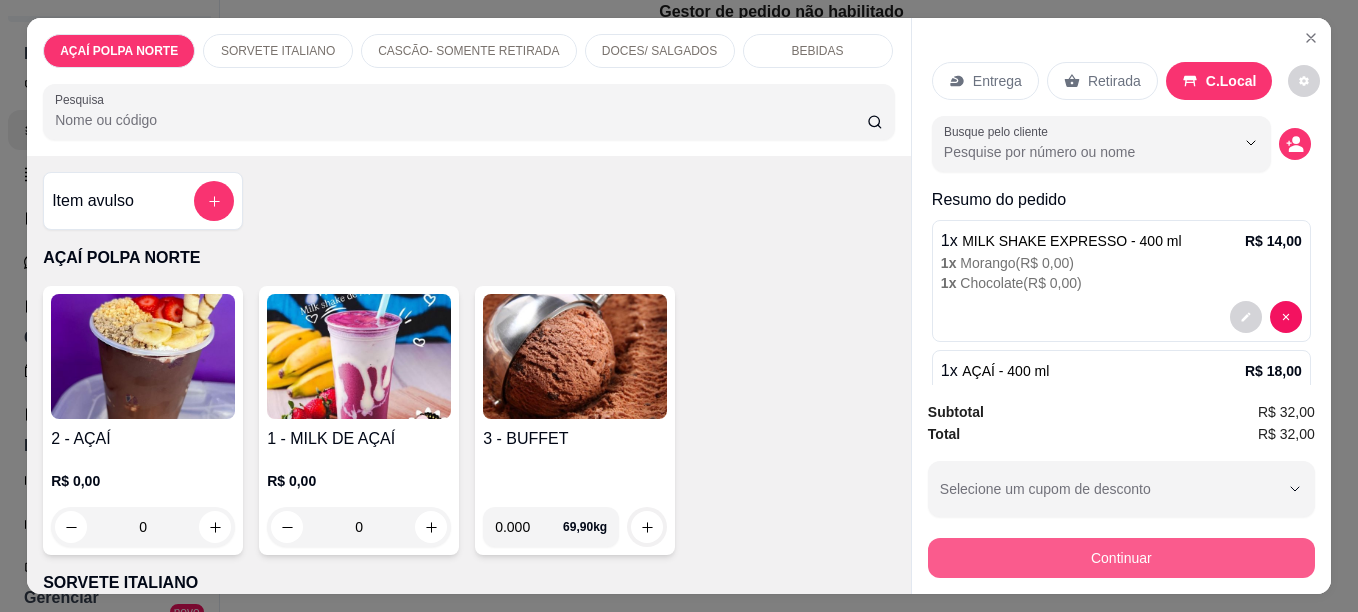click on "Continuar" at bounding box center [1121, 558] 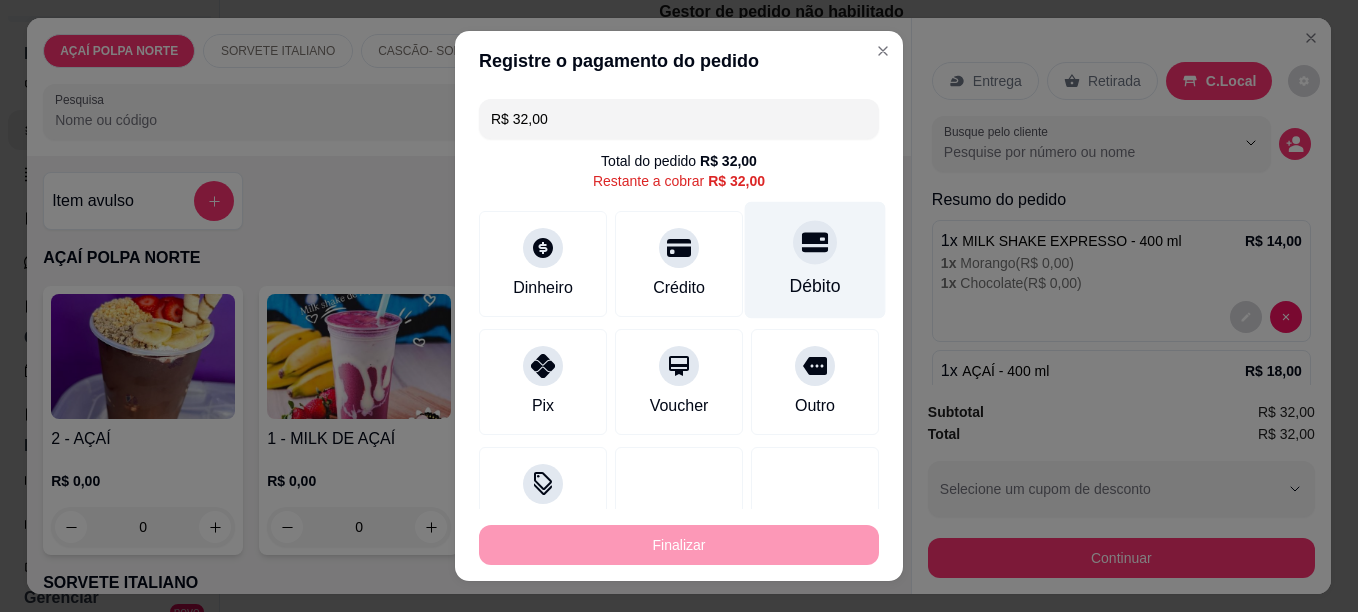 drag, startPoint x: 806, startPoint y: 270, endPoint x: 794, endPoint y: 279, distance: 15 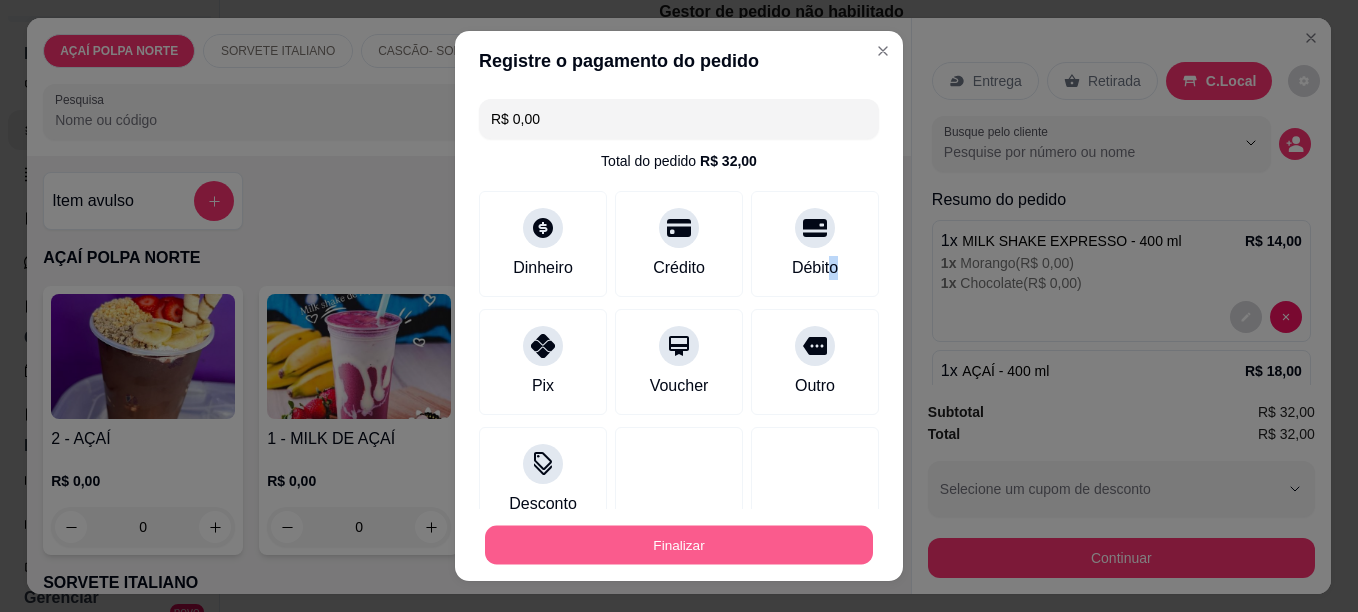 click on "Finalizar" at bounding box center (679, 545) 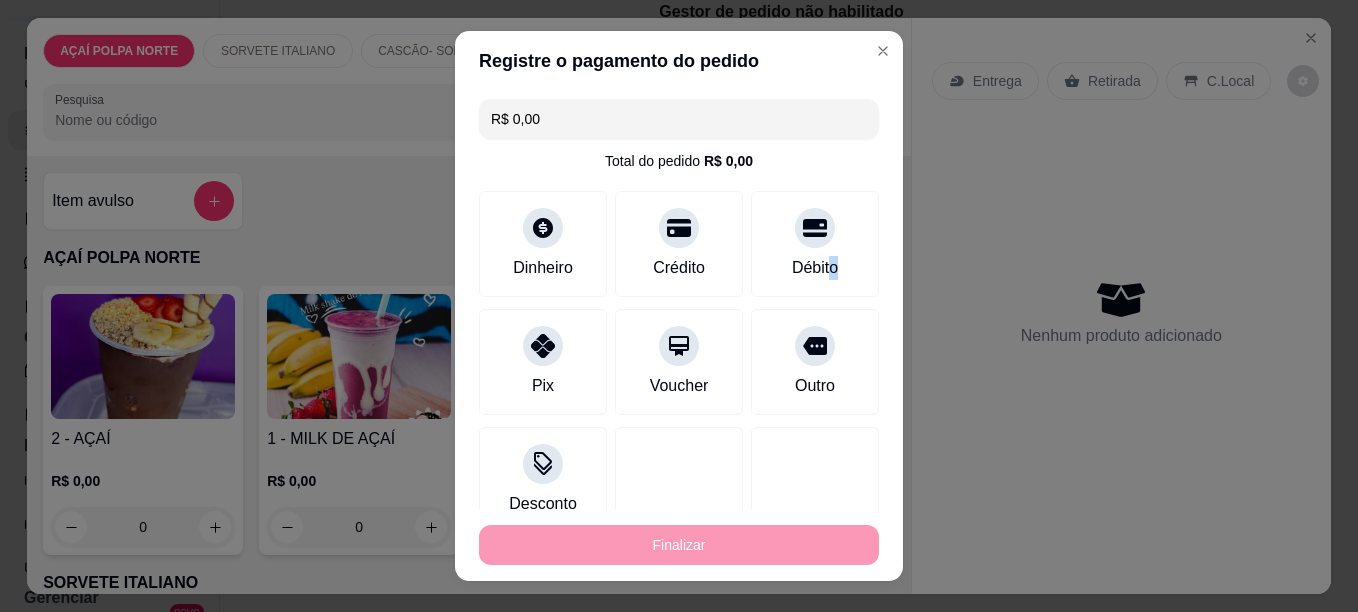 type on "-R$ 32,00" 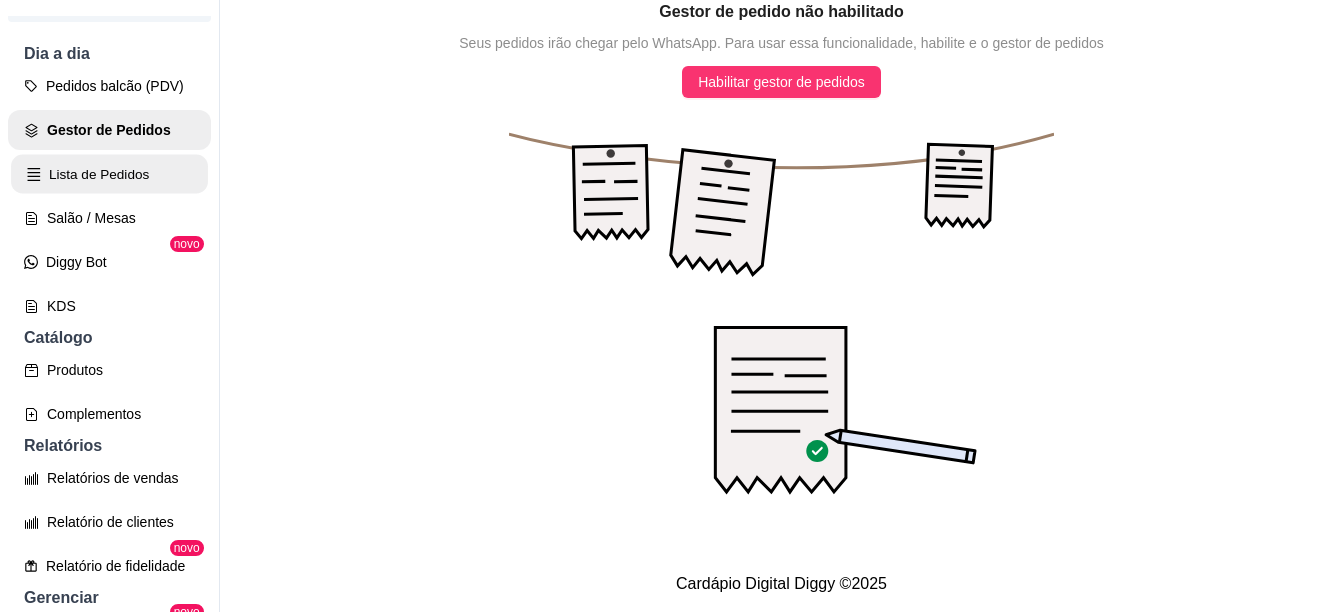 click on "Lista de Pedidos" at bounding box center (109, 174) 